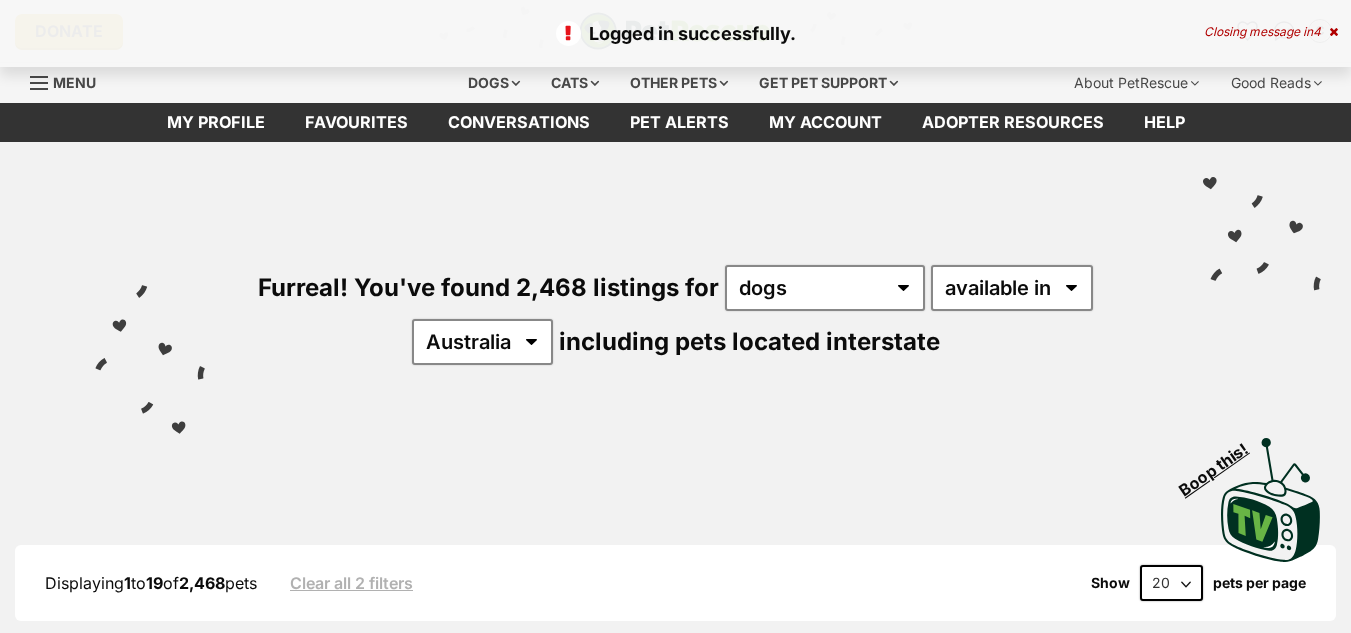 scroll, scrollTop: 0, scrollLeft: 0, axis: both 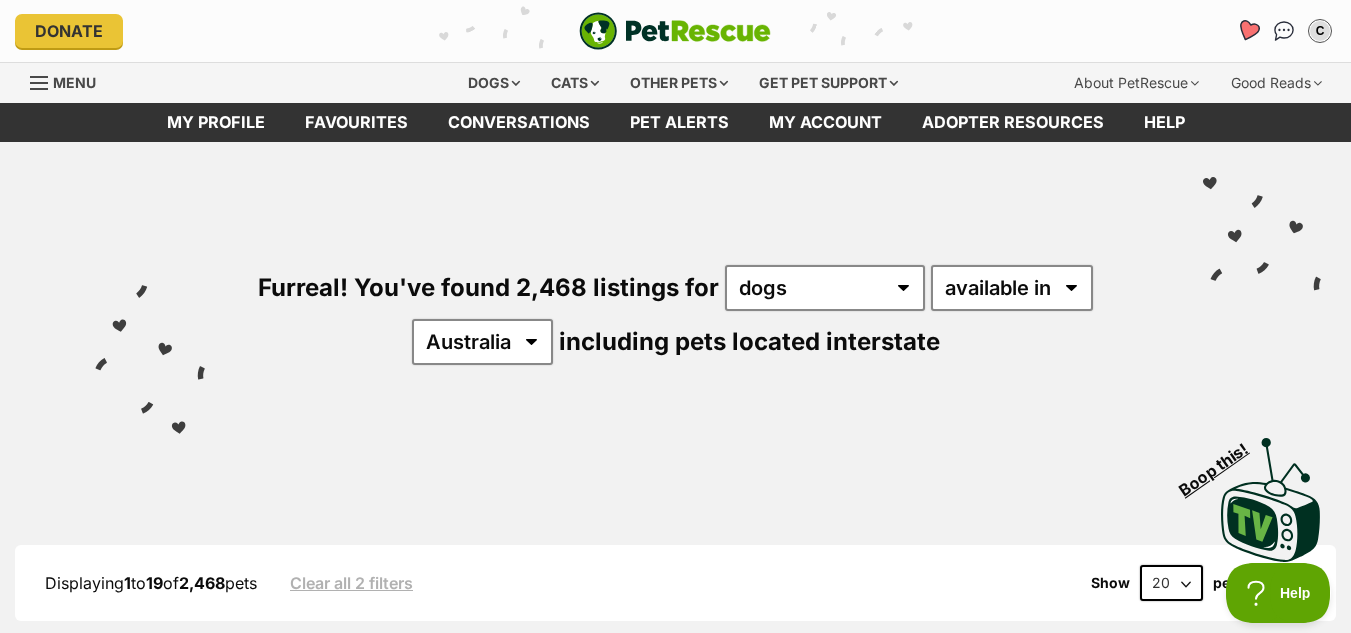 click 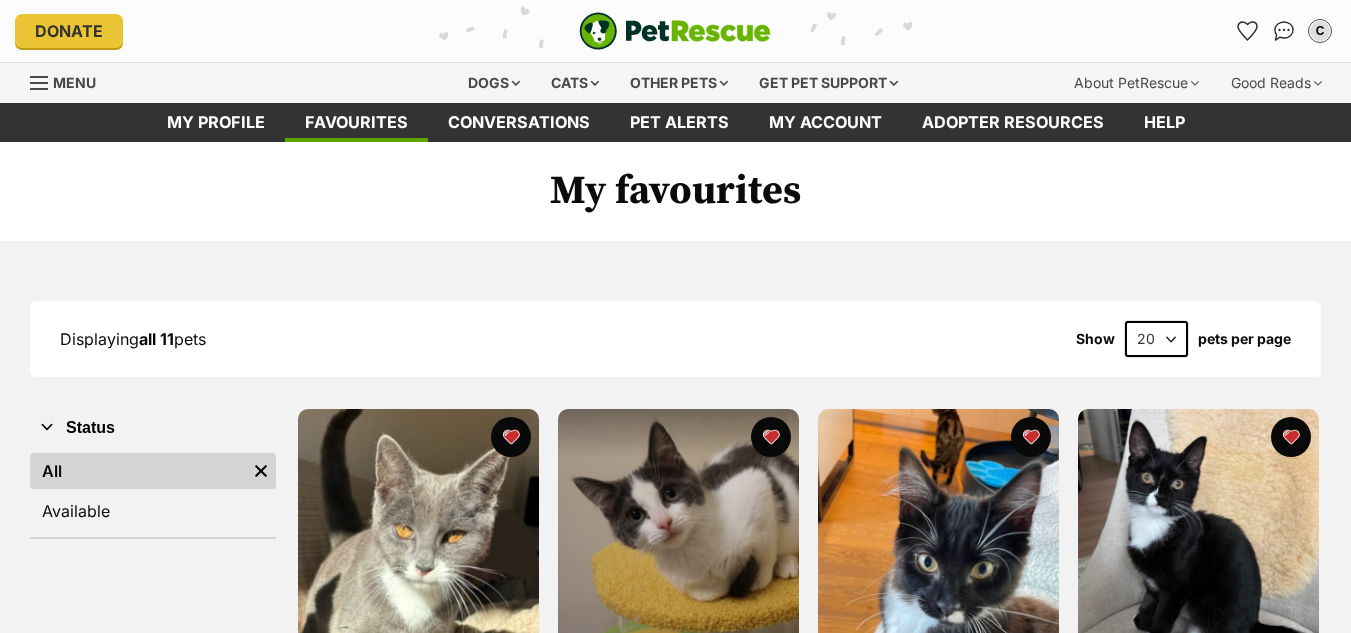 scroll, scrollTop: 241, scrollLeft: 0, axis: vertical 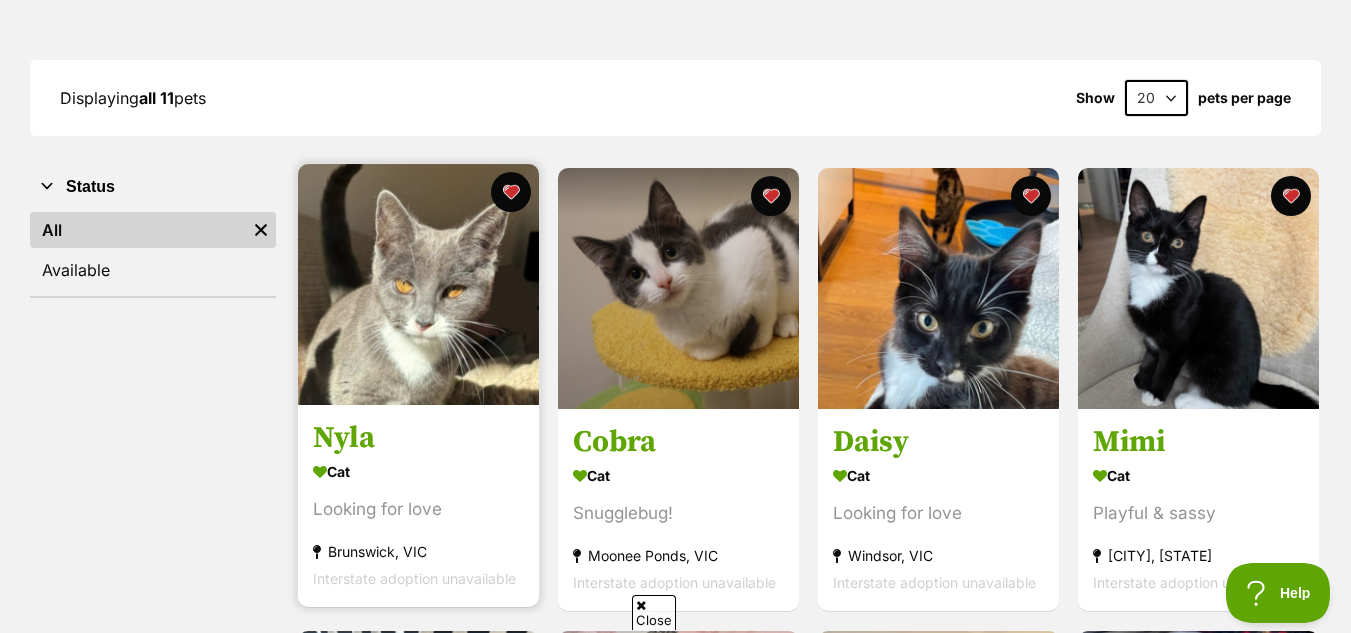 click at bounding box center (418, 284) 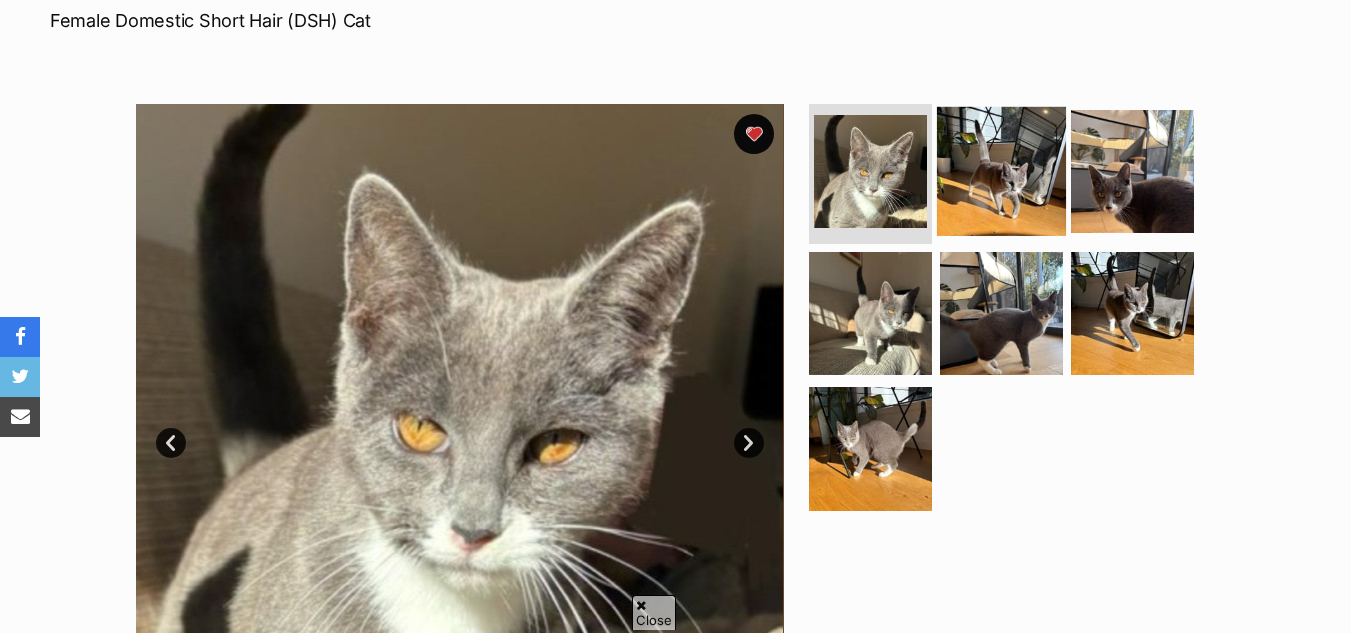 scroll, scrollTop: 313, scrollLeft: 0, axis: vertical 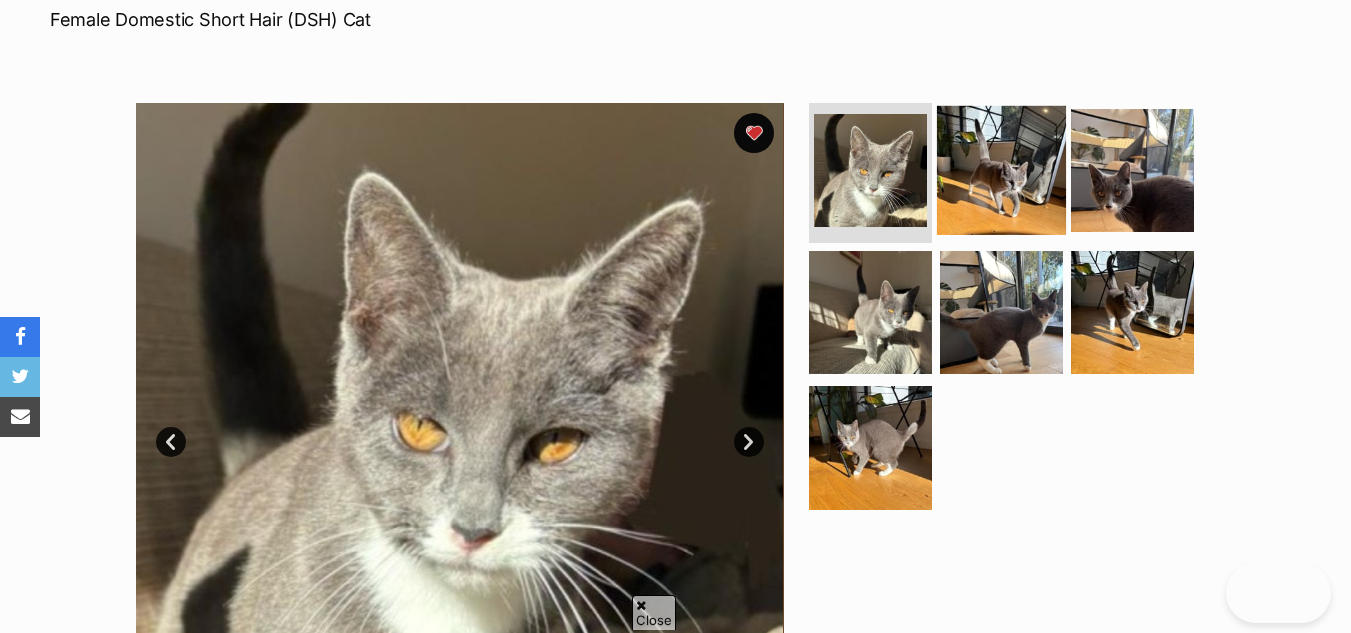 click at bounding box center [1001, 170] 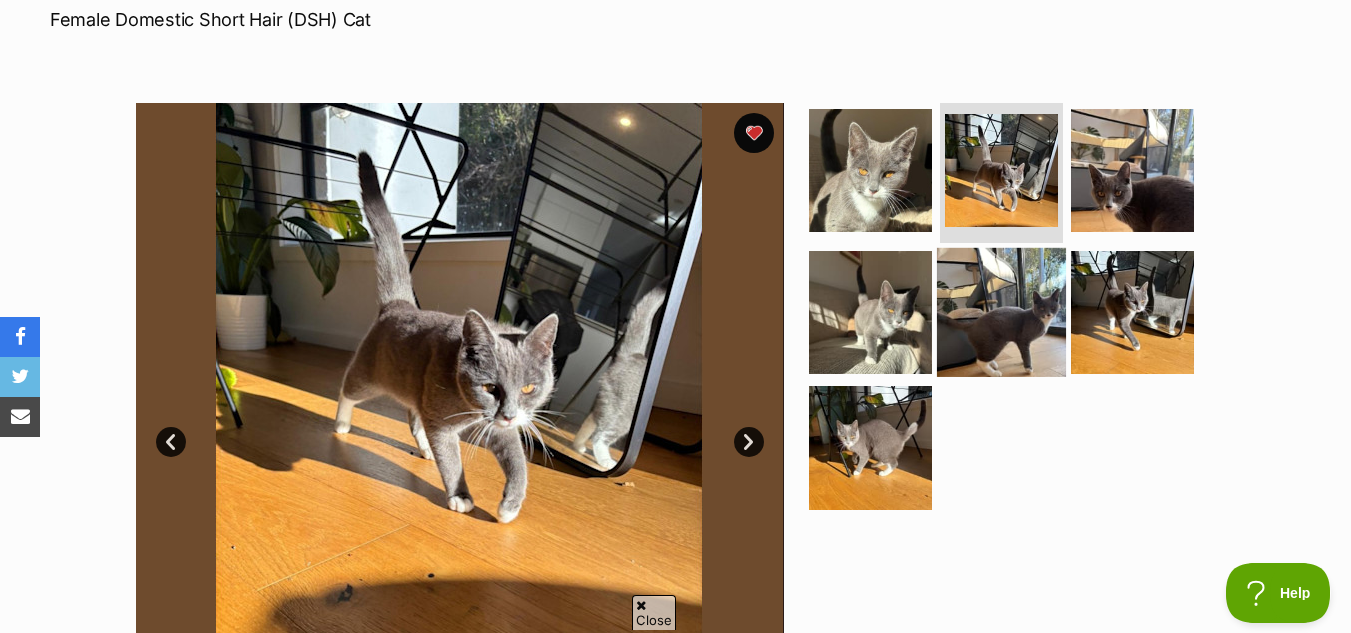 scroll, scrollTop: 0, scrollLeft: 0, axis: both 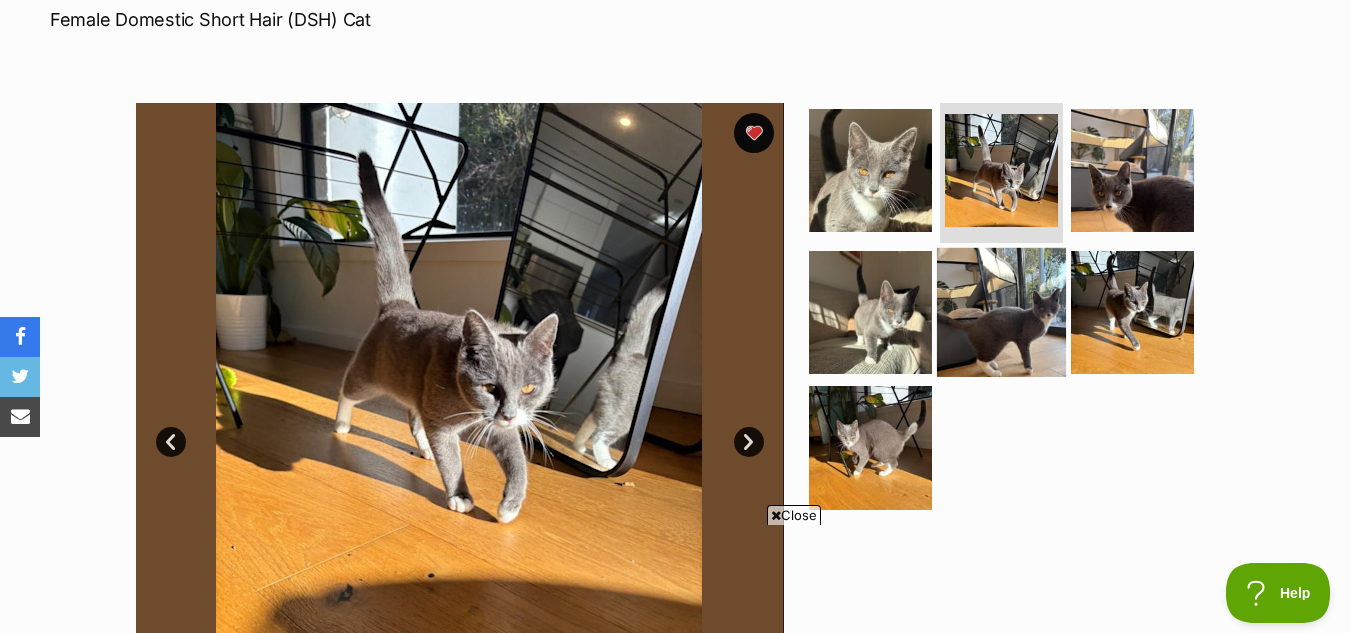 click at bounding box center [1001, 311] 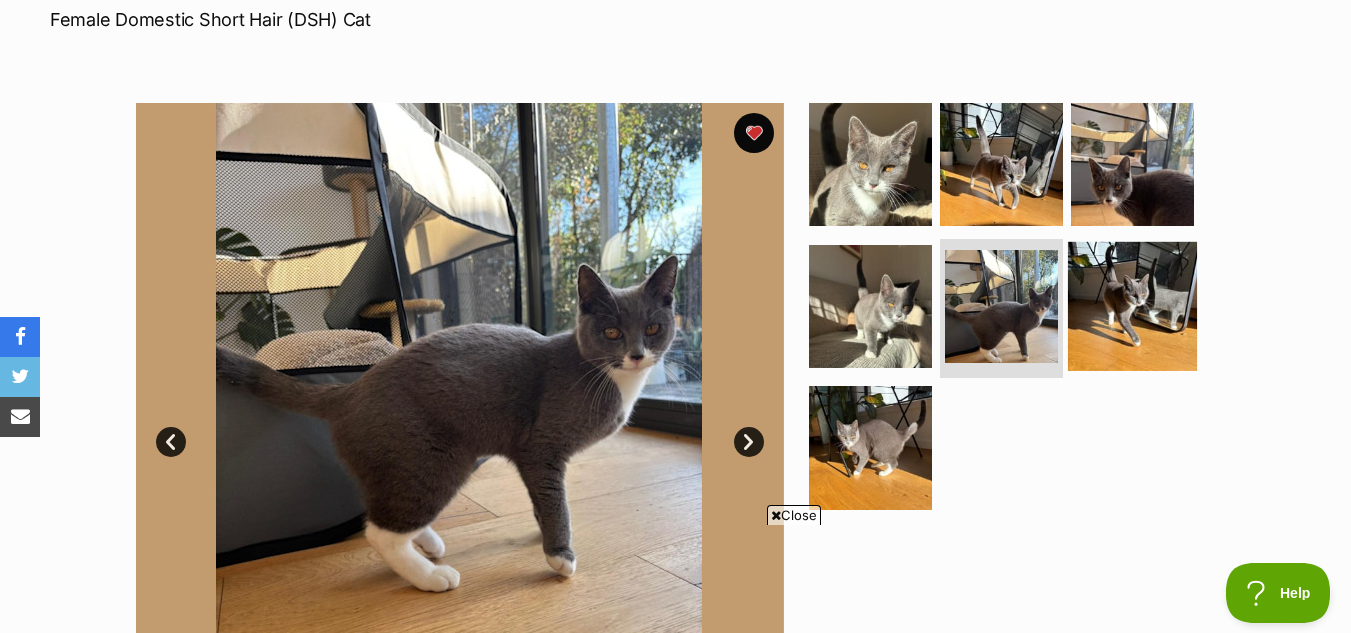scroll, scrollTop: 0, scrollLeft: 0, axis: both 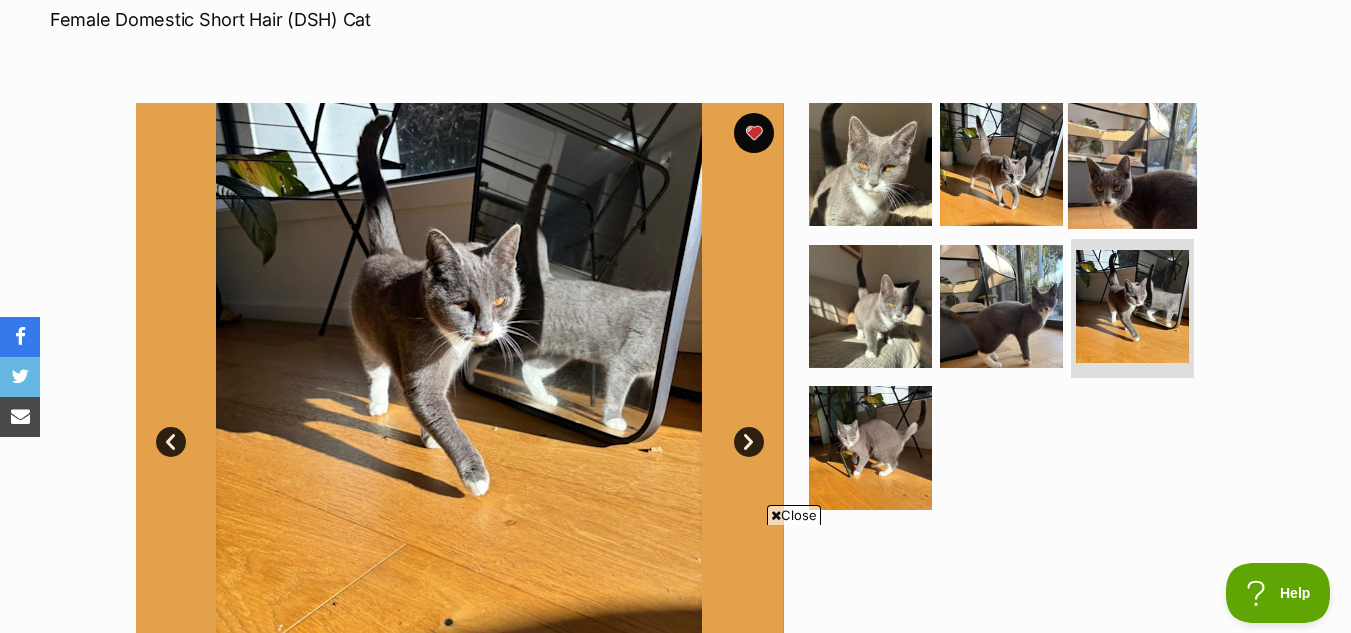 click at bounding box center (1132, 164) 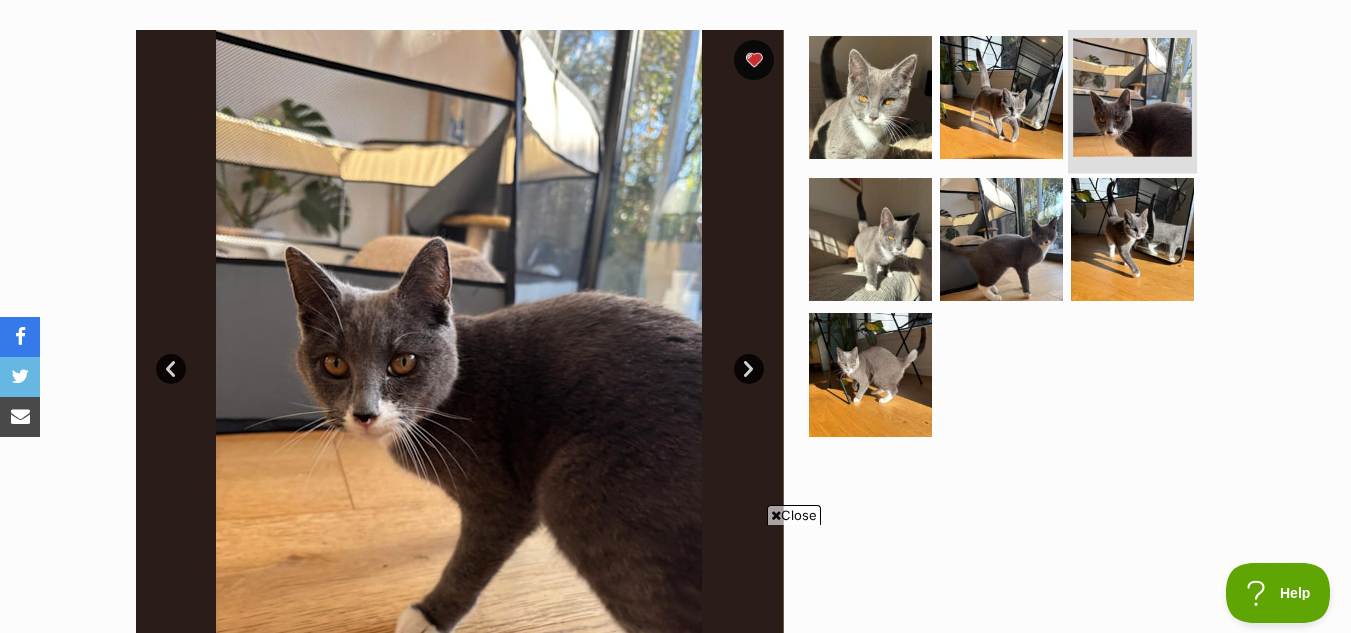 scroll, scrollTop: 406, scrollLeft: 0, axis: vertical 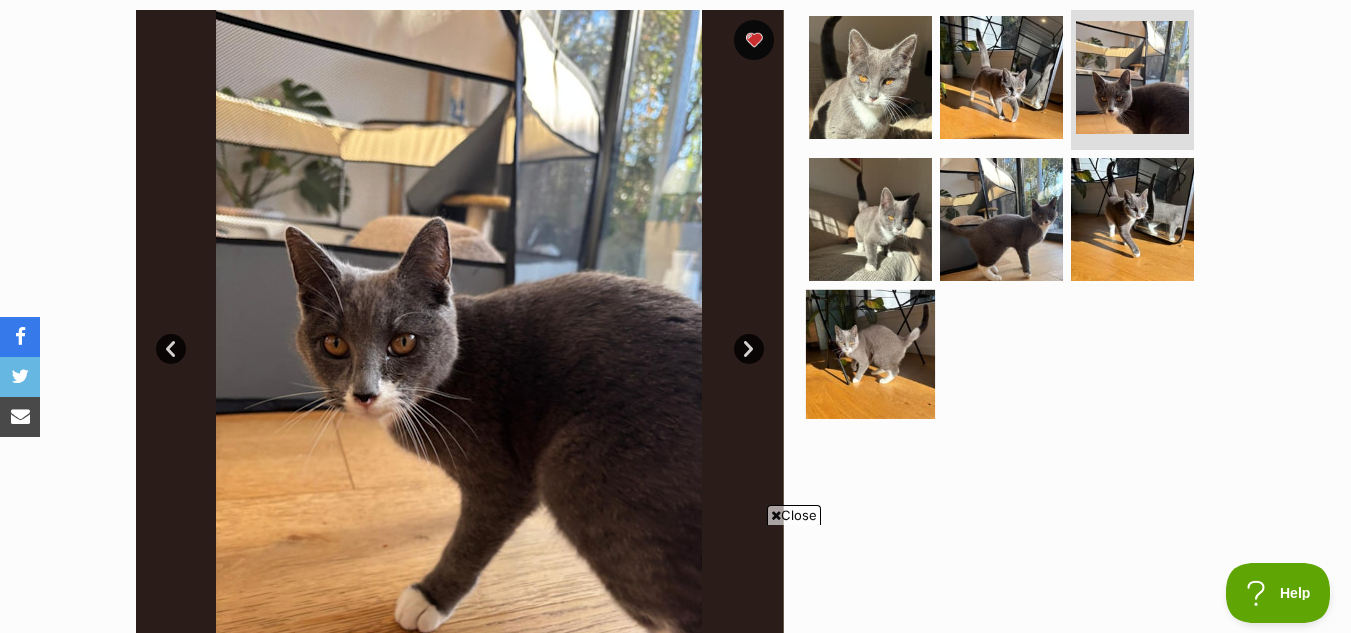click at bounding box center (870, 354) 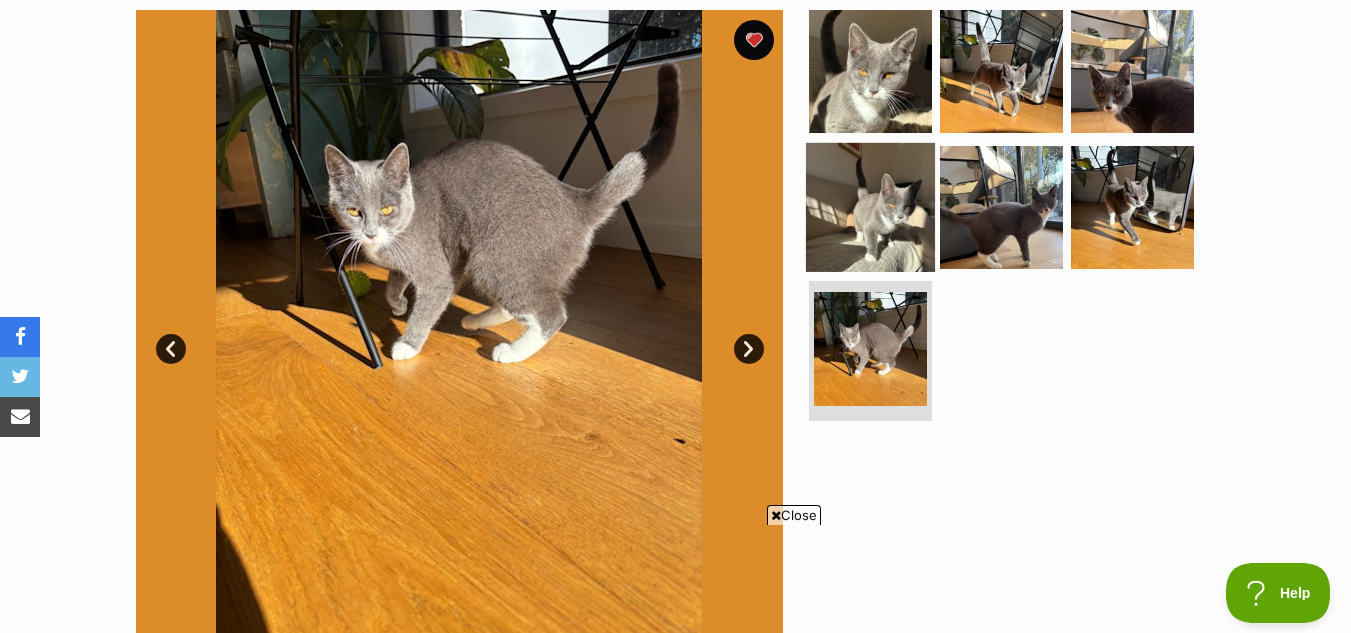 click at bounding box center (870, 206) 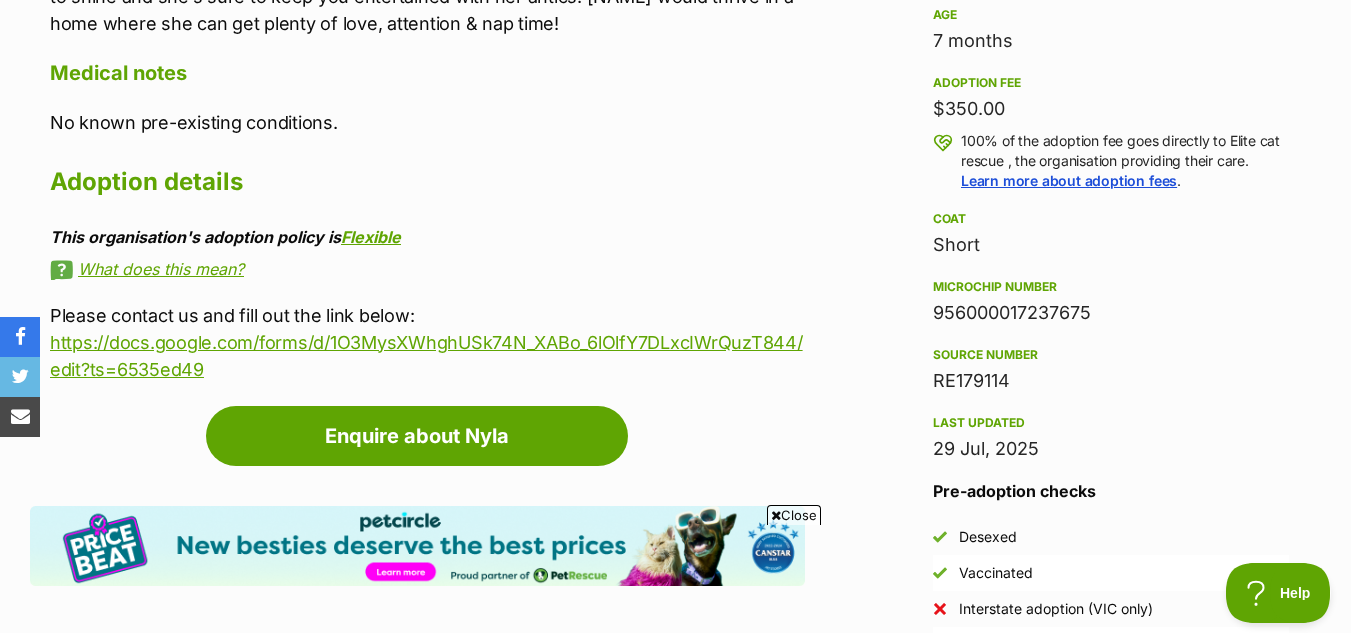 scroll, scrollTop: 1396, scrollLeft: 0, axis: vertical 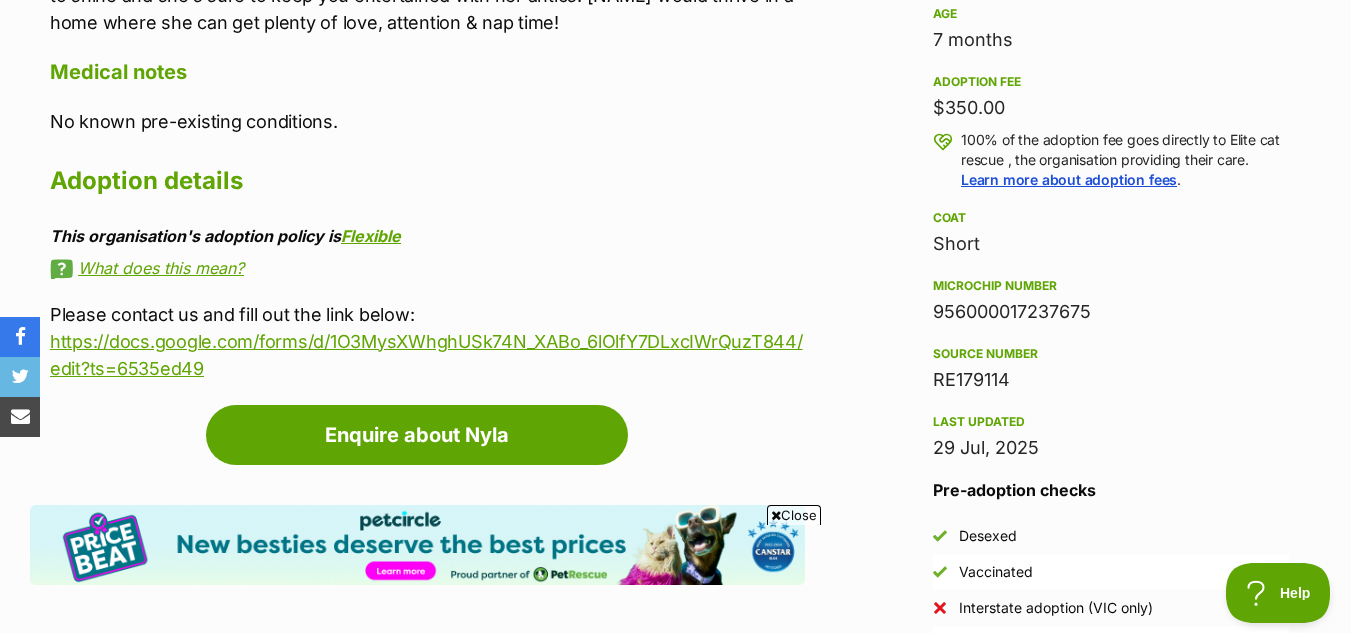 click on "What does this mean?" at bounding box center [427, 268] 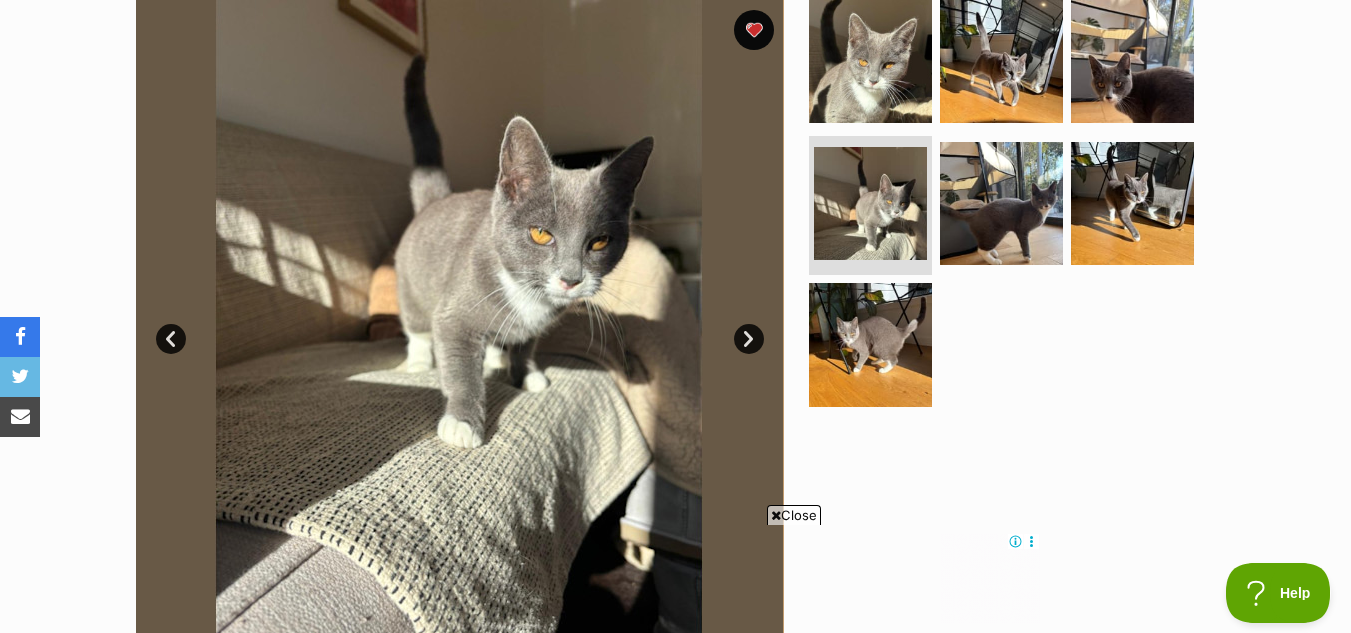 scroll, scrollTop: 418, scrollLeft: 0, axis: vertical 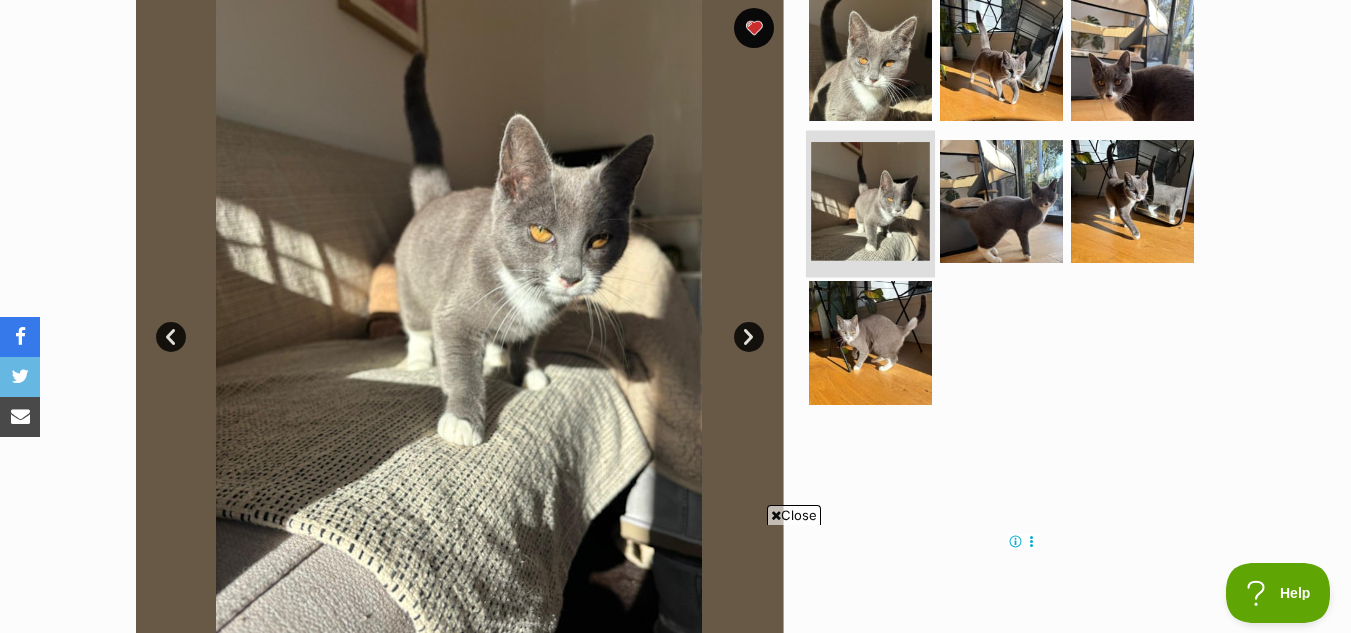 click at bounding box center [870, 201] 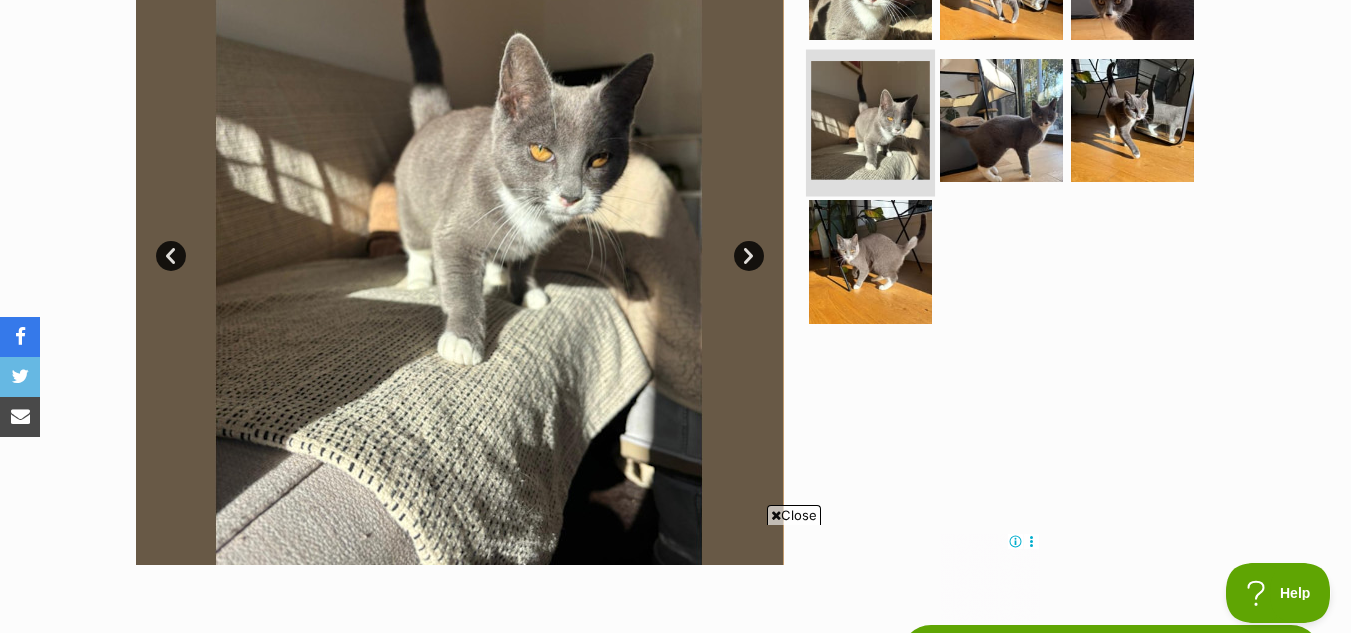 scroll, scrollTop: 500, scrollLeft: 0, axis: vertical 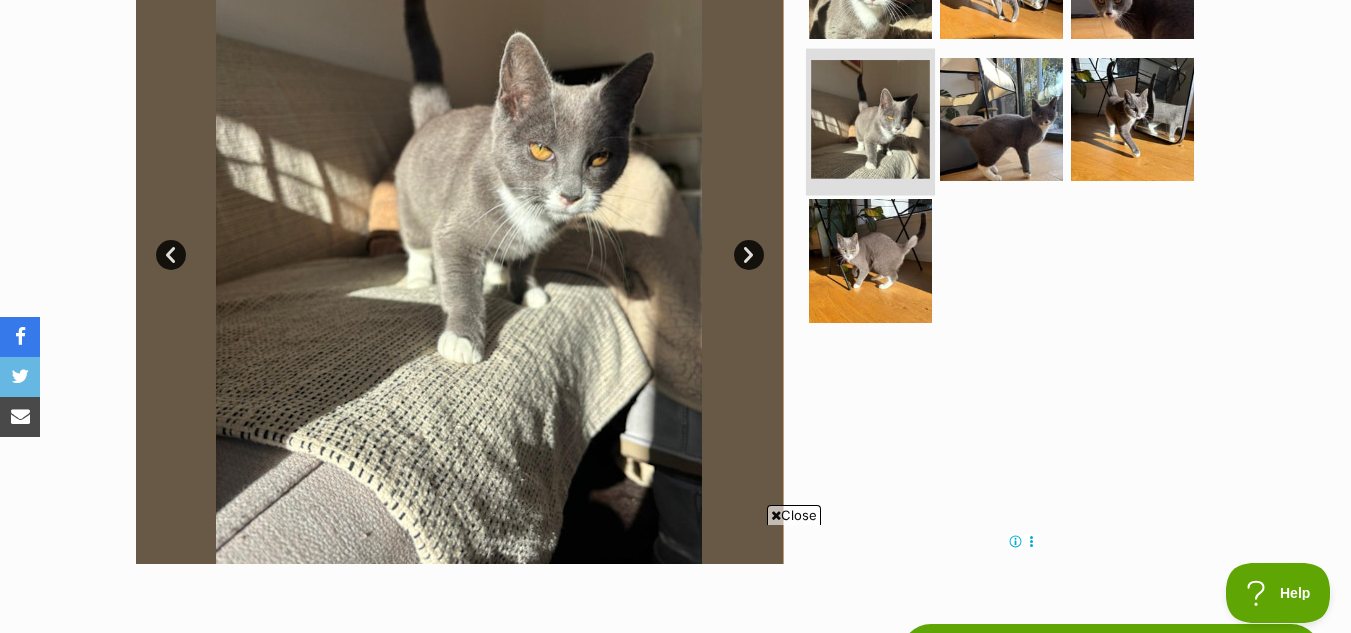 click at bounding box center [870, 119] 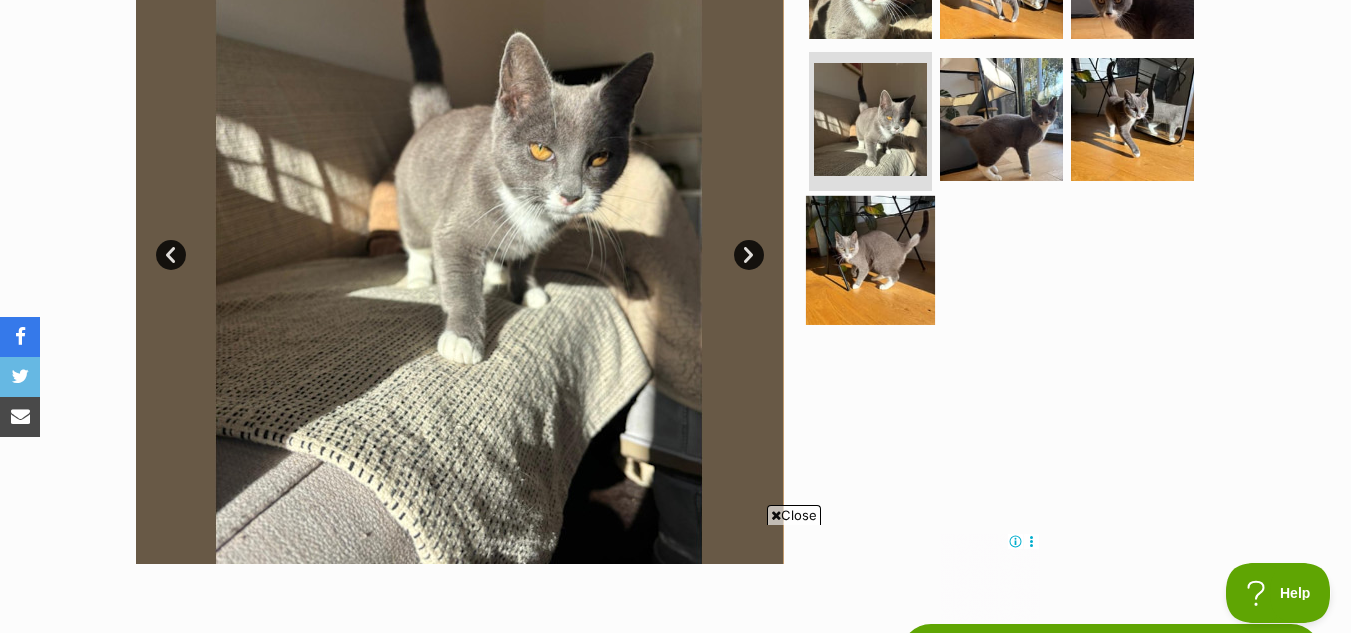 click at bounding box center (870, 260) 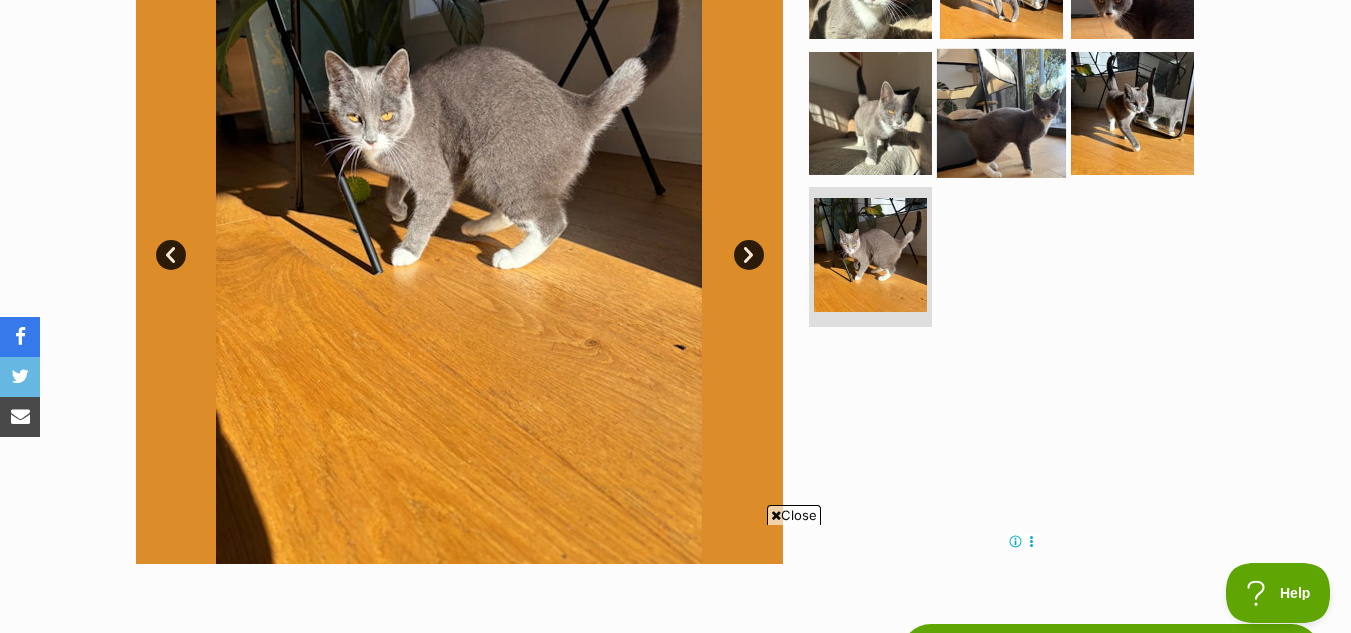 click at bounding box center [1001, 112] 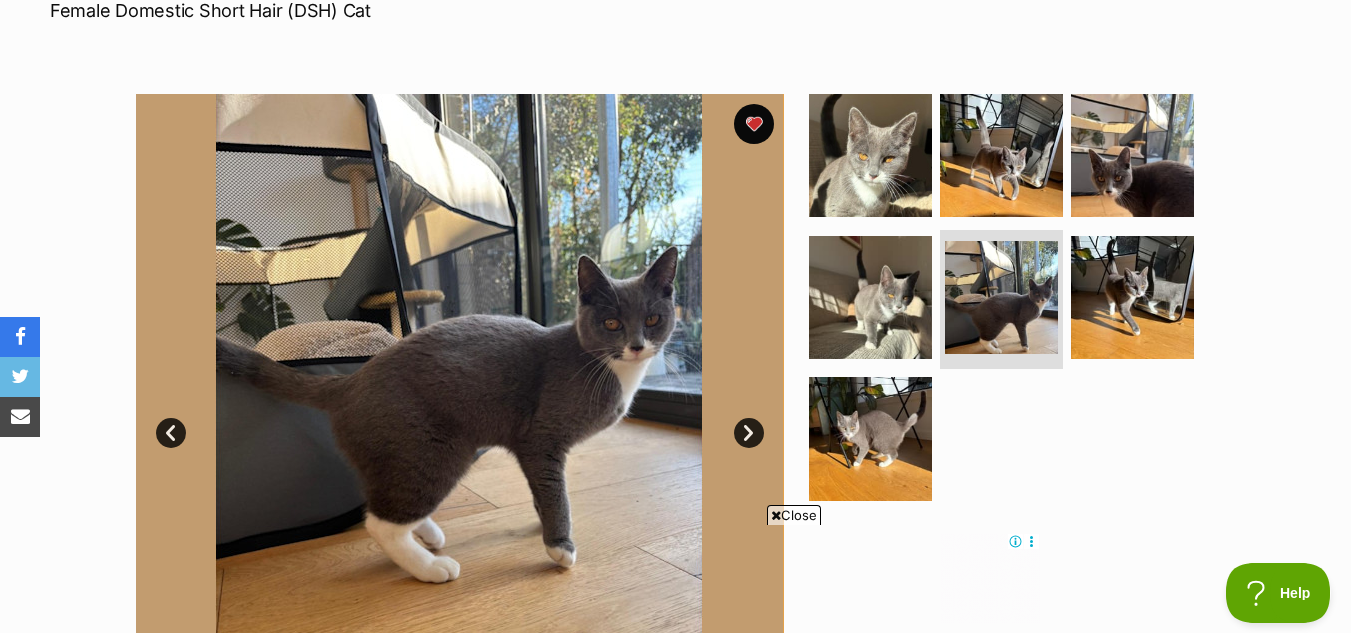 scroll, scrollTop: 313, scrollLeft: 0, axis: vertical 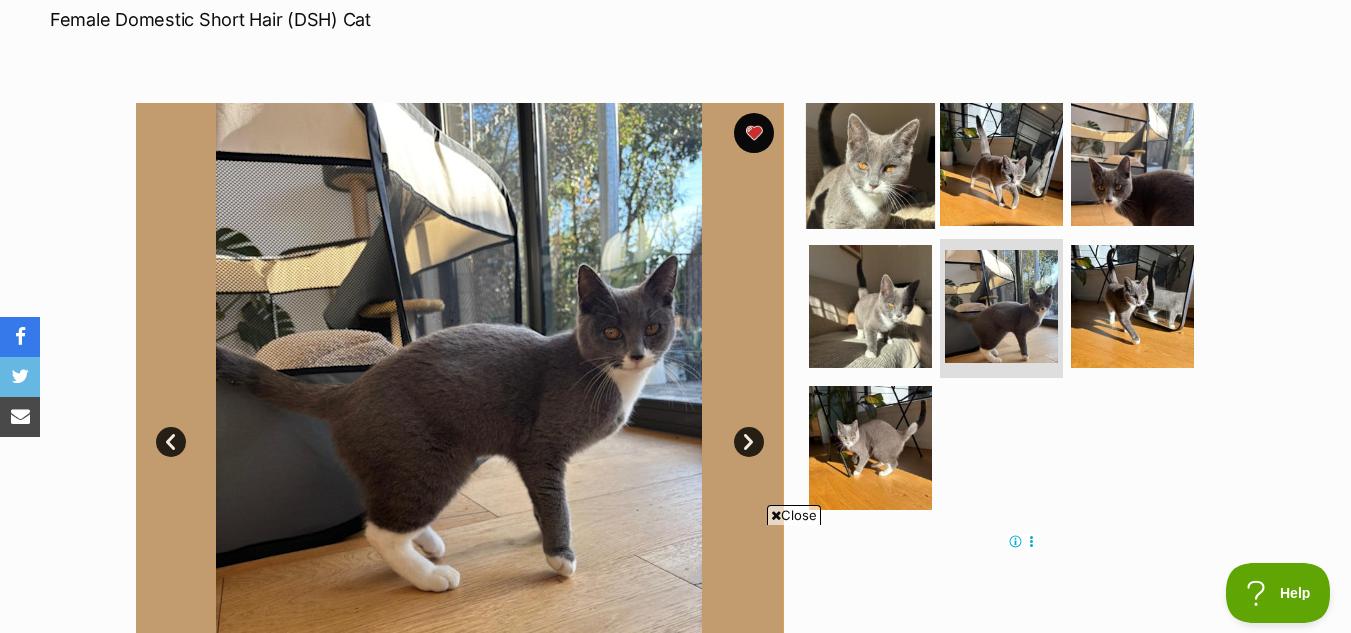click at bounding box center [870, 164] 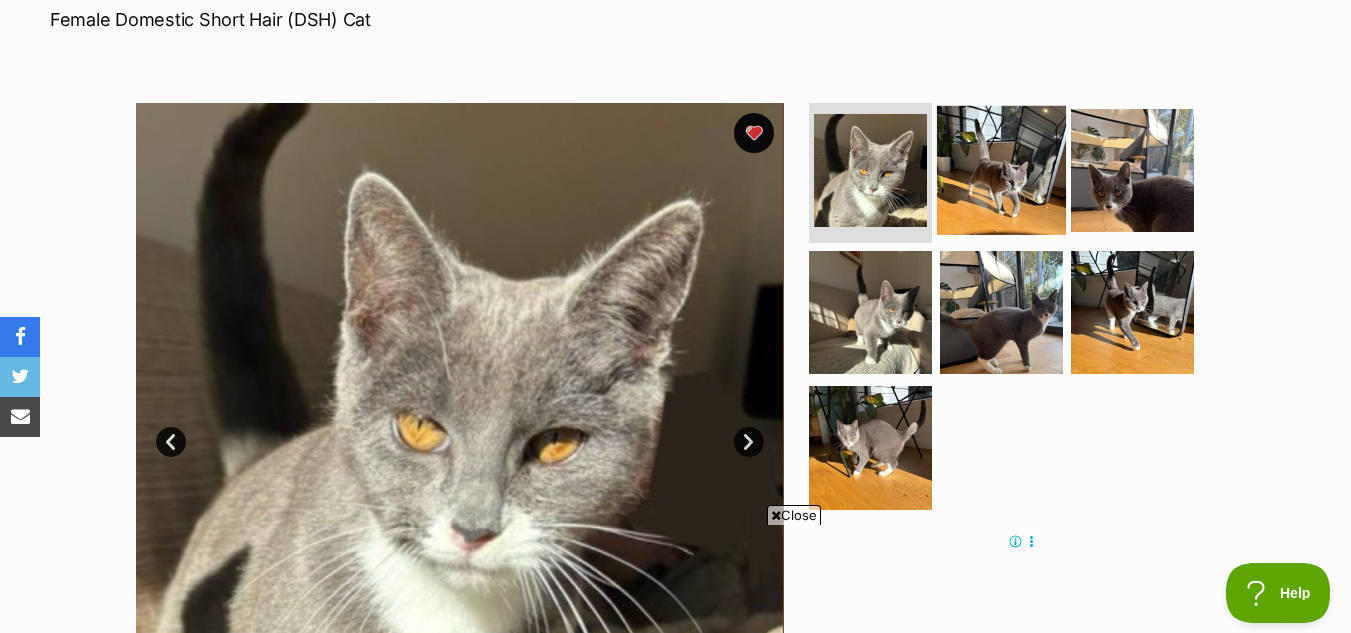 scroll, scrollTop: 554, scrollLeft: 0, axis: vertical 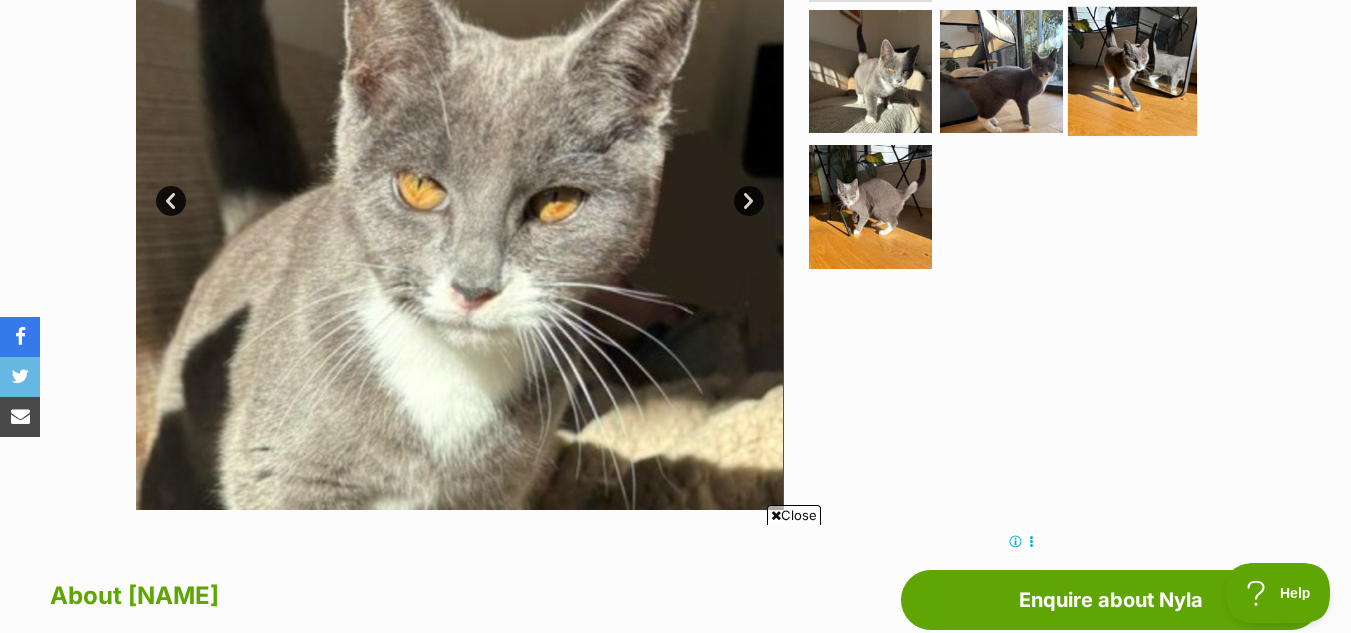 click at bounding box center (1132, 70) 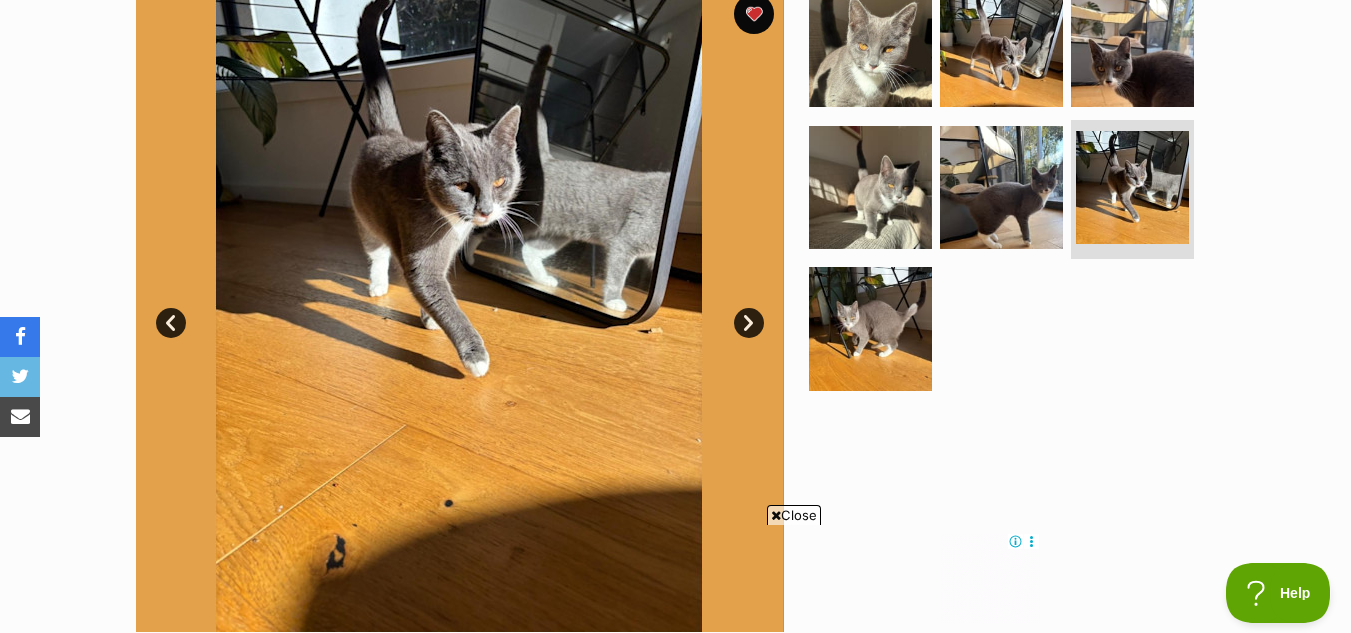 scroll, scrollTop: 431, scrollLeft: 0, axis: vertical 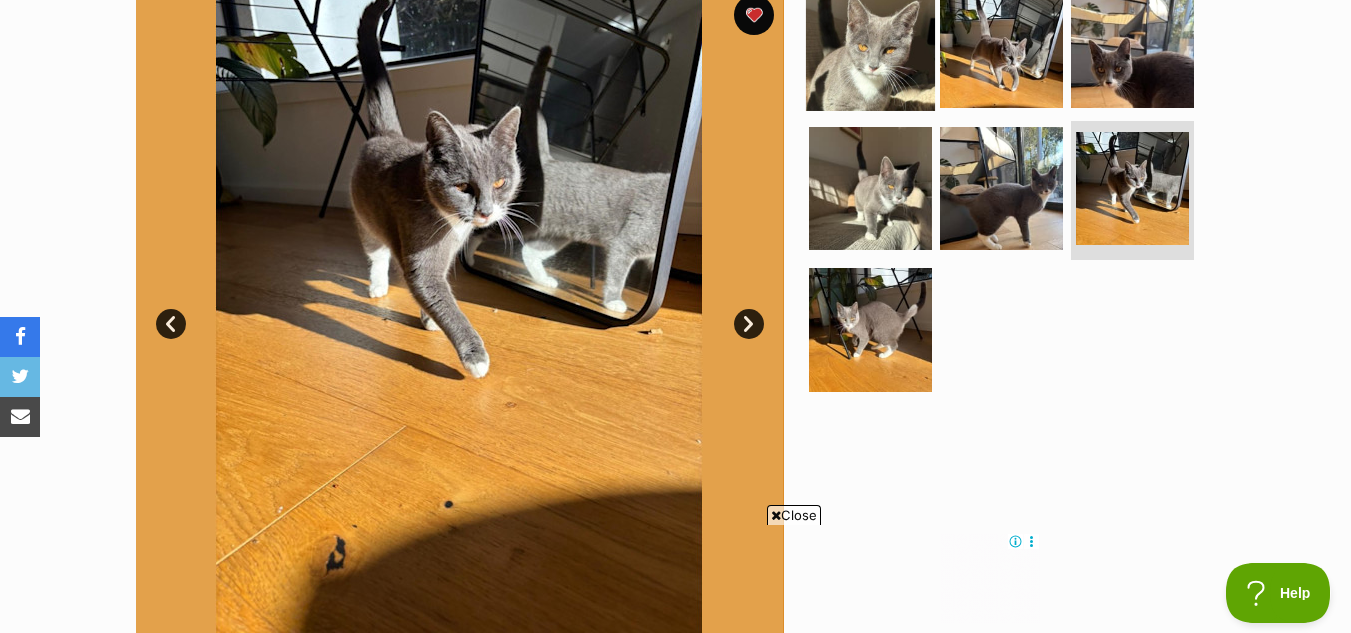 click at bounding box center (870, 46) 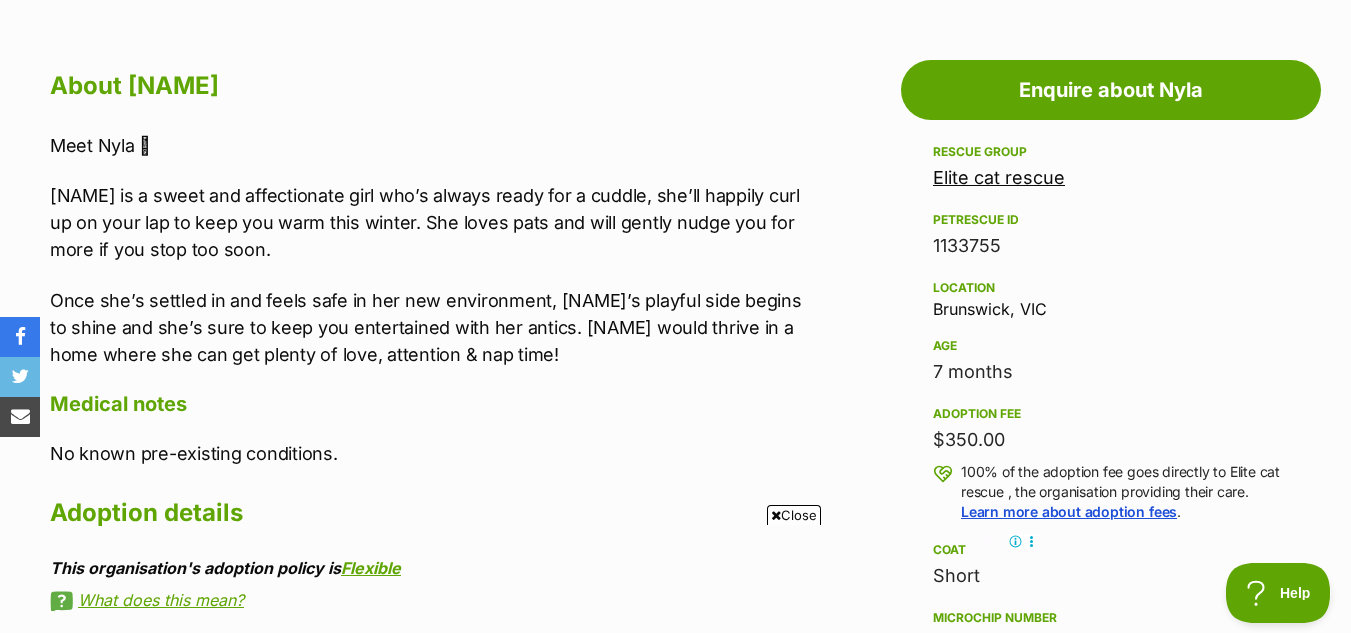 scroll, scrollTop: 1065, scrollLeft: 0, axis: vertical 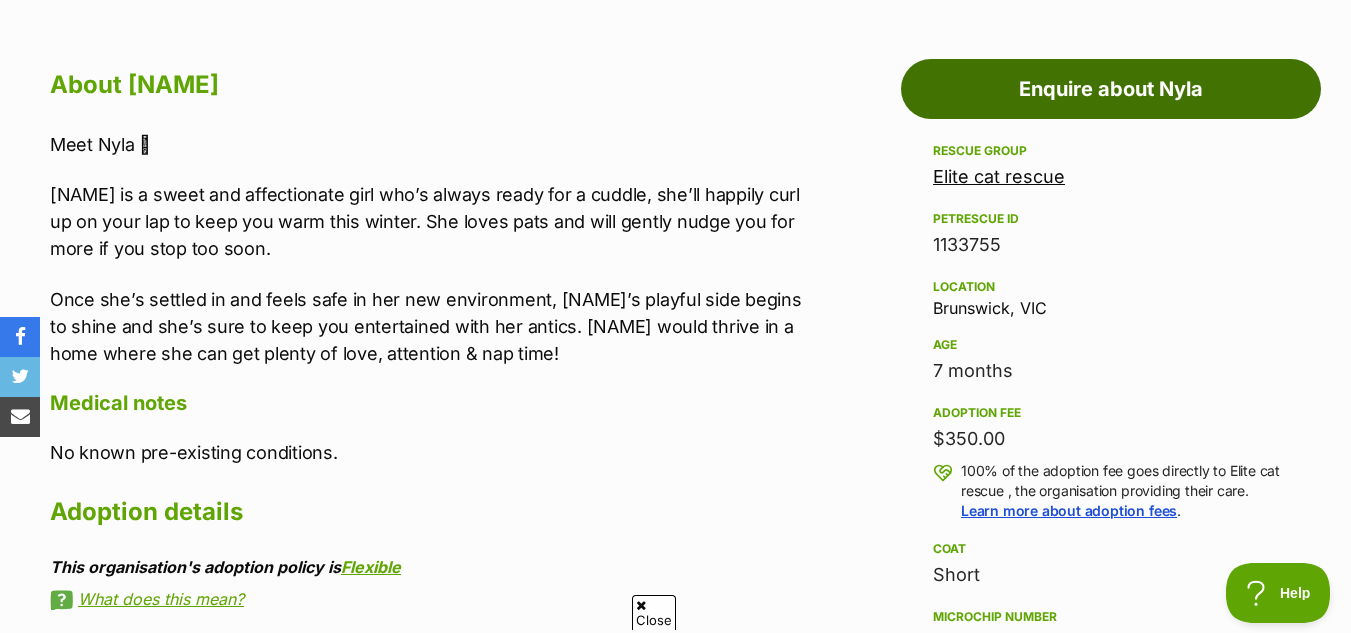 click on "Enquire about Nyla" at bounding box center (1111, 89) 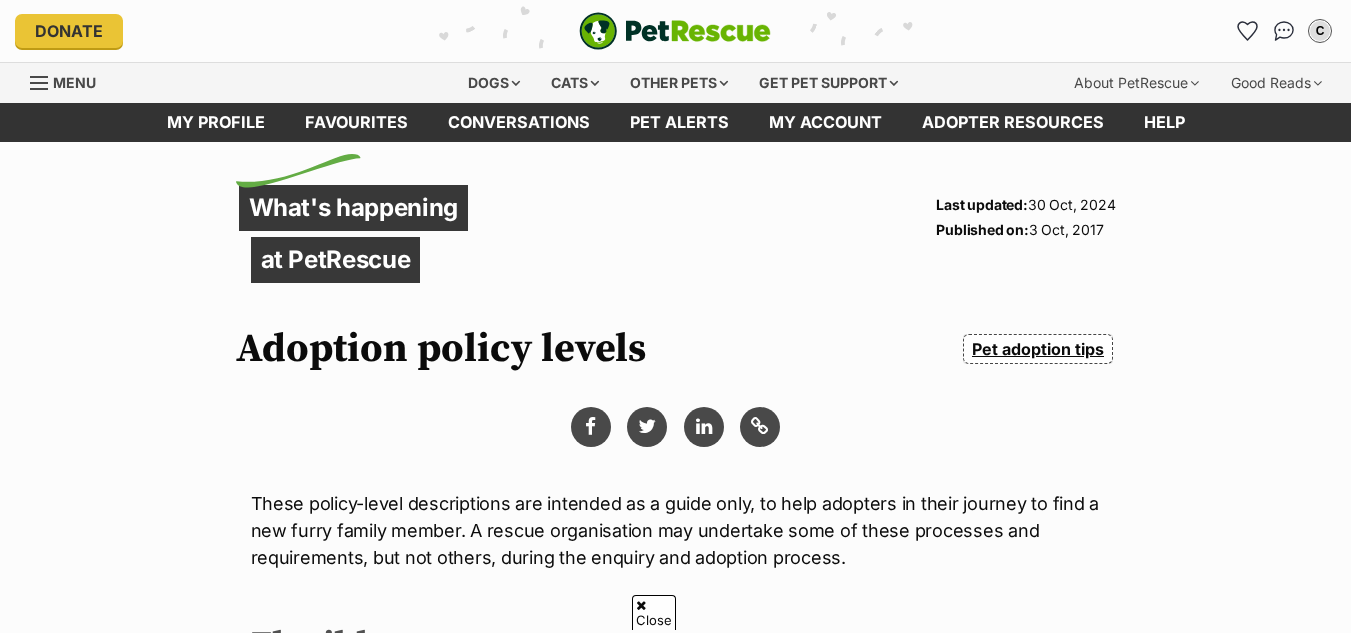 scroll, scrollTop: 296, scrollLeft: 0, axis: vertical 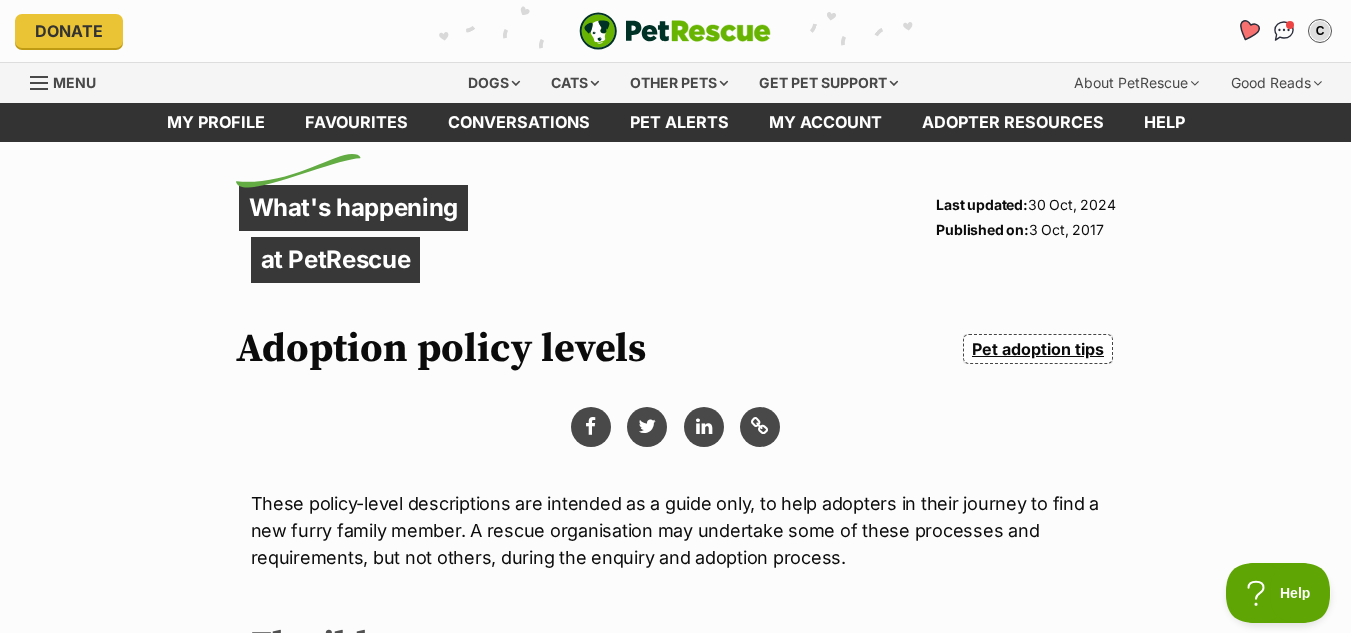 click at bounding box center [1247, 30] 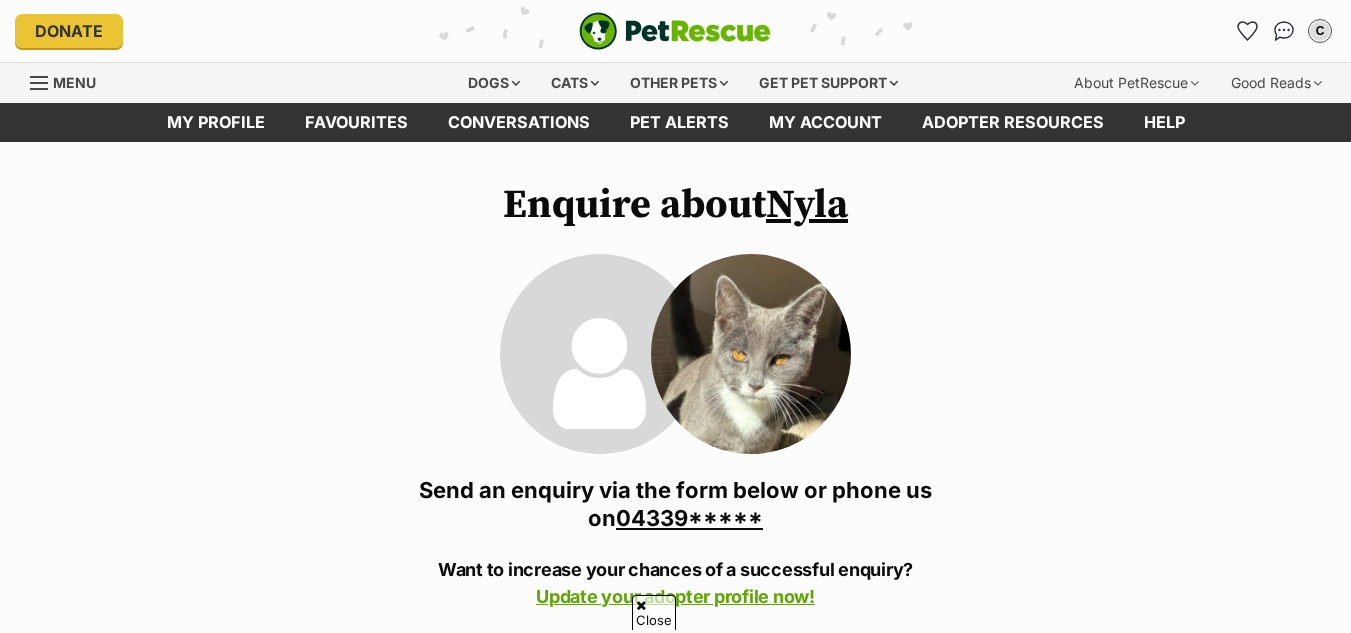 scroll, scrollTop: 329, scrollLeft: 0, axis: vertical 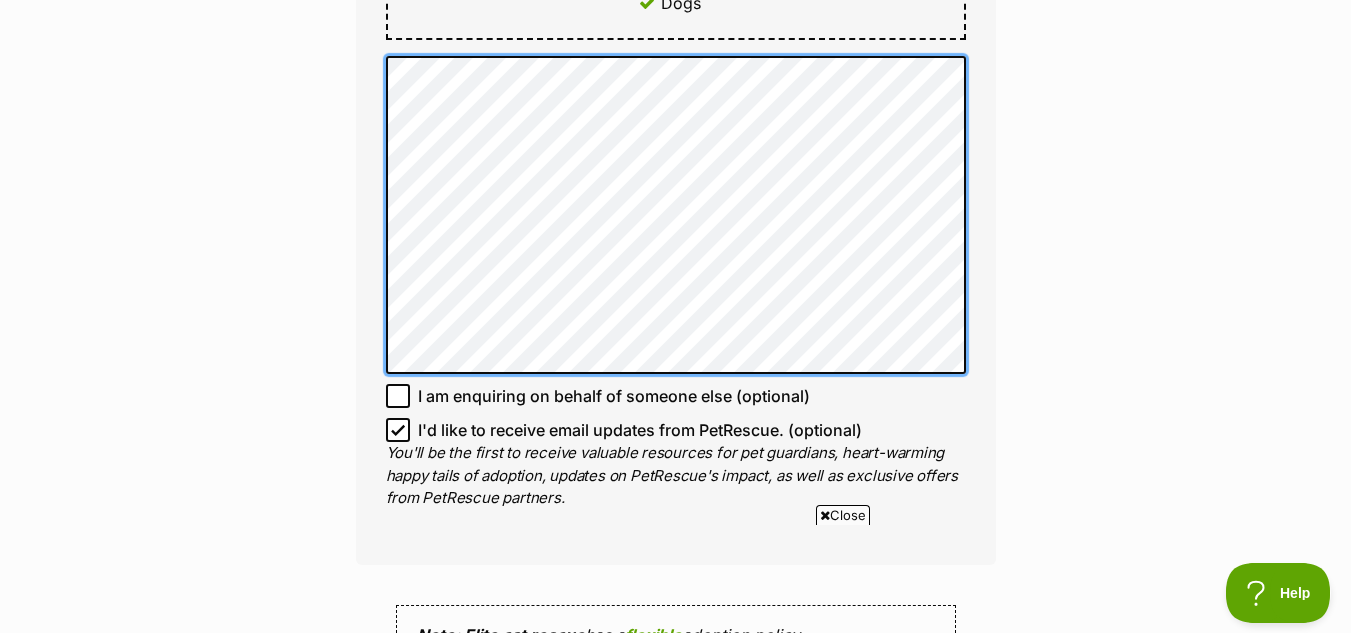 click on "Enquire about  Nyla
0433916290
Send an enquiry via the form below or phone us on
04339*****
Want to increase your chances of a successful enquiry?
Update your adopter profile now!
Full name Cloudy
Email
We require this to be able to send you communications regarding your pet enquiry.
cloudy.m@outlook.com
Phone number United States +1 United Kingdom +44 Afghanistan (‫افغانستان‬‎) +93 Albania (Shqipëri) +355 Algeria (‫الجزائر‬‎) +213 American Samoa +1684 Andorra +376 Angola +244 Anguilla +1264 Antigua and Barbuda +1268 Argentina +54 Armenia (Հայաստան) +374 Aruba +297 Australia +61 Austria (Österreich) +43 Azerbaijan (Azərbaycan) +994 Bahamas +1242 Bahrain (‫البحرين‬‎) +973 Bangladesh (বাংলাদেশ) +880 Barbados +1246 Belarus (Беларусь) +375 Belgium (België) +32 Belize +501 Benin (Bénin) +229 Bermuda +1441 Bhutan (འབྲུག) +975 Bolivia +591 +387 Botswana +267 Brazil (Brasil) +1" at bounding box center [676, 52] 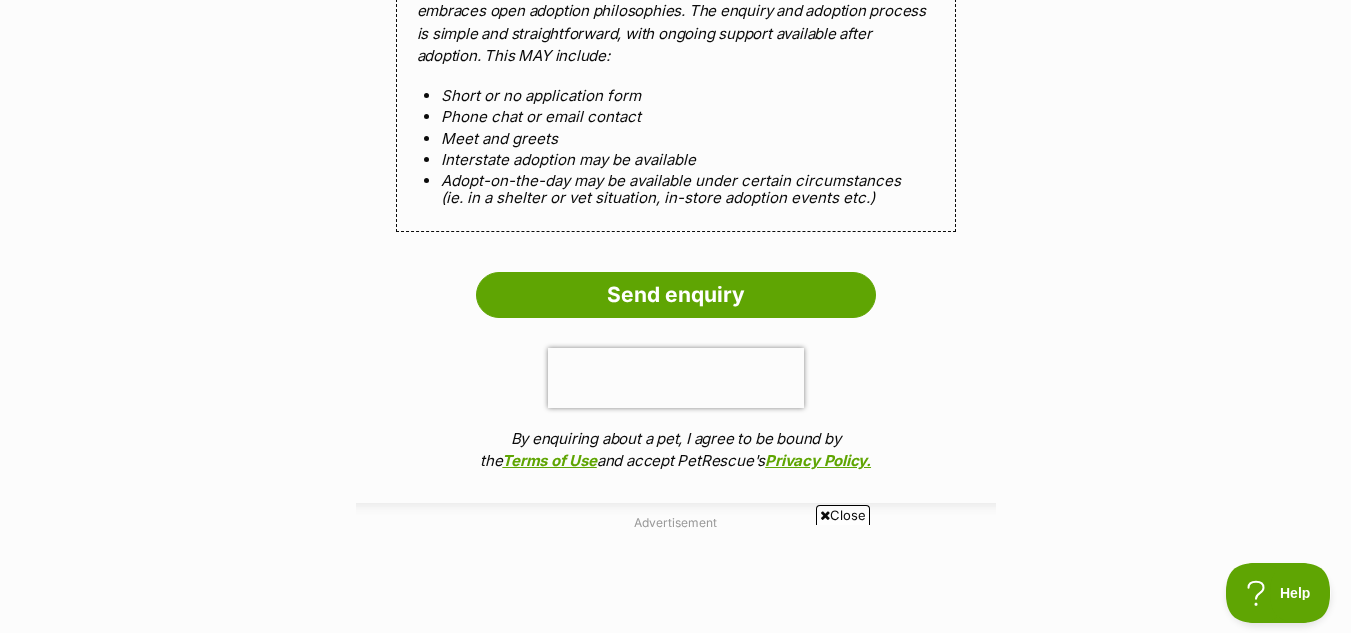 scroll, scrollTop: 2138, scrollLeft: 0, axis: vertical 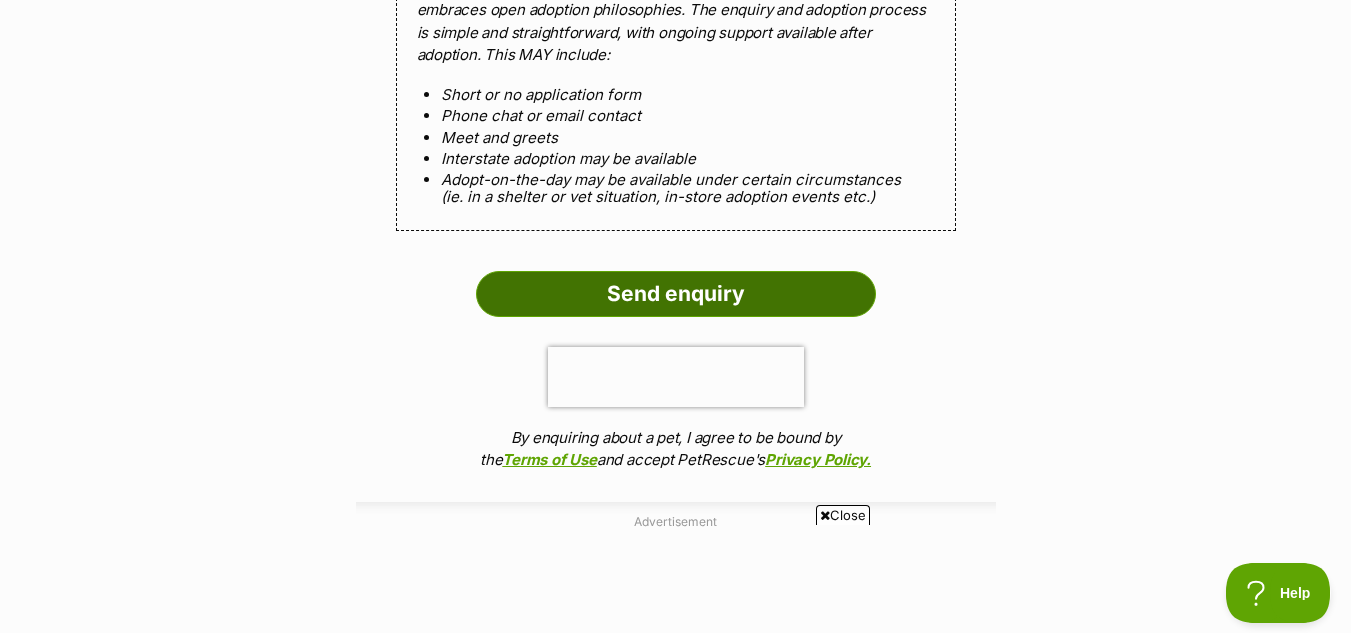click on "Send enquiry" at bounding box center [676, 294] 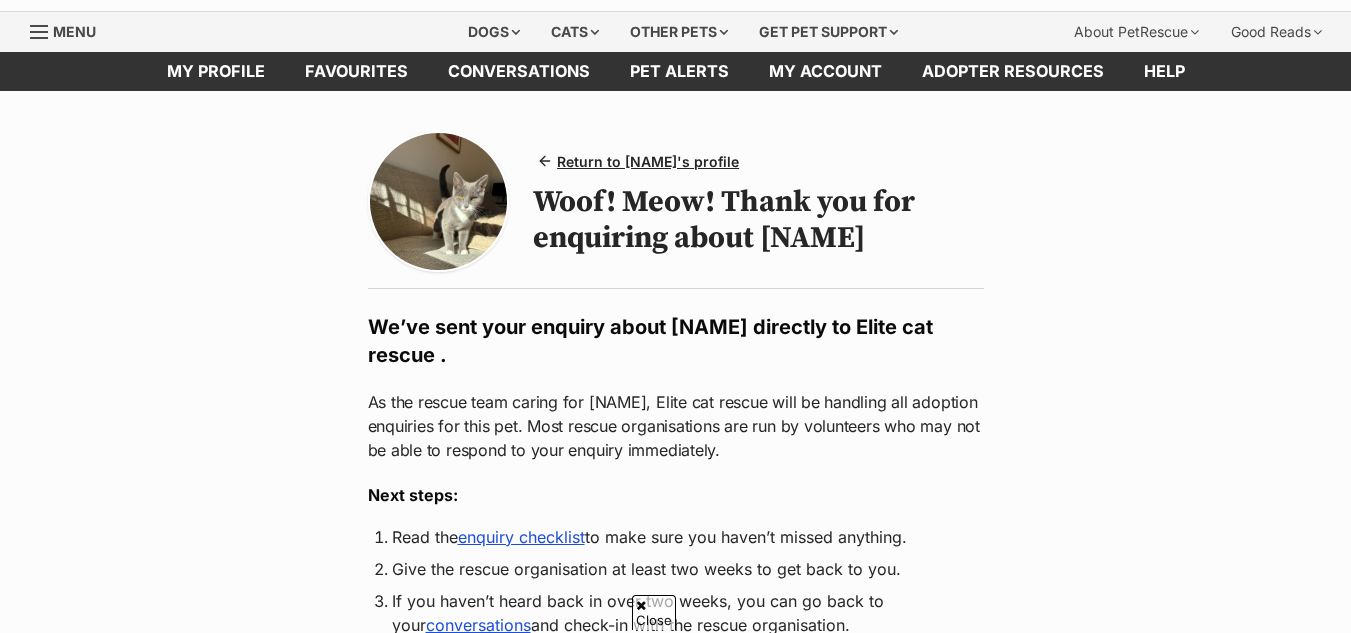 scroll, scrollTop: 112, scrollLeft: 0, axis: vertical 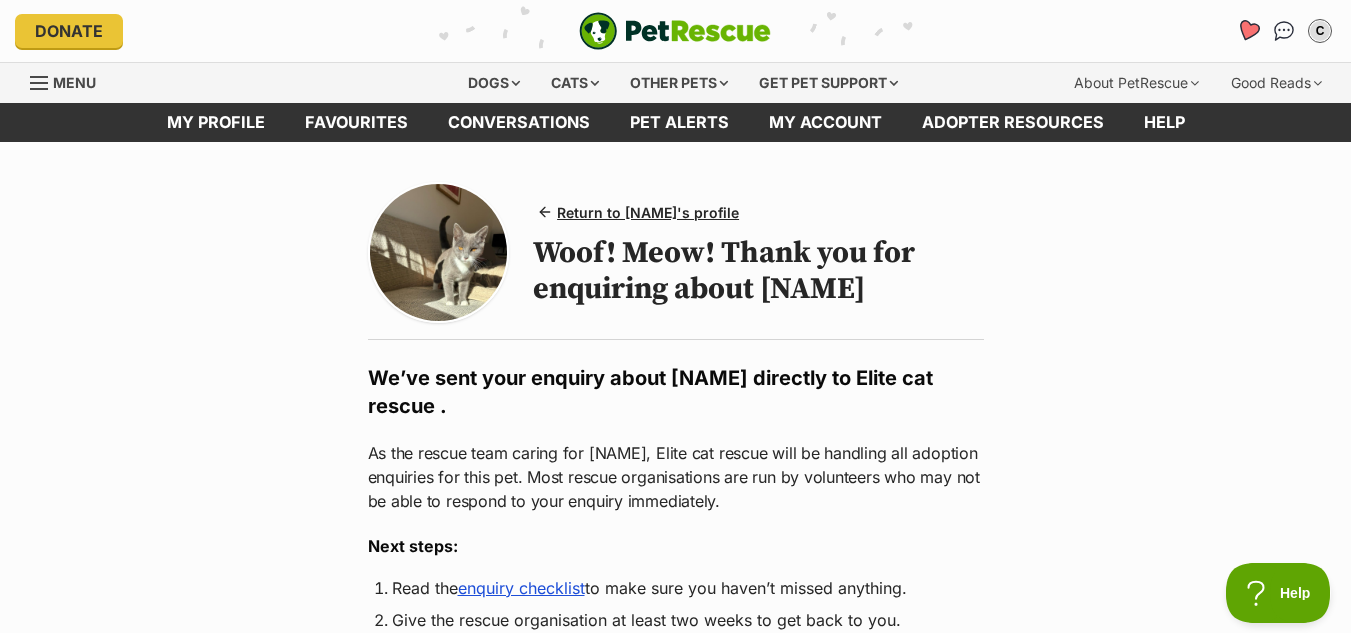 click 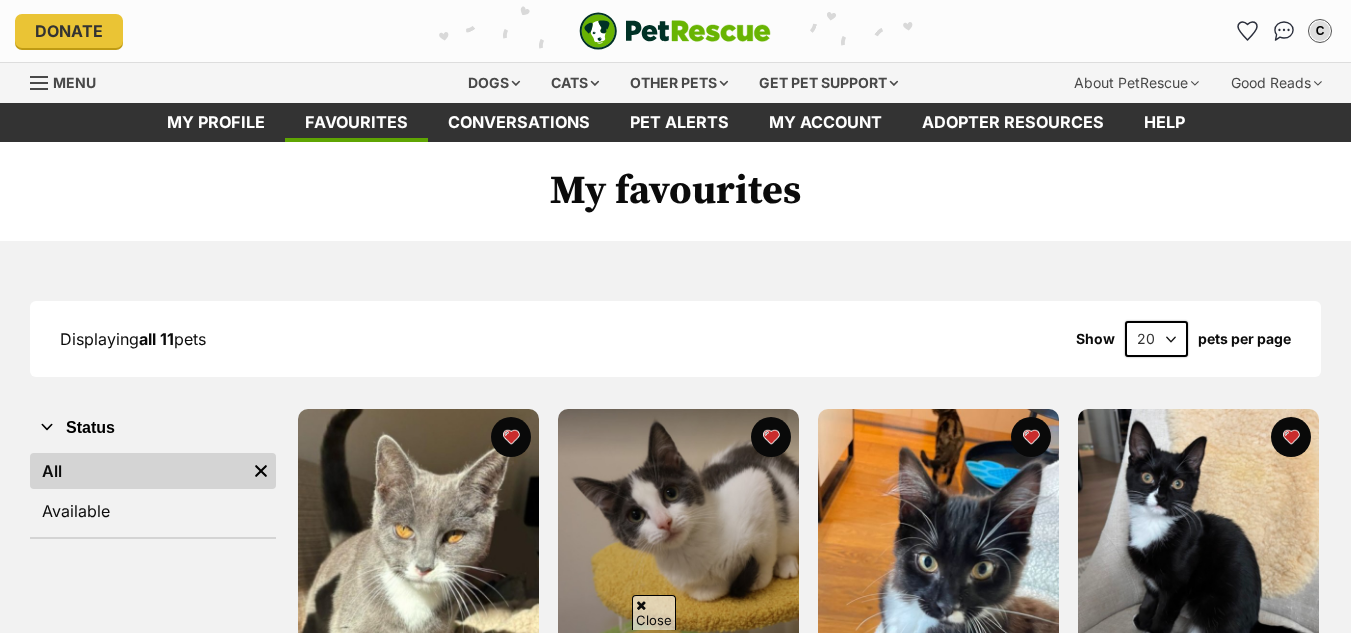 scroll, scrollTop: 254, scrollLeft: 0, axis: vertical 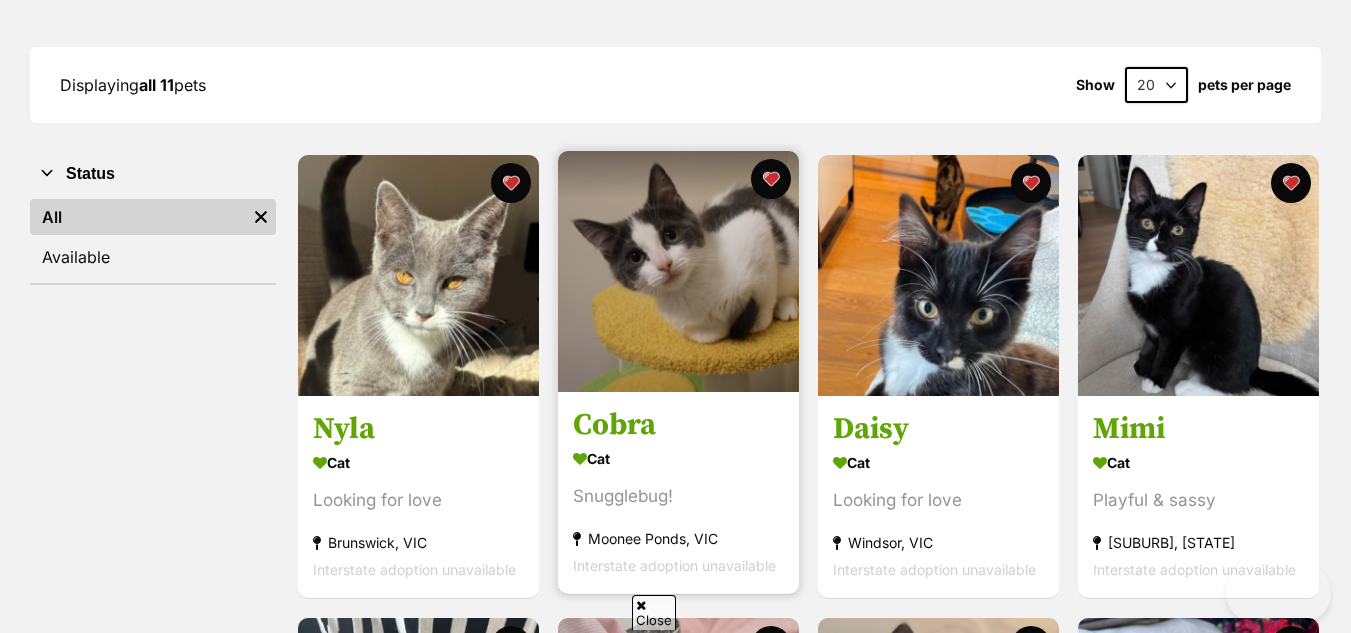 click at bounding box center (678, 271) 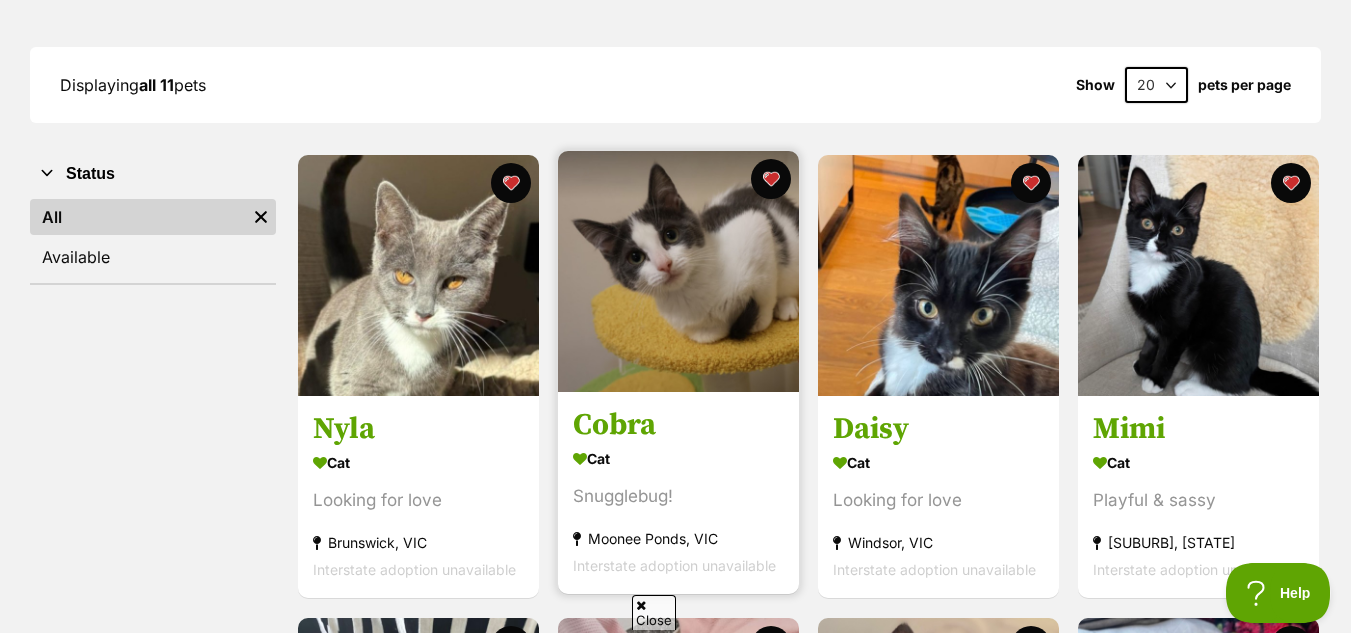scroll, scrollTop: 0, scrollLeft: 0, axis: both 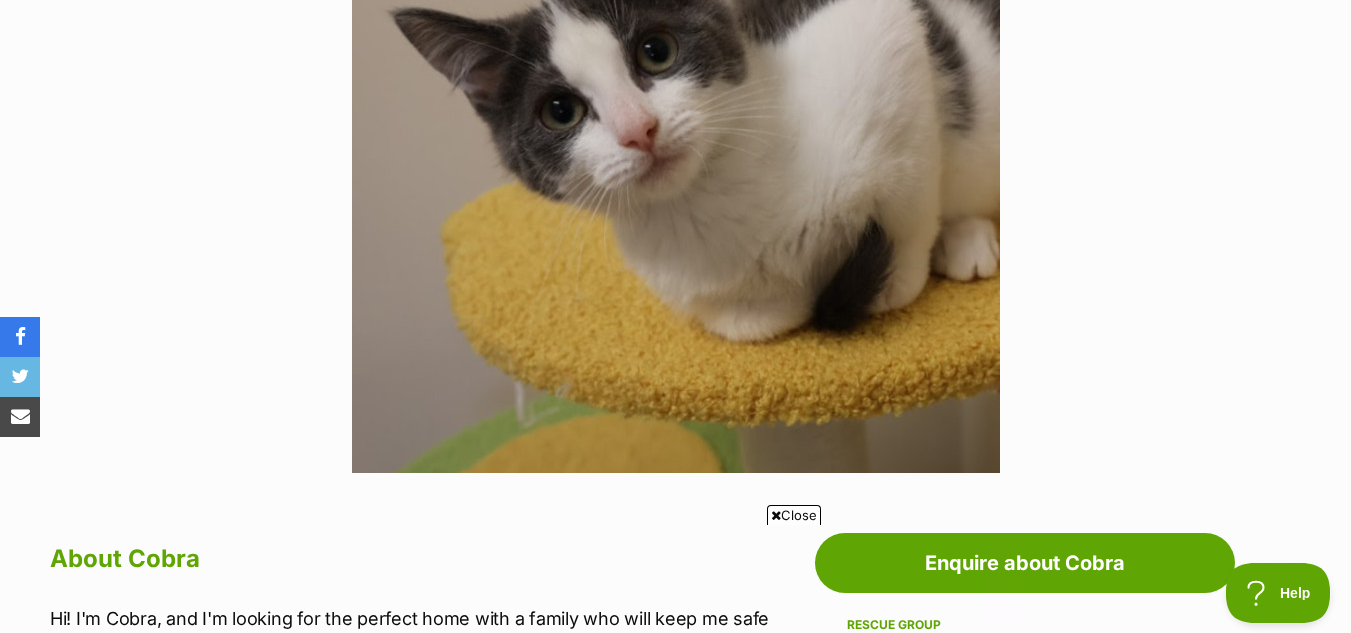 click at bounding box center [675, 533] 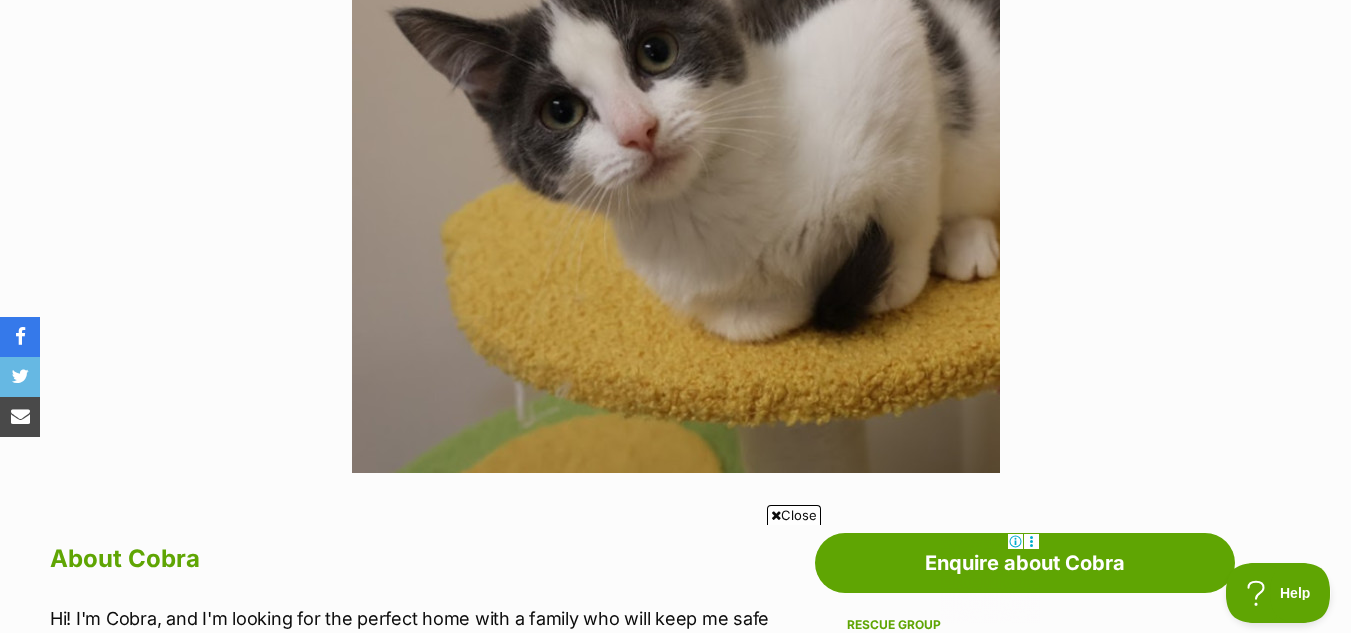 scroll, scrollTop: 0, scrollLeft: 0, axis: both 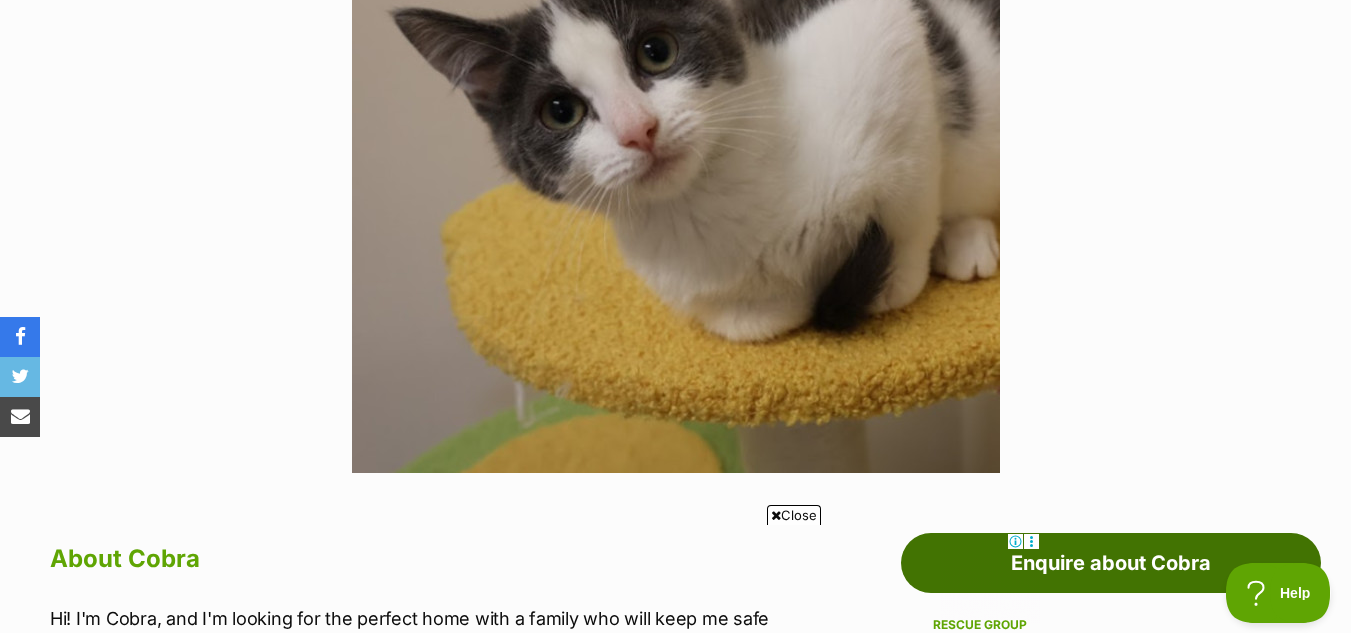click on "Enquire about Cobra" at bounding box center [1111, 563] 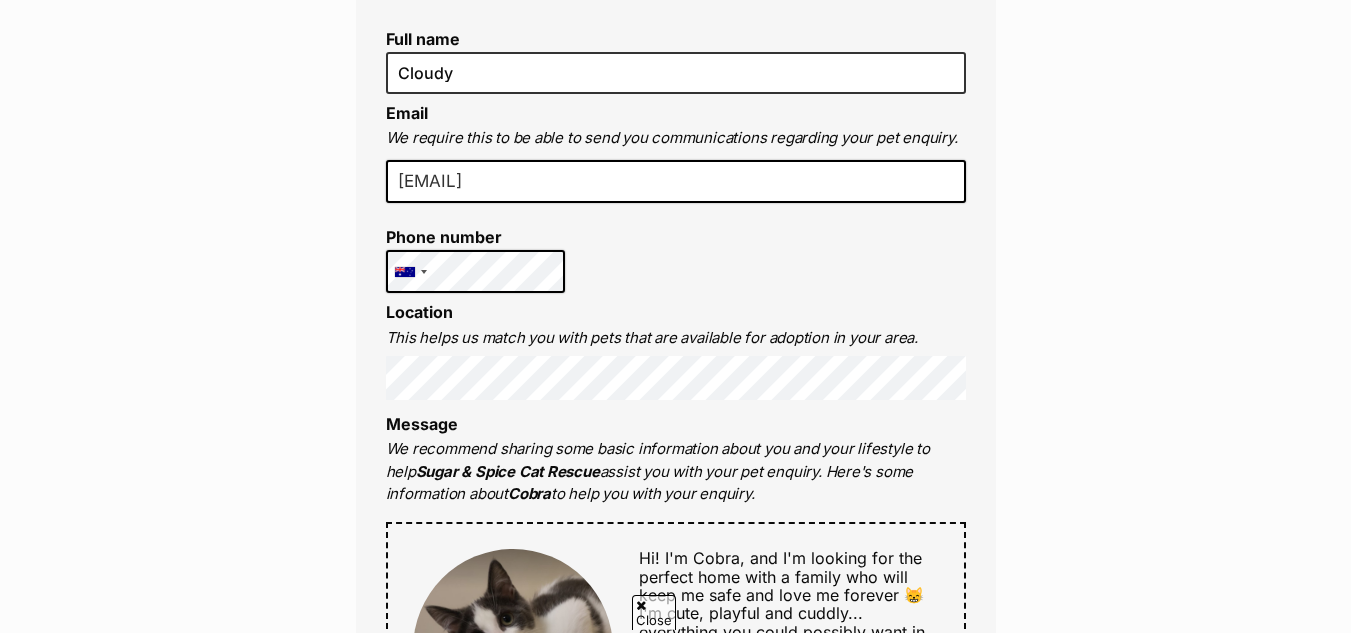 scroll, scrollTop: 565, scrollLeft: 0, axis: vertical 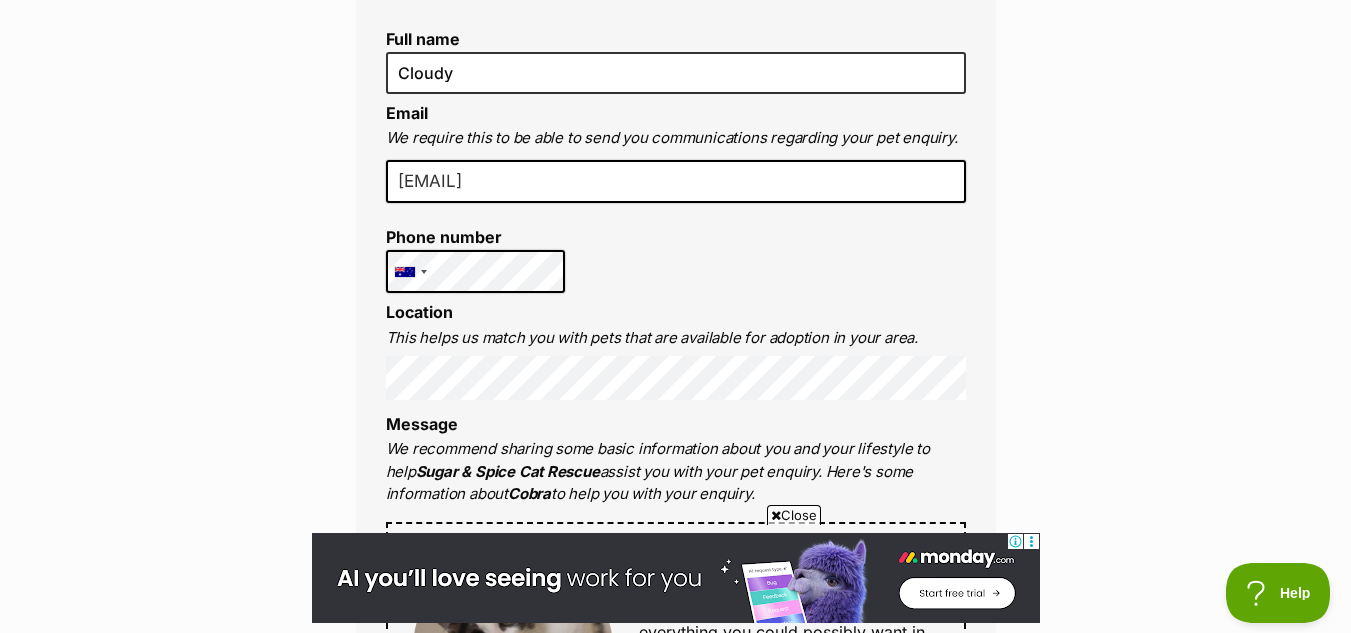 click on "Enquire about  Cobra
Want to increase your chances of a successful enquiry?
Update your adopter profile now!
Full name Cloudy
Email
We require this to be able to send you communications regarding your pet enquiry.
cloudy.m@outlook.com
Phone number United States +1 United Kingdom +44 Afghanistan (‫افغانستان‬‎) +93 Albania (Shqipëri) +355 Algeria (‫الجزائر‬‎) +213 American Samoa +1684 Andorra +376 Angola +244 Anguilla +1264 Antigua and Barbuda +1268 Argentina +54 Armenia (Հայաստան) +374 Aruba +297 Australia +61 Austria (Österreich) +43 Azerbaijan (Azərbaycan) +994 Bahamas +1242 Bahrain (‫البحرين‬‎) +973 Bangladesh (বাংলাদেশ) +880 Barbados +1246 Belarus (Беларусь) +375 Belgium (België) +32 Belize +501 Benin (Bénin) +229 Bermuda +1441 Bhutan (འབྲུག) +975 Bolivia +591 Bosnia and Herzegovina (Босна и Херцеговина) +387 Botswana +267 Brazil (Brasil) +55 +246 +1284 +1" at bounding box center [675, 843] 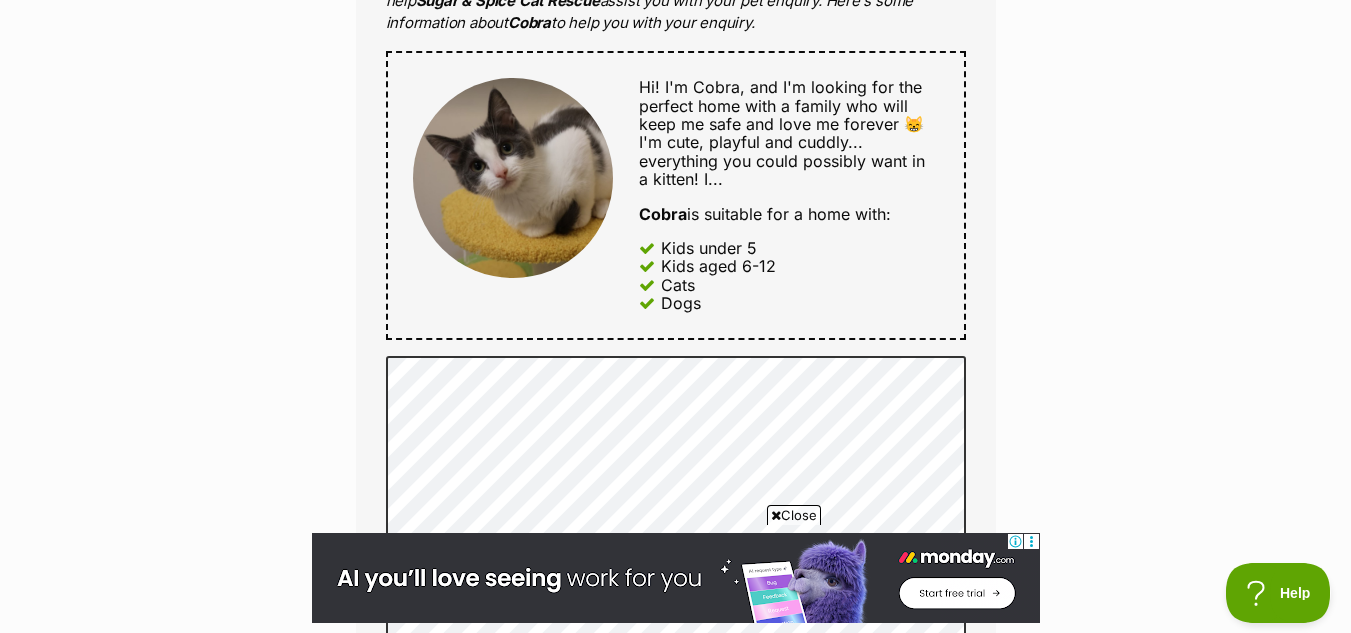scroll, scrollTop: 1037, scrollLeft: 0, axis: vertical 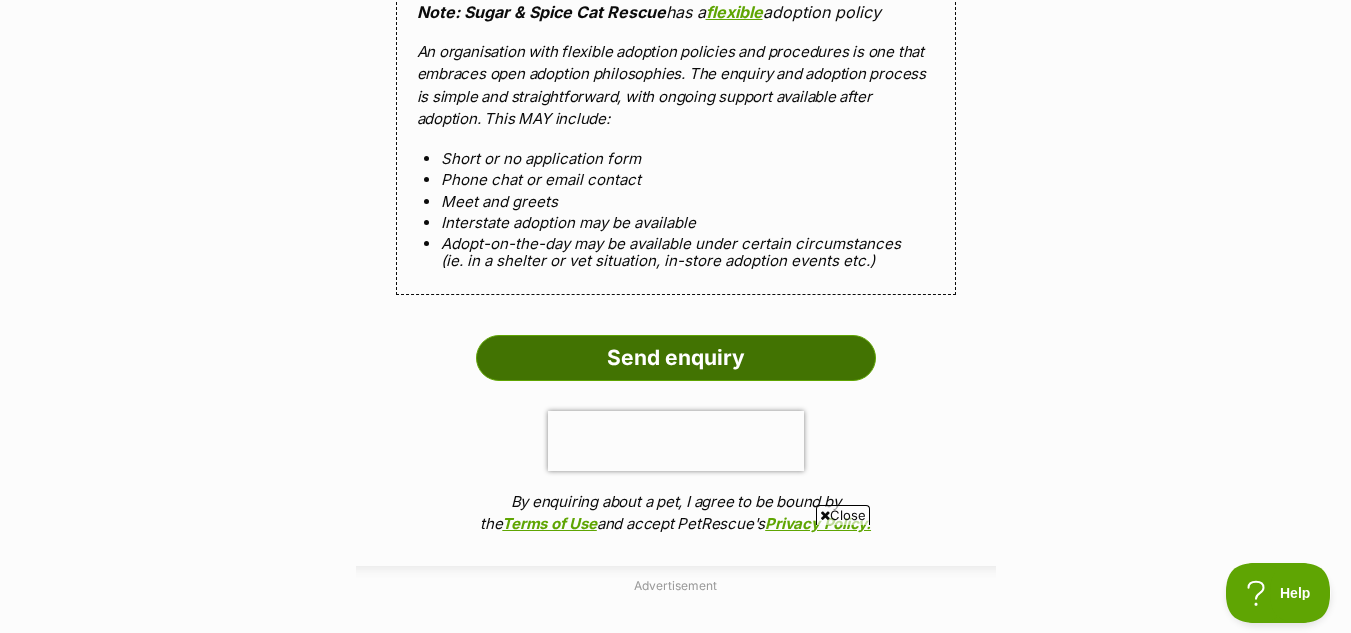 click on "Send enquiry" at bounding box center (676, 358) 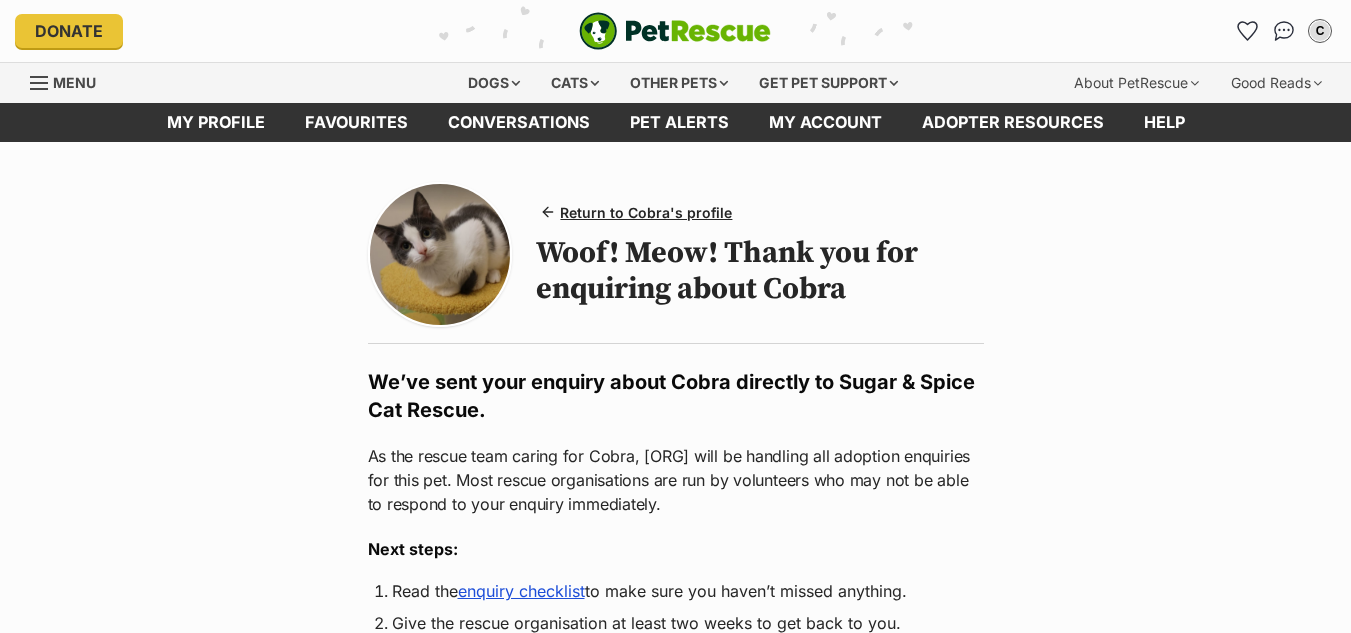 scroll, scrollTop: 0, scrollLeft: 0, axis: both 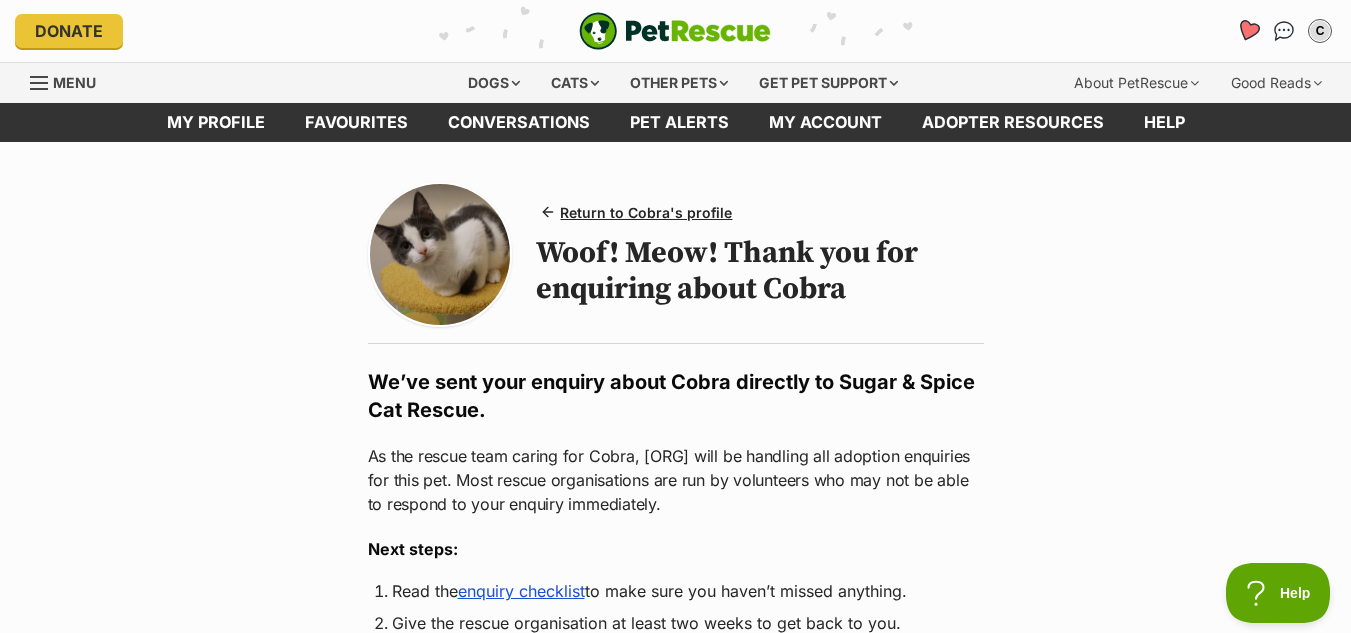 click 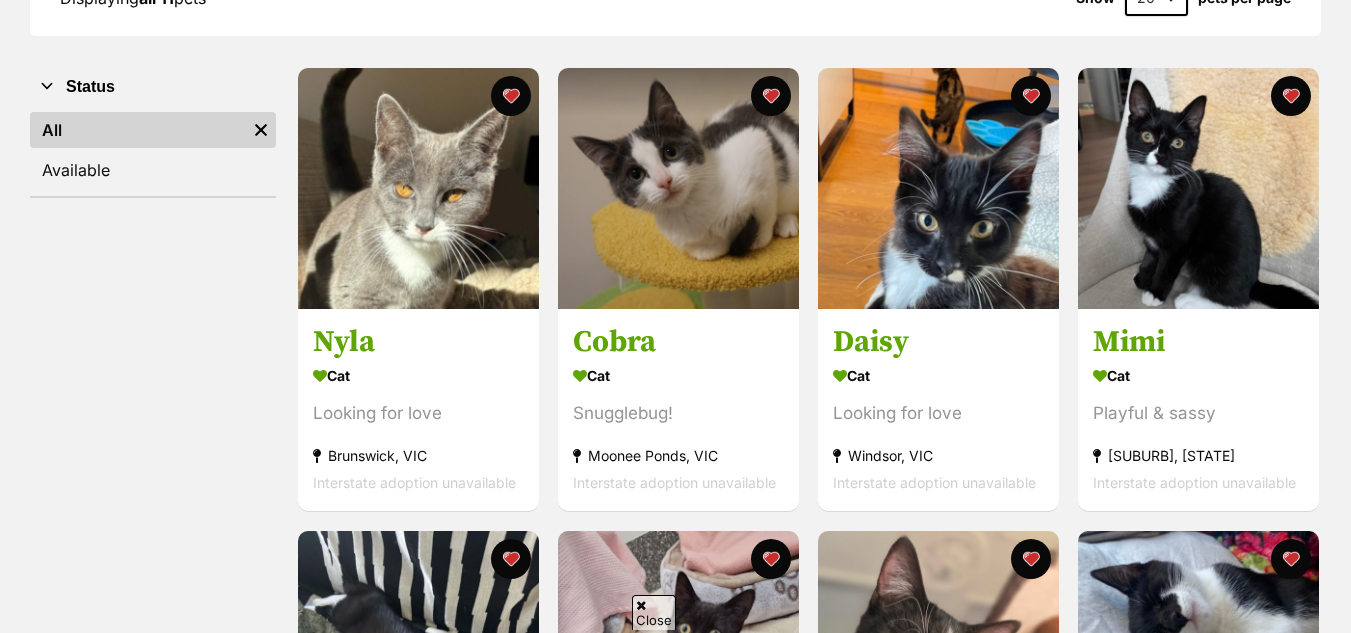 scroll, scrollTop: 0, scrollLeft: 0, axis: both 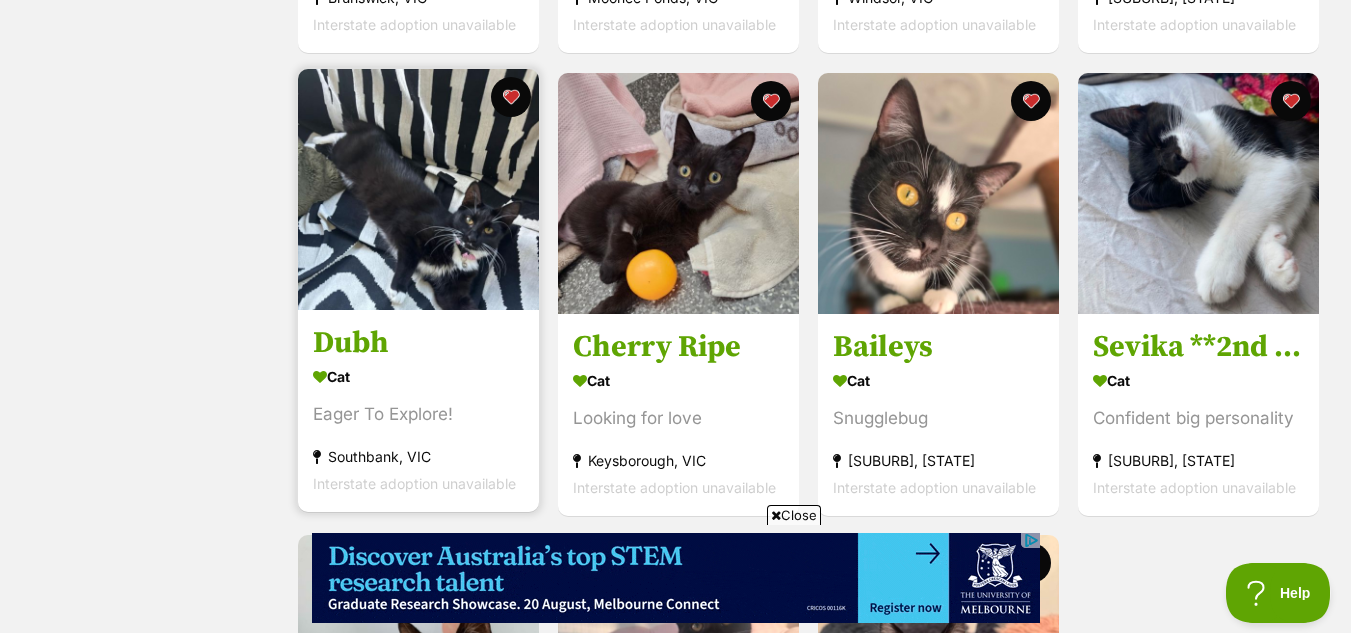 click at bounding box center [418, 189] 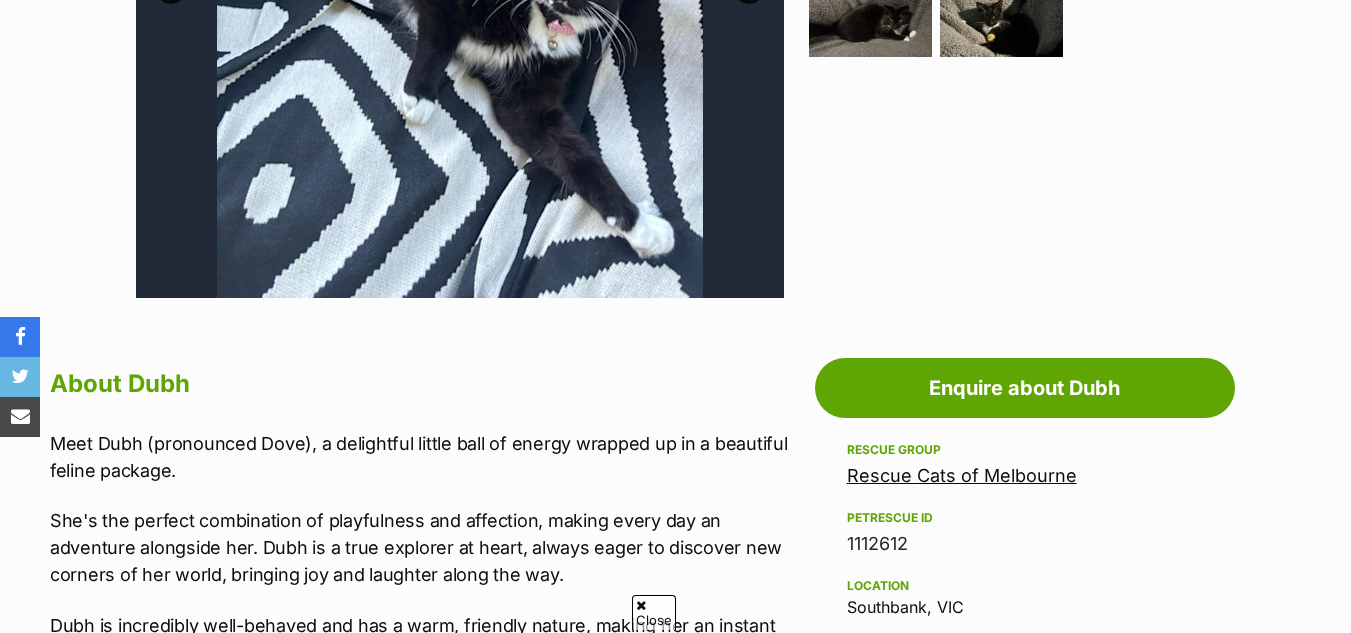 scroll, scrollTop: 0, scrollLeft: 0, axis: both 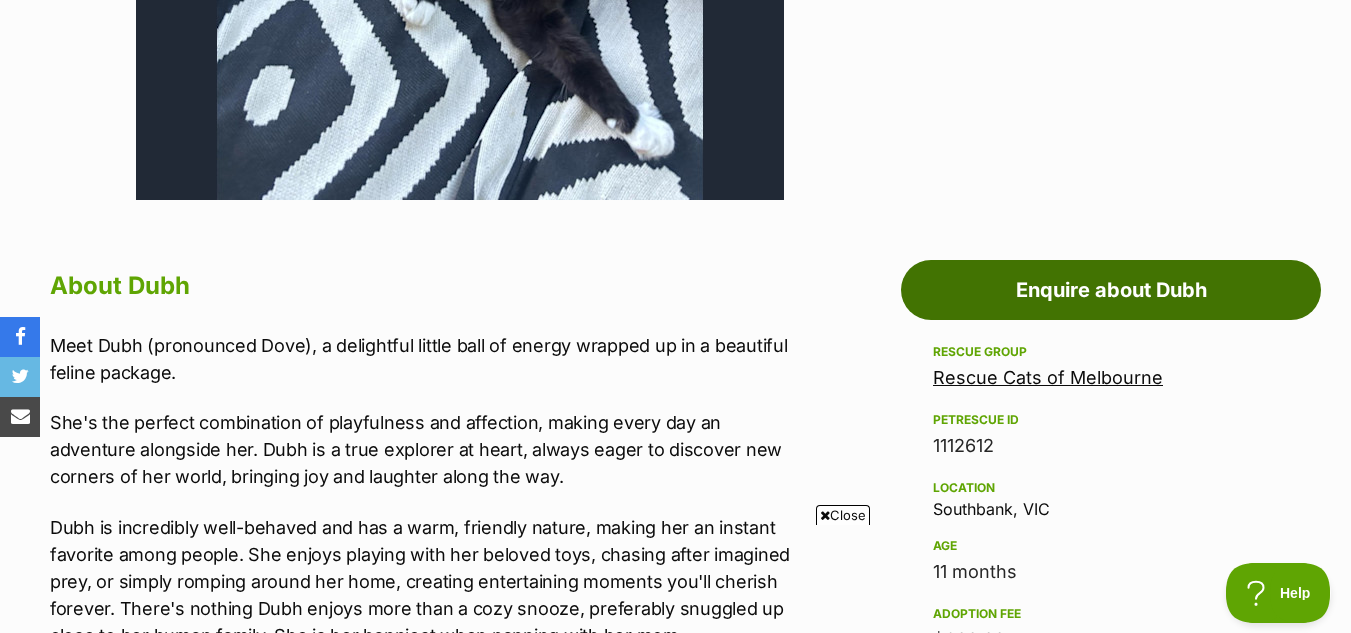 click on "Enquire about Dubh" at bounding box center (1111, 290) 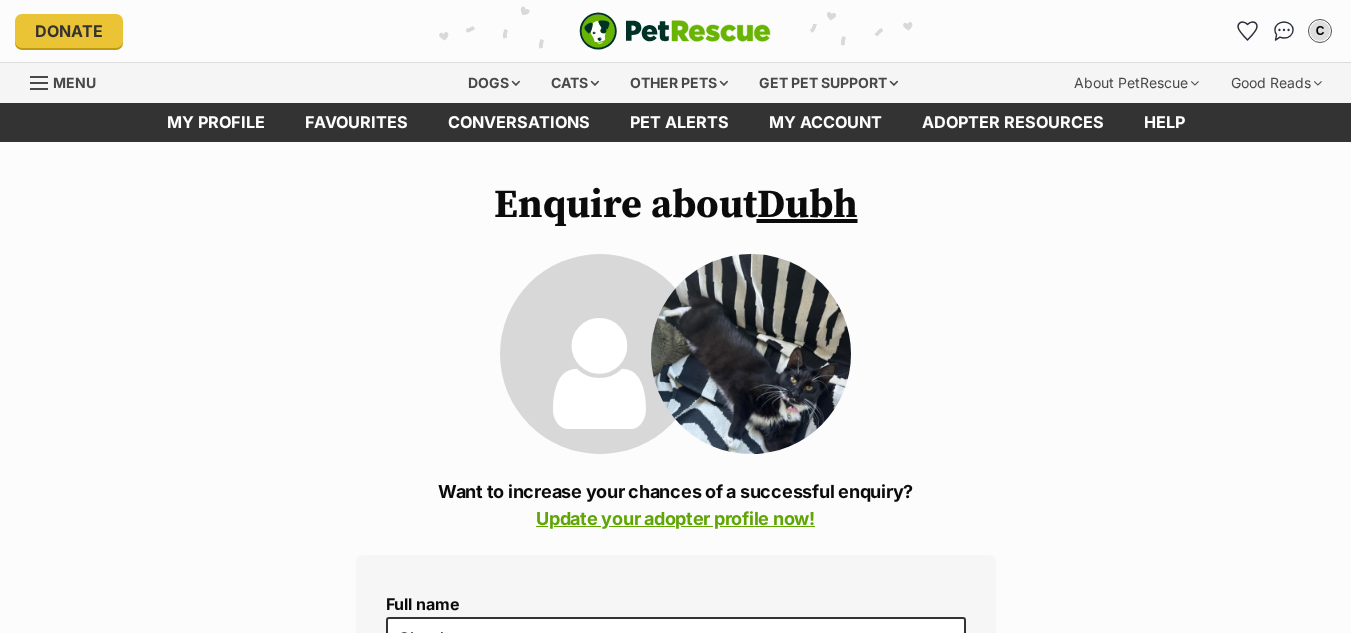 scroll, scrollTop: 0, scrollLeft: 0, axis: both 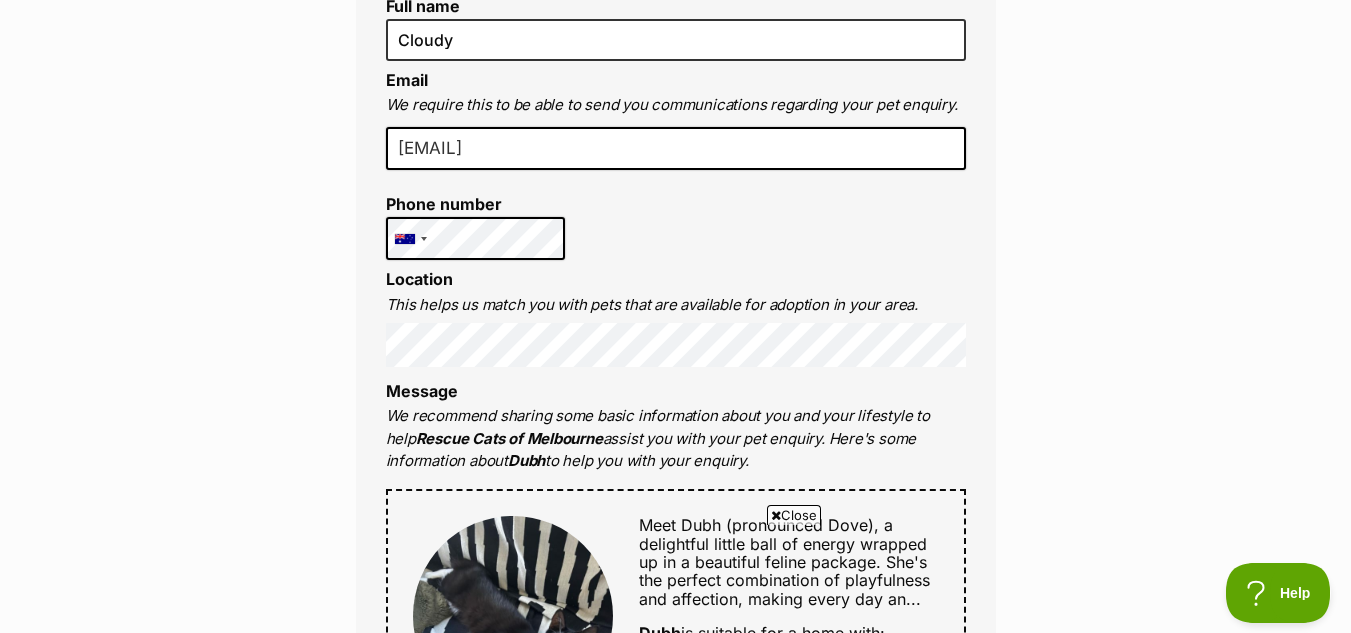 click on "Enquire about Dubh
Want to increase your chances of a successful enquiry?
Update your adopter profile now!
Full name [FIRST]
Email
We require this to be able to send you communications regarding your pet enquiry.
[EMAIL]
Phone number United States +1 United Kingdom +44 Afghanistan (‫افغانستان‬‎) +93 Albania (Shqipëri) +355 Algeria (‫الجزائر‬‎) +213 American Samoa +1684 Andorra +376 Angola +244 Anguilla +1264 Antigua and Barbuda +1268 Argentina +54 Armenia (Հայաստան) +374 Aruba +297 Australia +61 Austria (Österreich) +43 Azerbaijan (Azərbaycan) +994 Bahamas +1242 Bahrain (‫البحرين‬‎) +973 Bangladesh (বাংলাদেশ) +880 Barbados +1246 Belarus (Беларусь) +375 Belgium (België) +32 Belize +501 Benin (Bénin) +229 Bermuda +1441 Bhutan (འབྲུག) +975 Bolivia +591 Bosnia and Herzegovina (Босна и Херцеговина) +387 Botswana +267 Brazil (Brasil) +55 +246 +1284 +1" at bounding box center (675, 779) 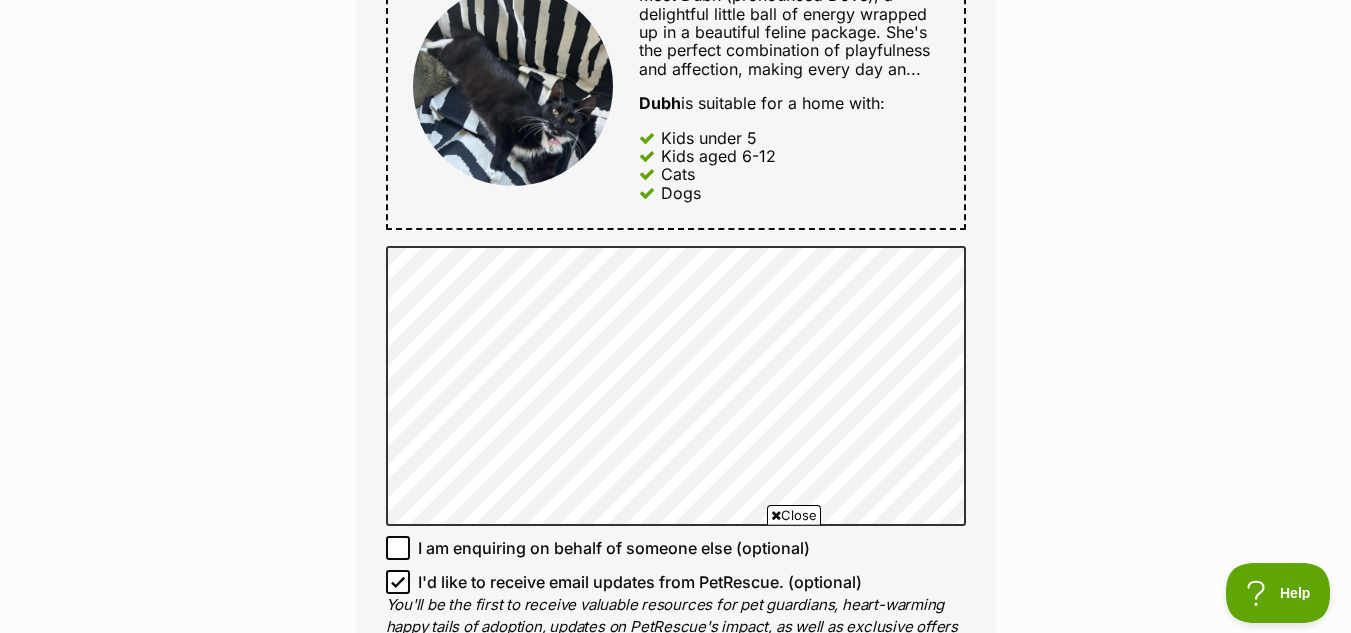 scroll, scrollTop: 1129, scrollLeft: 0, axis: vertical 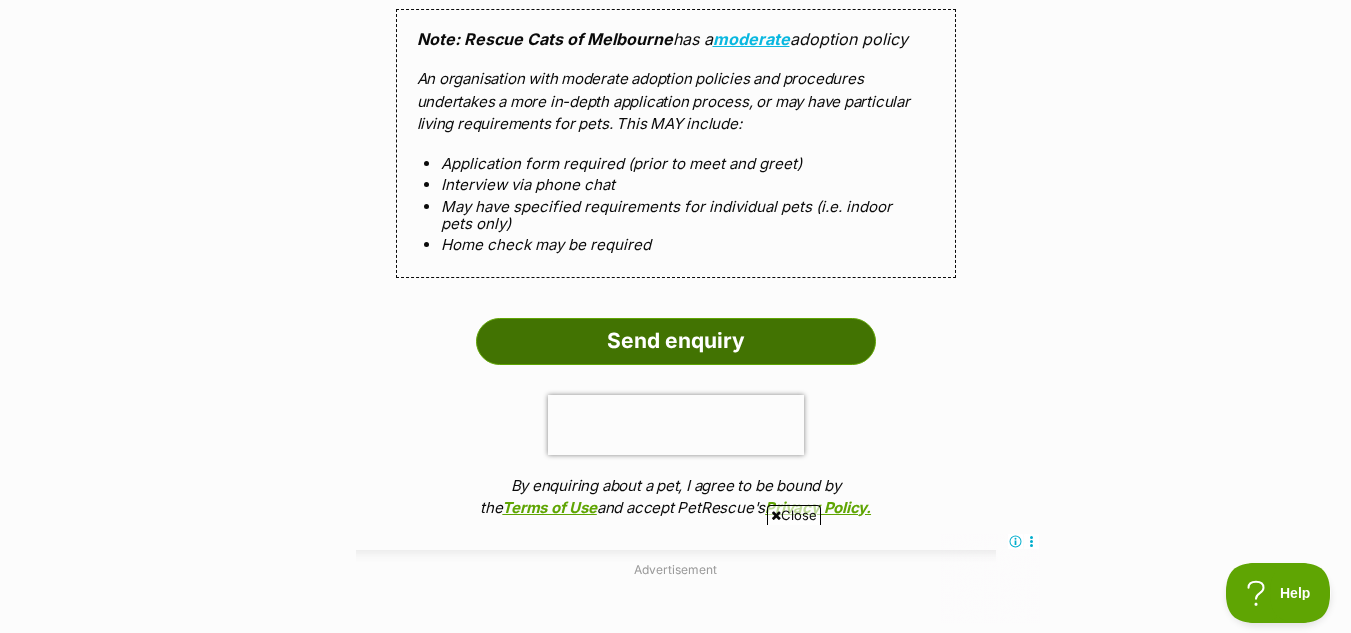 click on "Send enquiry" at bounding box center (676, 341) 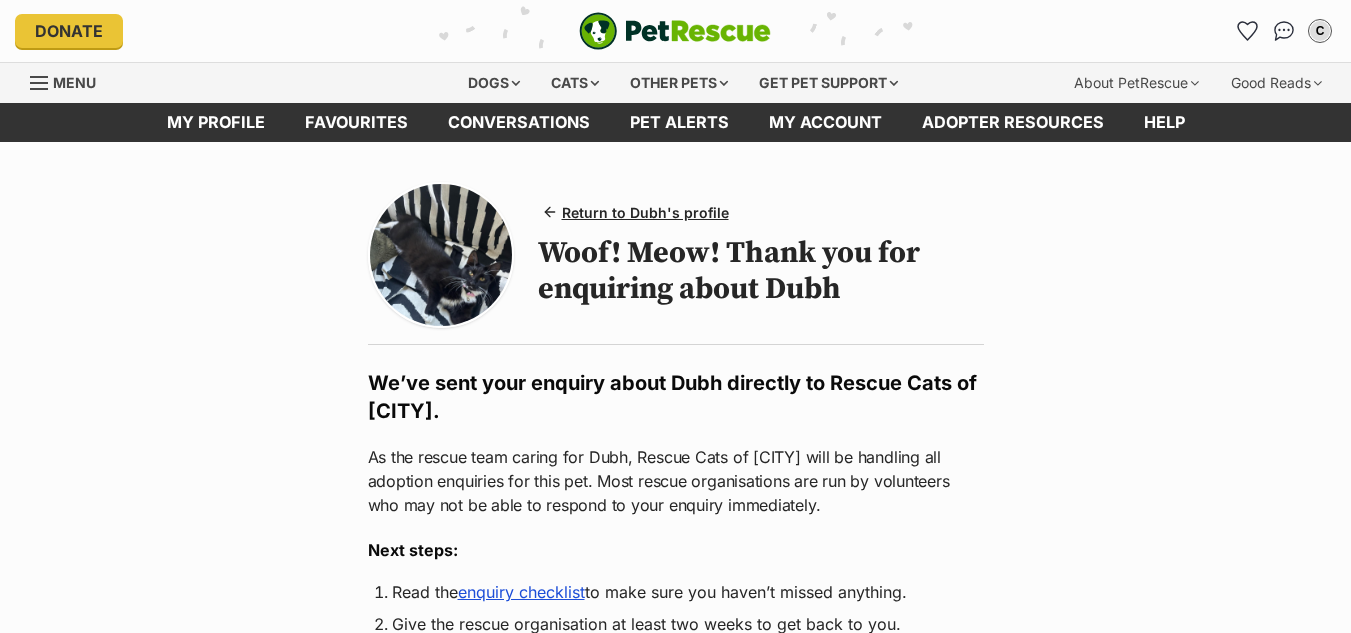 scroll, scrollTop: 0, scrollLeft: 0, axis: both 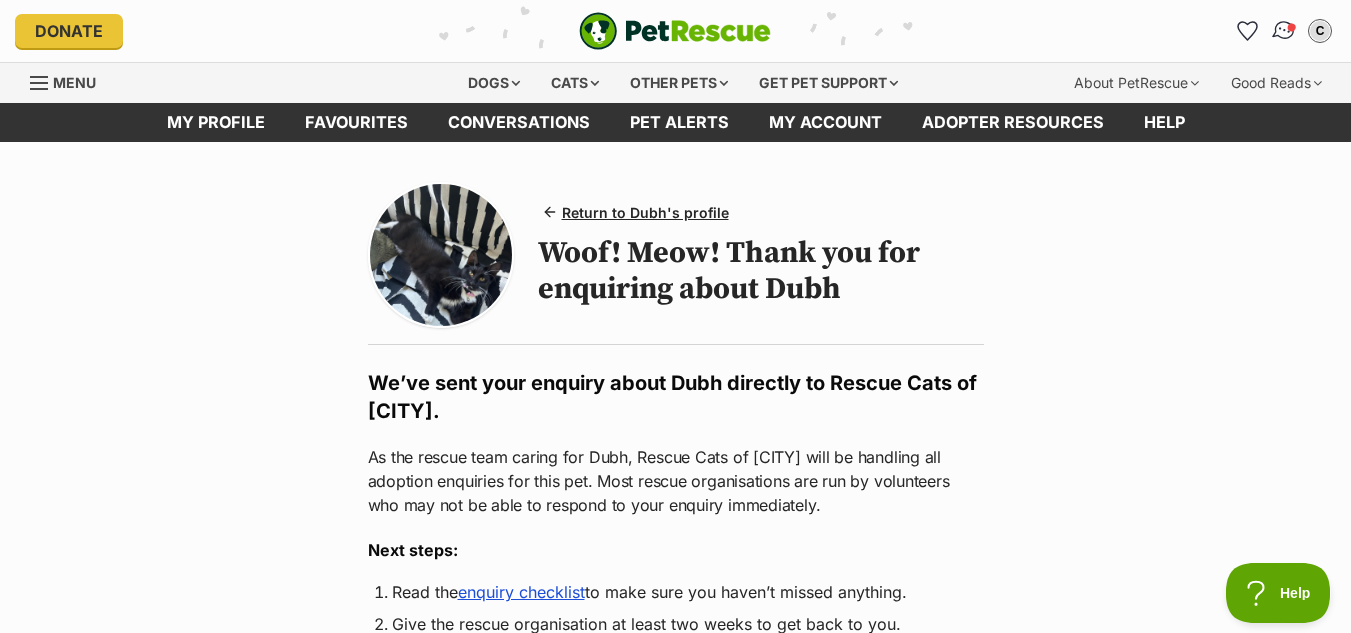 click at bounding box center (1284, 31) 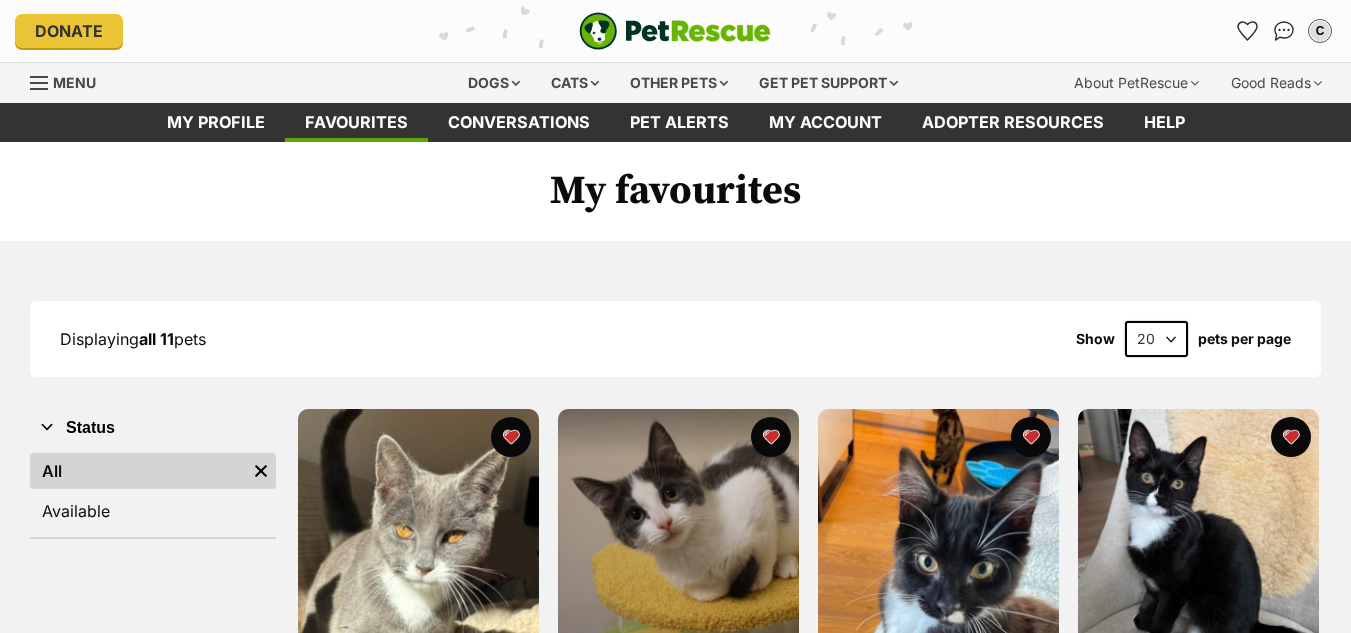 scroll, scrollTop: 0, scrollLeft: 0, axis: both 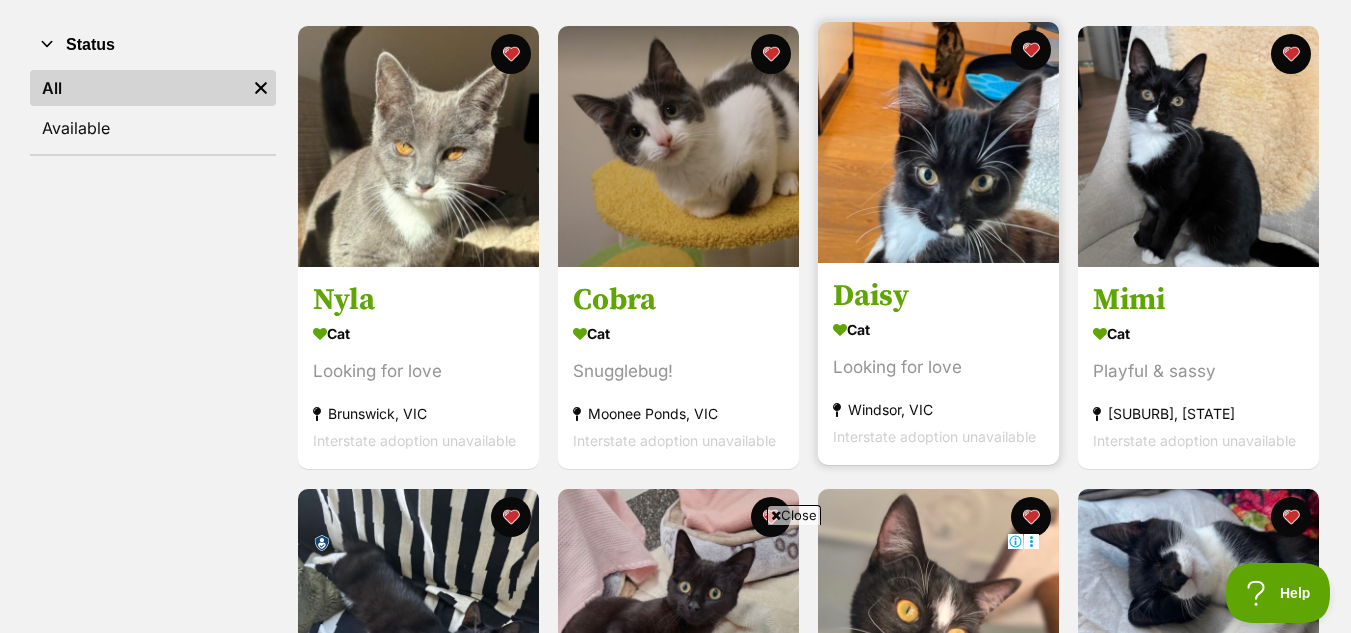 click at bounding box center [938, 142] 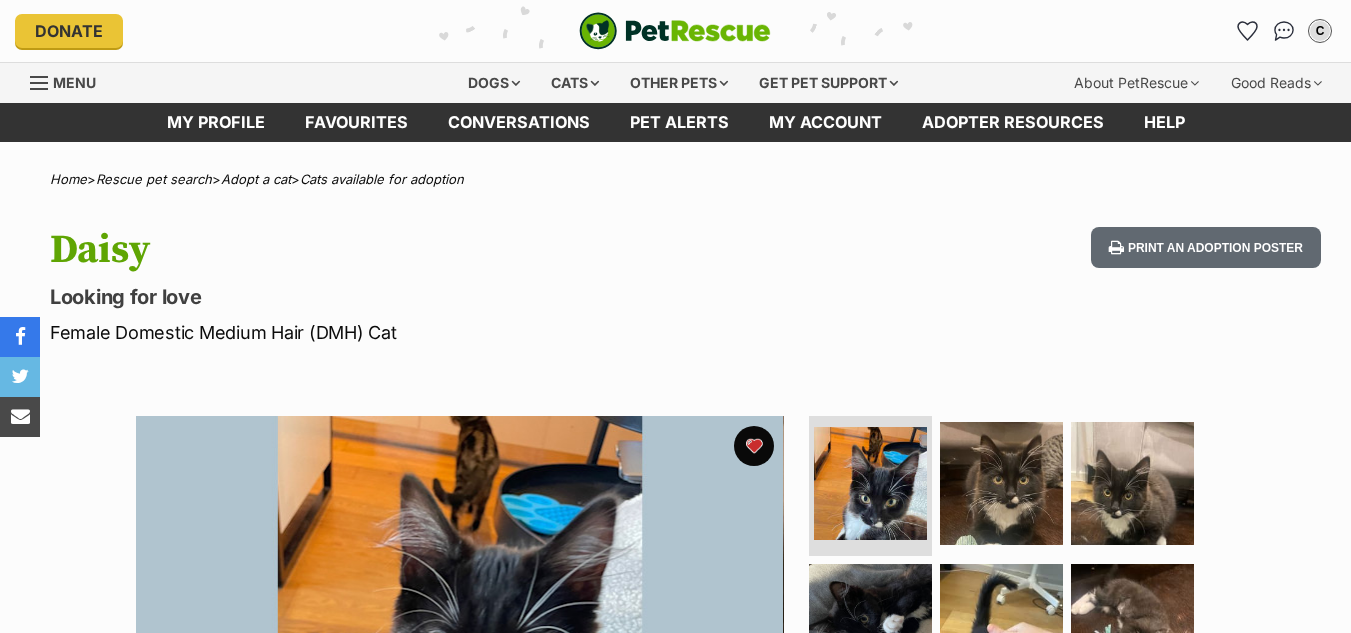 scroll, scrollTop: 311, scrollLeft: 0, axis: vertical 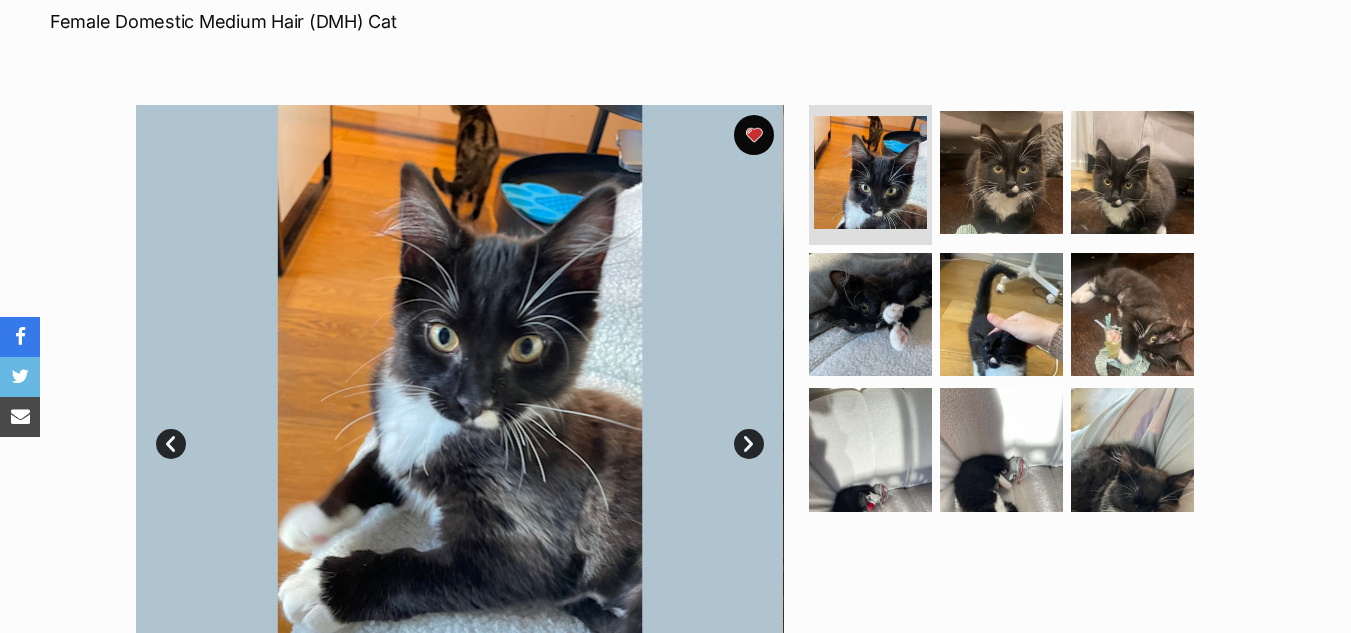 click at bounding box center [1001, 314] 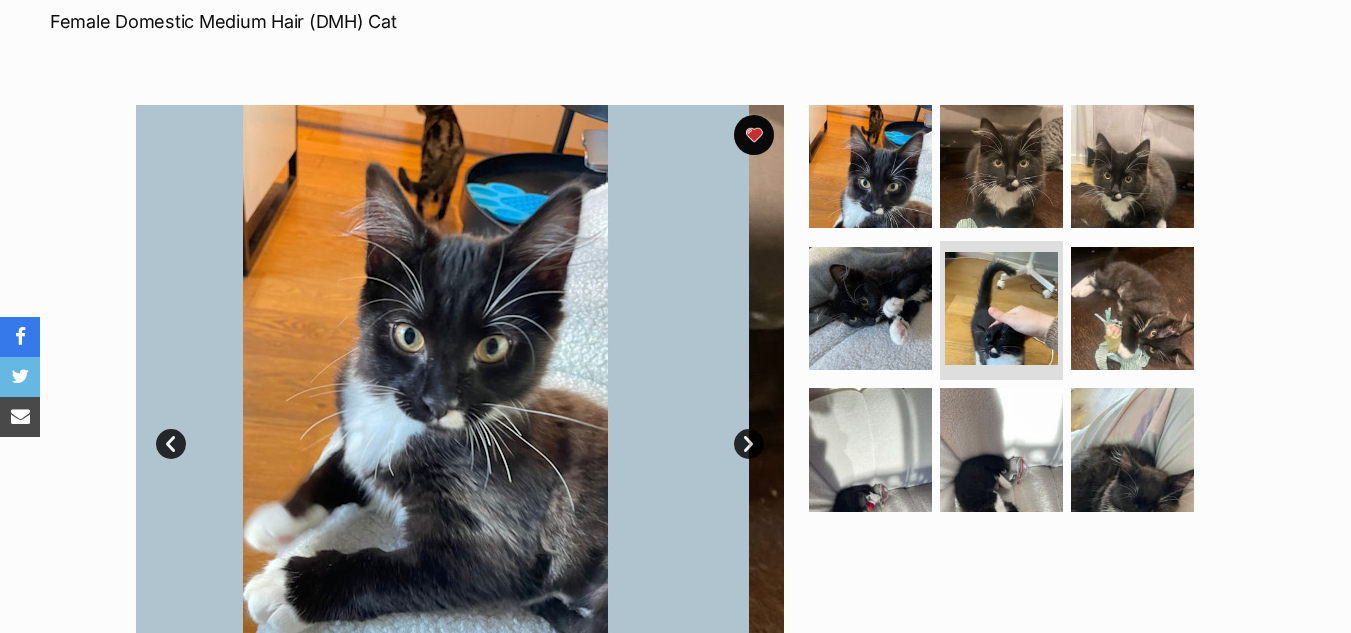 scroll, scrollTop: 0, scrollLeft: 0, axis: both 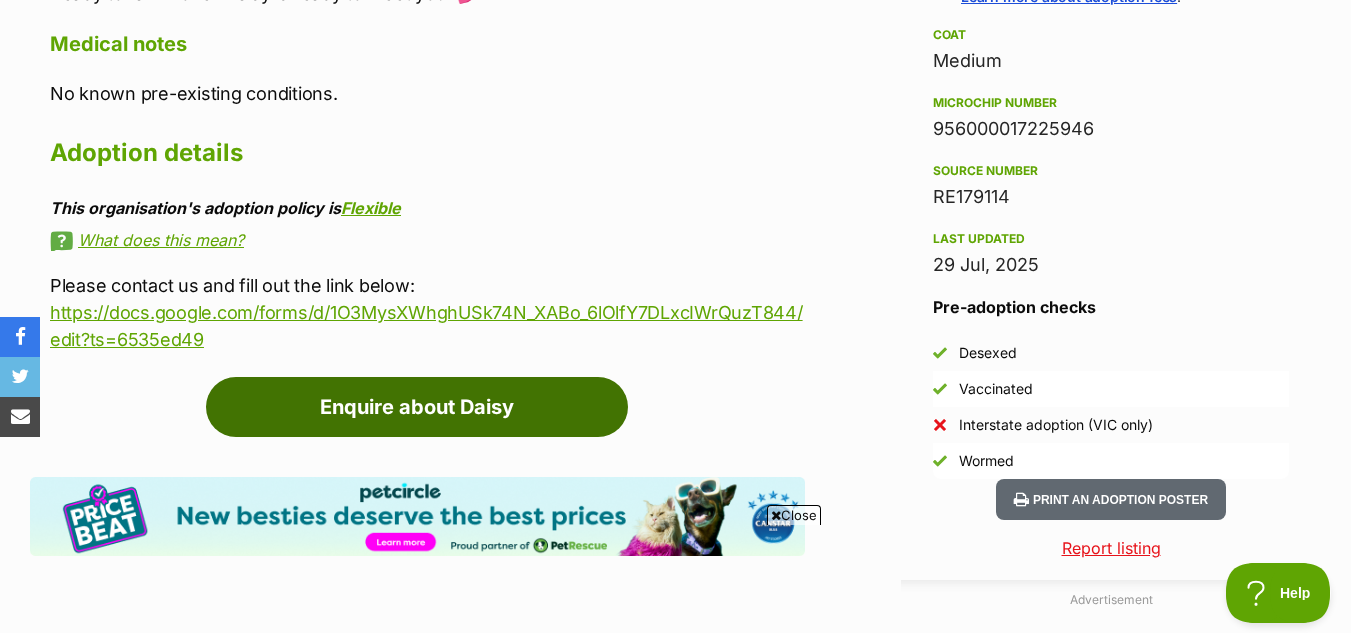 click on "Enquire about Daisy" at bounding box center (417, 407) 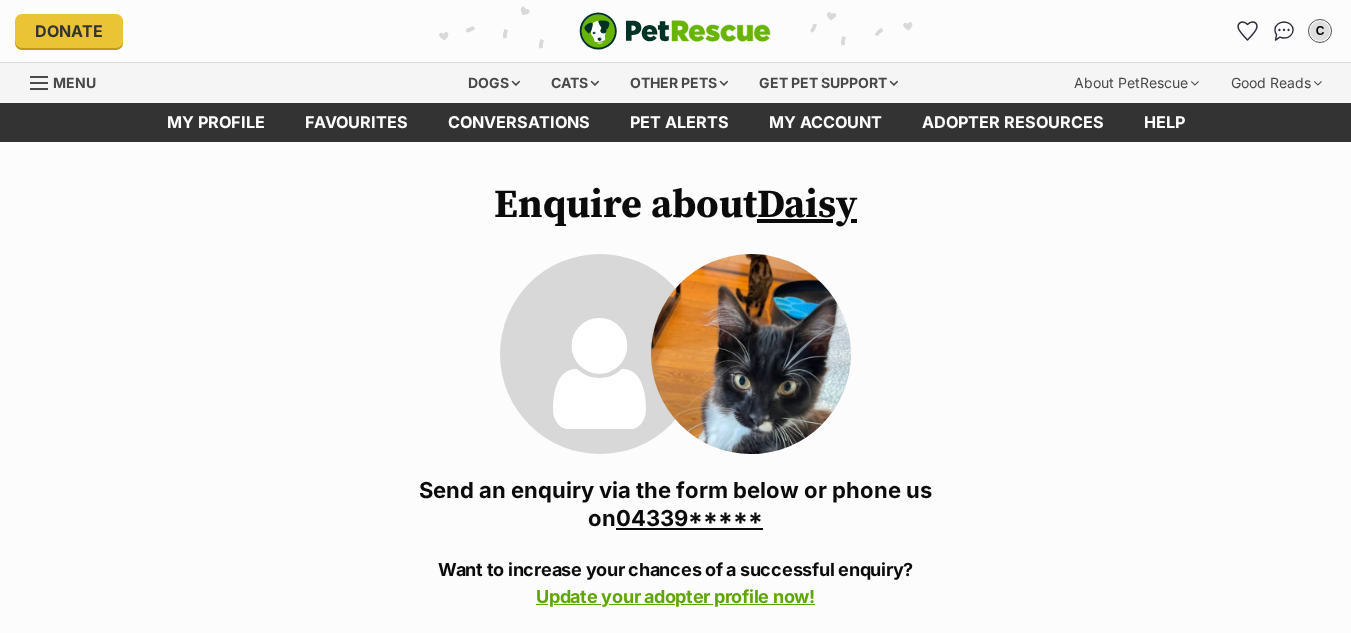 scroll, scrollTop: 0, scrollLeft: 0, axis: both 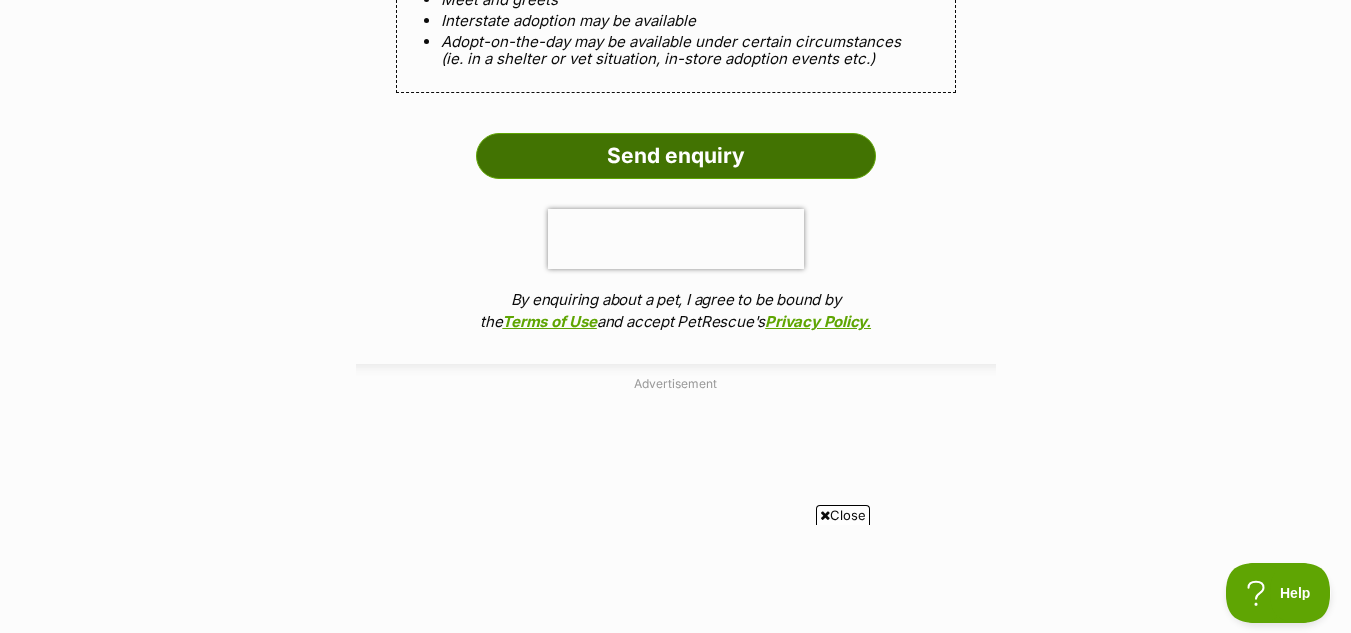 click on "Send enquiry" at bounding box center [676, 156] 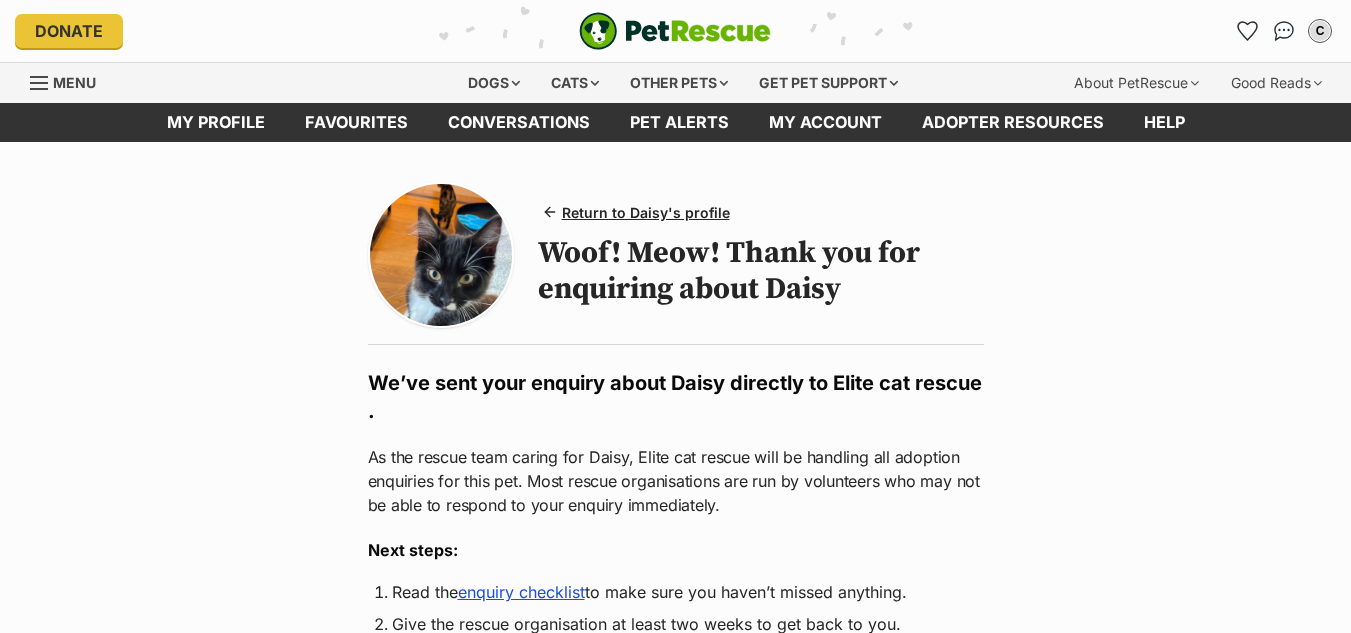 scroll, scrollTop: 0, scrollLeft: 0, axis: both 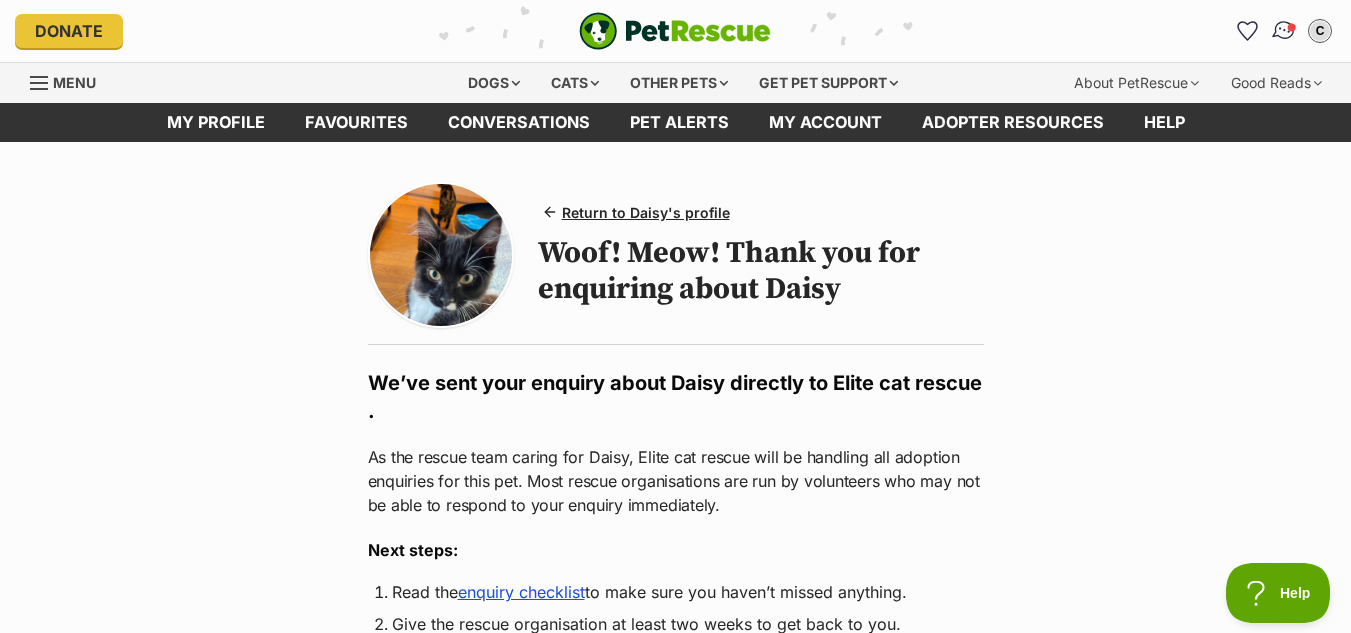 click at bounding box center [1284, 31] 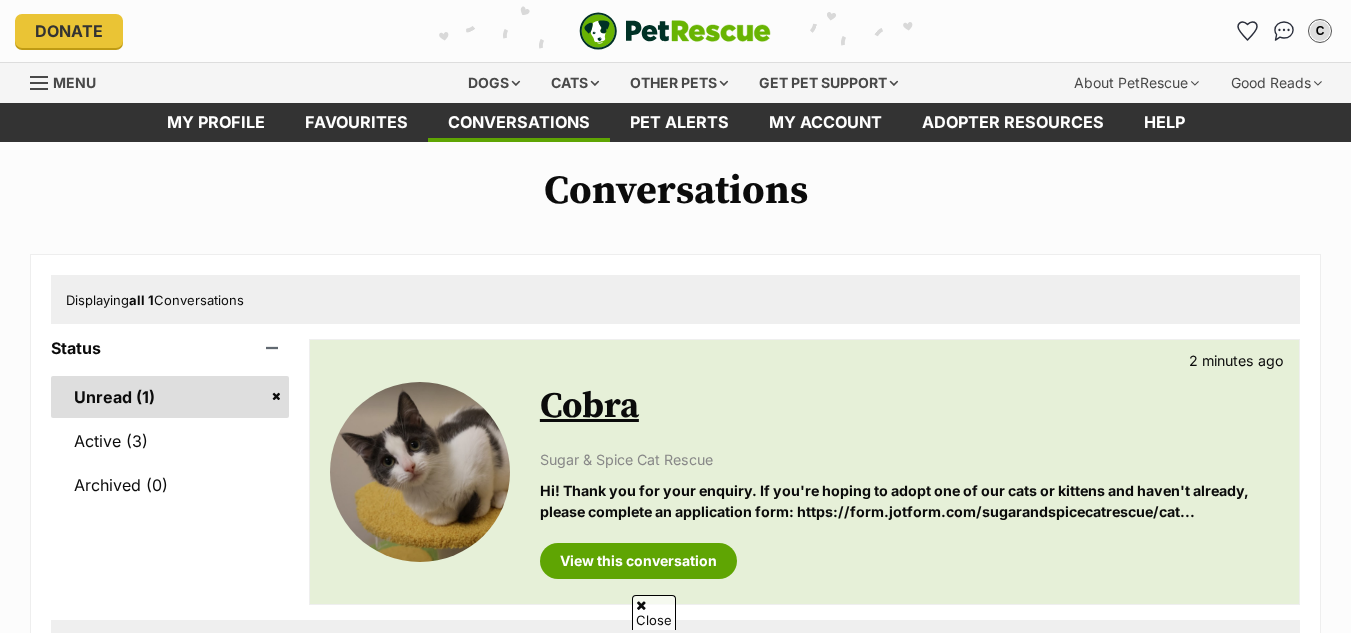 scroll, scrollTop: 220, scrollLeft: 0, axis: vertical 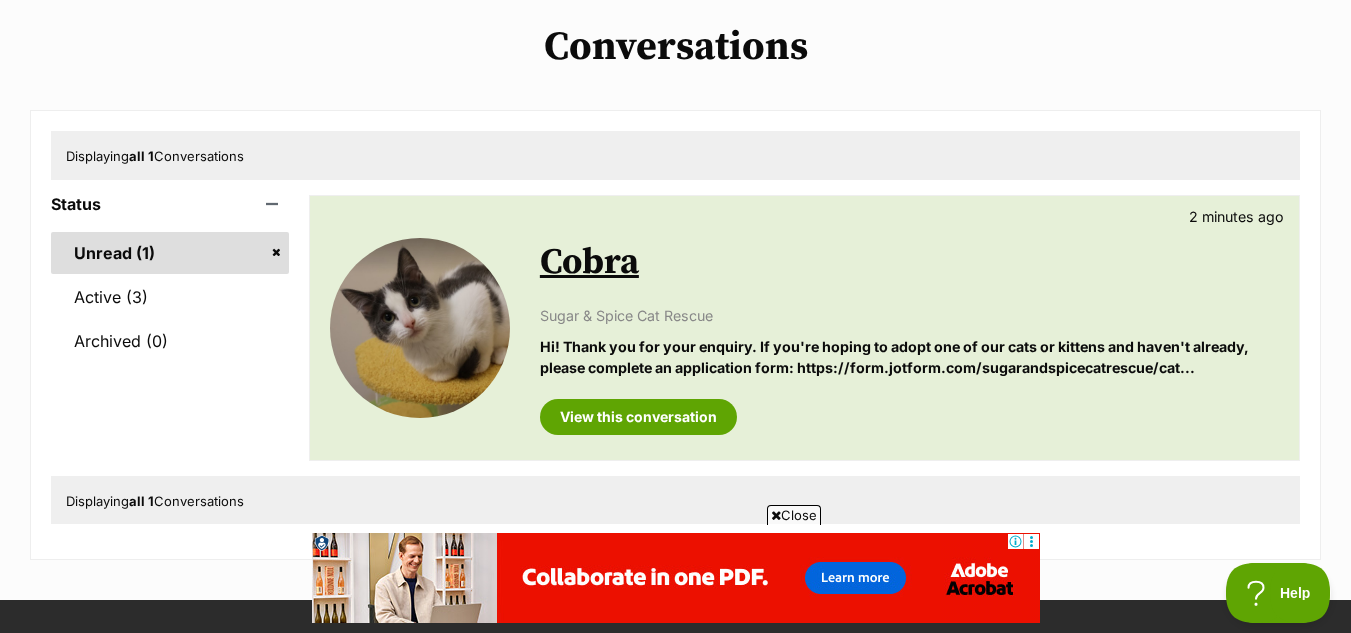 click on "Hi! Thank you for your enquiry.
If you're hoping to adopt one of our cats or kittens and haven't already, please complete an application form: https://form.jotform.com/sugarandspicecatrescue/cat..." at bounding box center (909, 357) 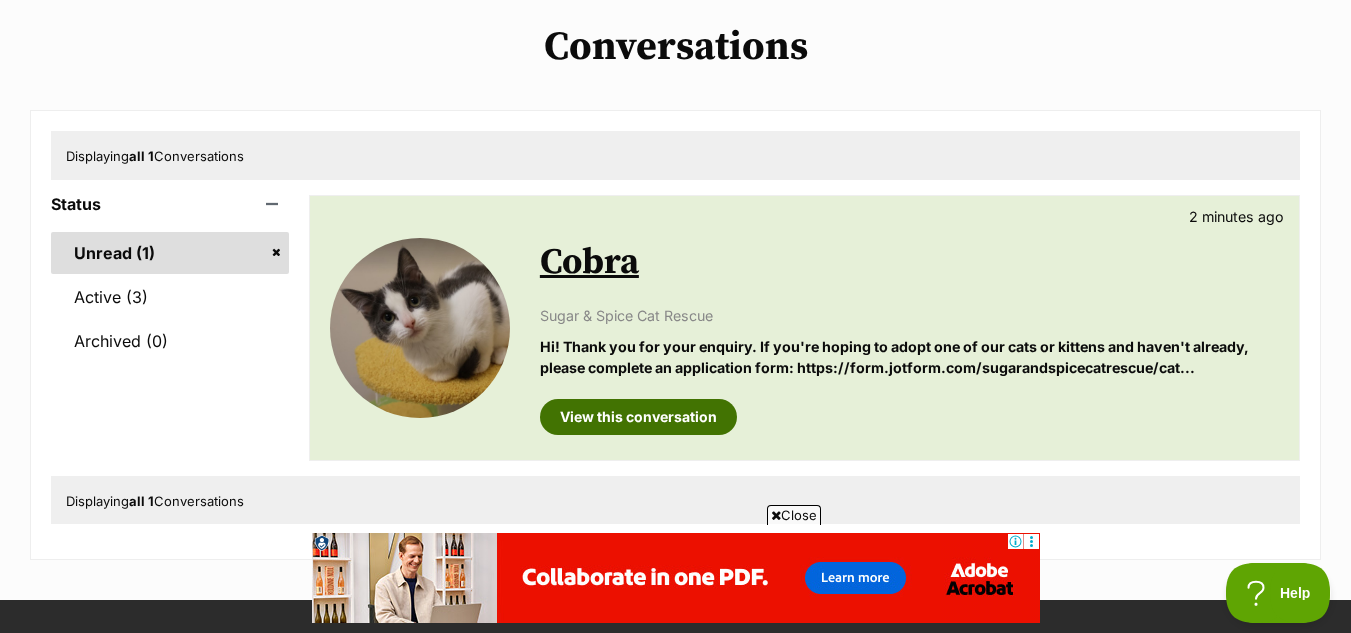 click on "View this conversation" at bounding box center (638, 417) 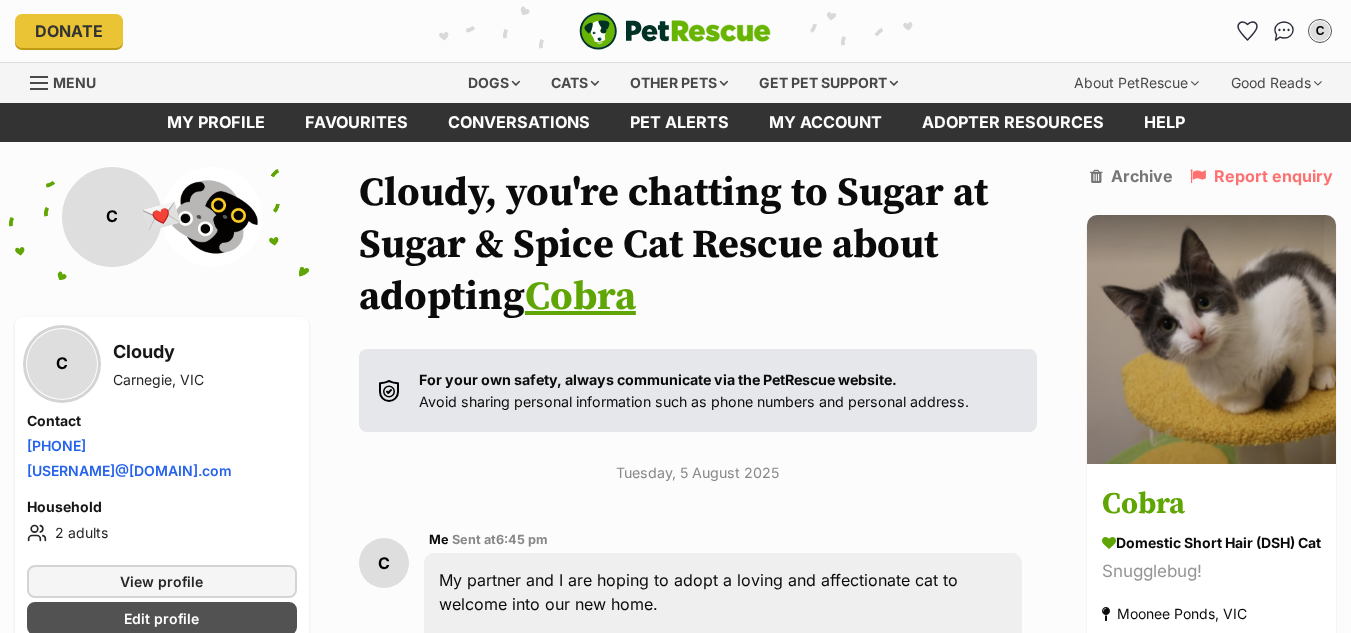 scroll, scrollTop: 301, scrollLeft: 0, axis: vertical 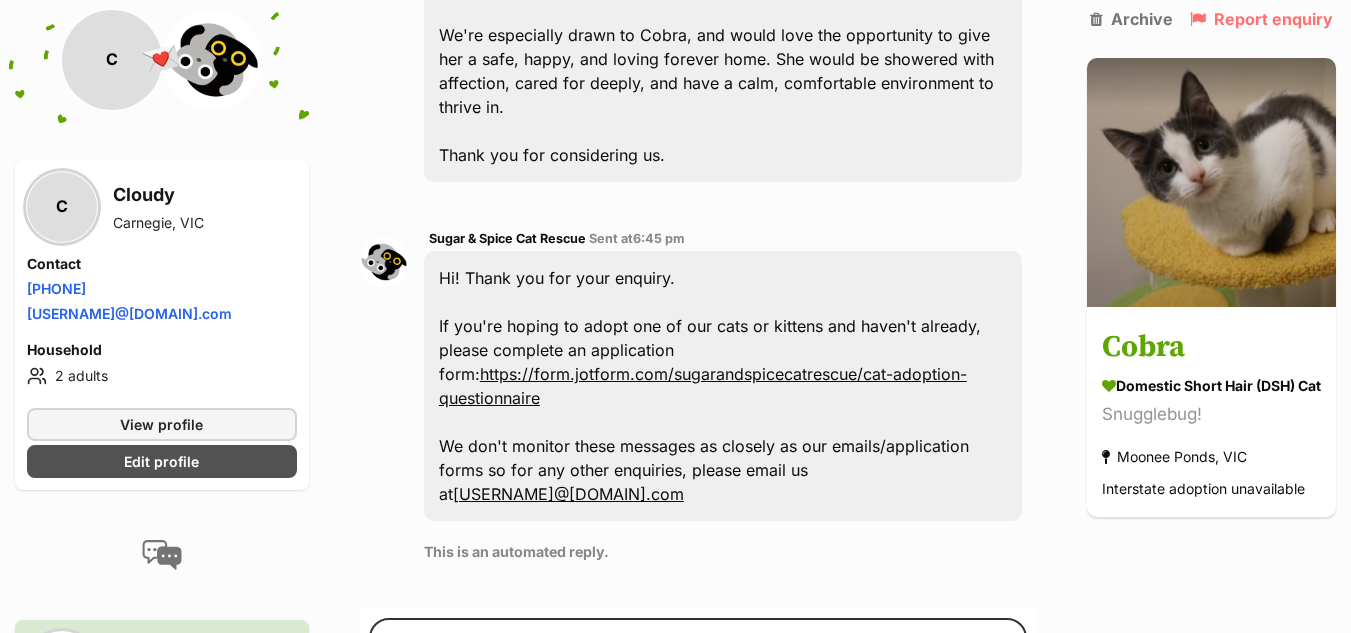 click on "https://form.jotform.com/sugarandspicecatrescue/cat-adoption-questionnaire" at bounding box center [703, 386] 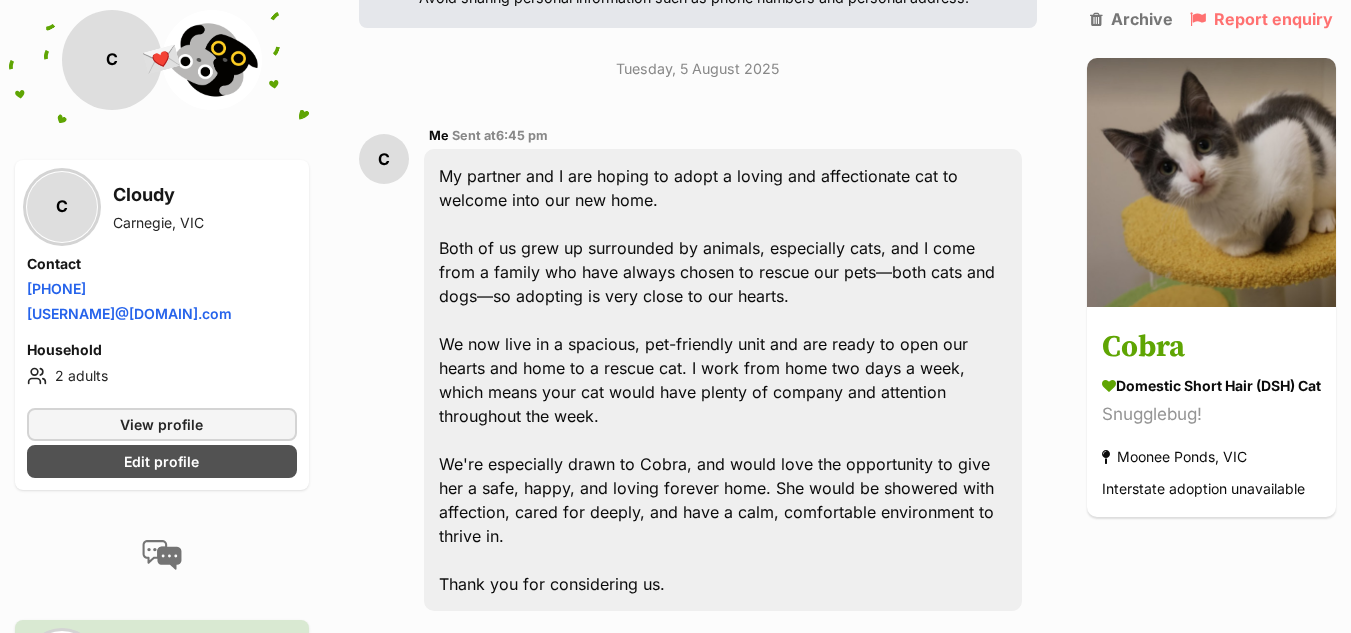 scroll, scrollTop: 189, scrollLeft: 0, axis: vertical 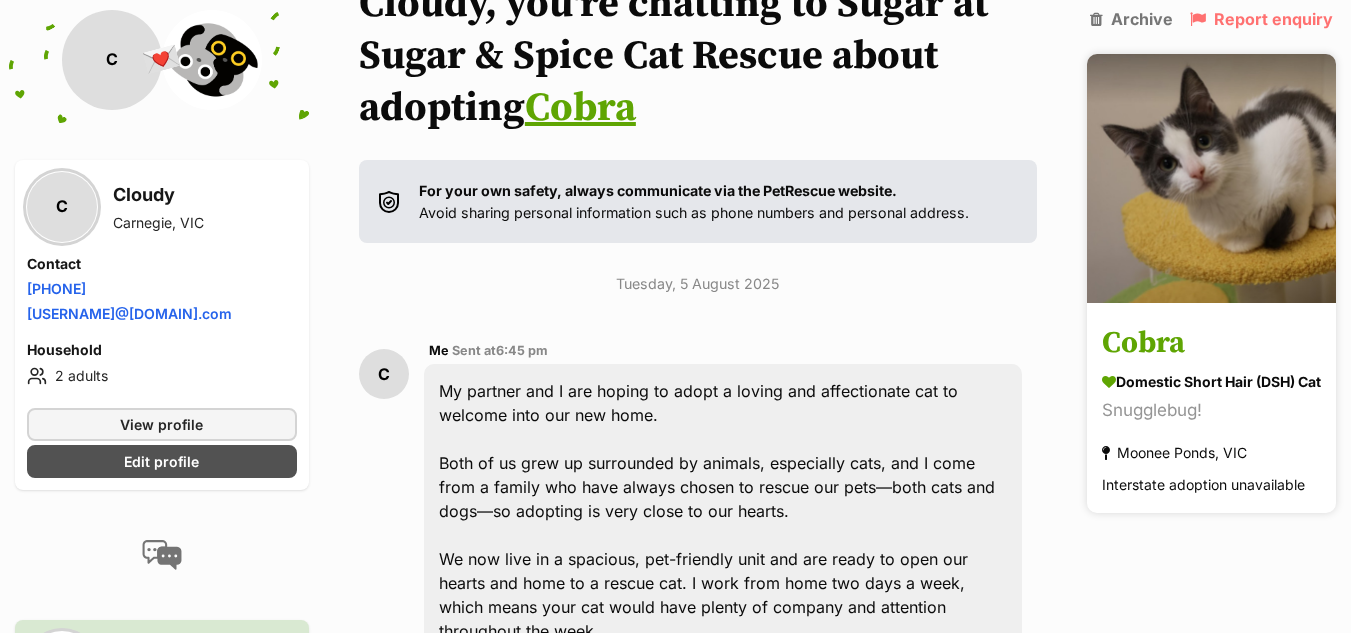 click on "Cobra" at bounding box center [1211, 344] 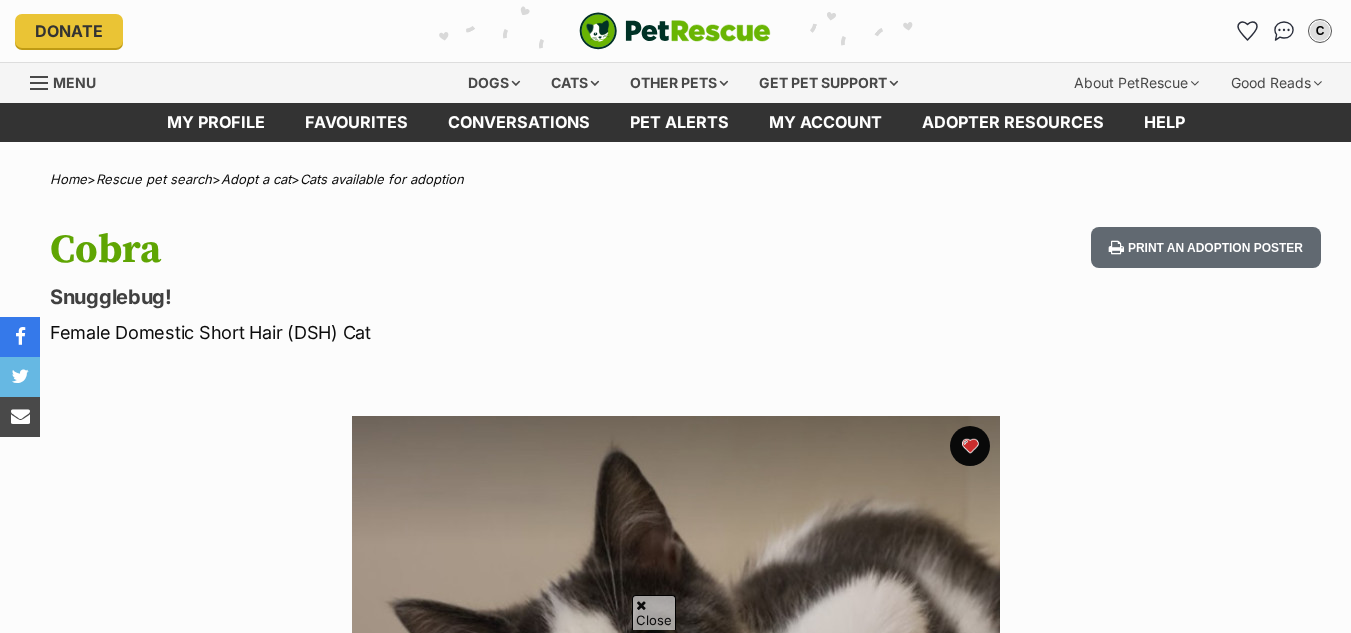 scroll, scrollTop: 1012, scrollLeft: 0, axis: vertical 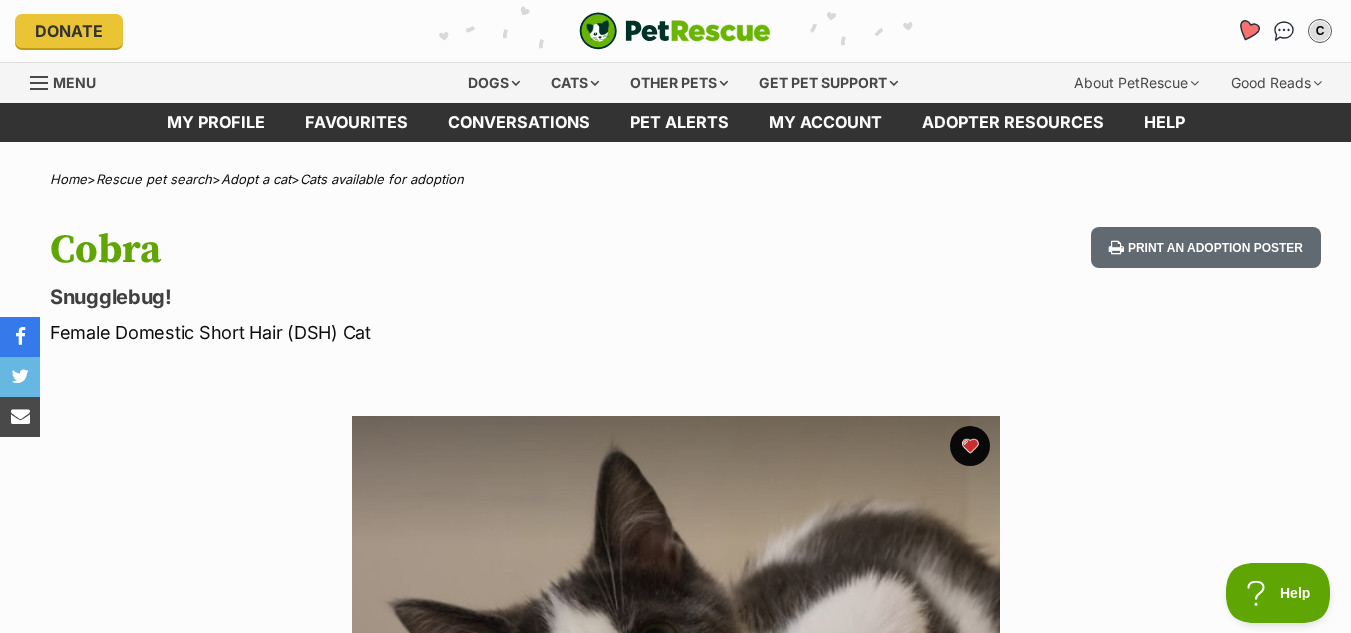 click 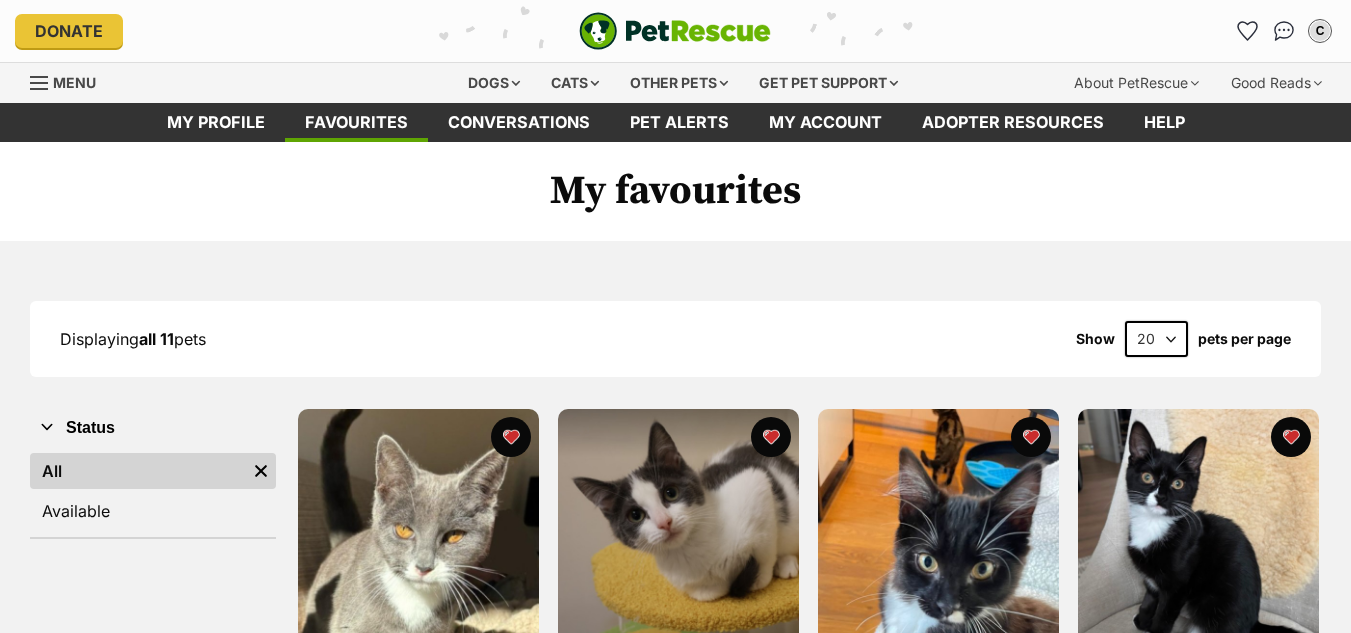 scroll, scrollTop: 0, scrollLeft: 0, axis: both 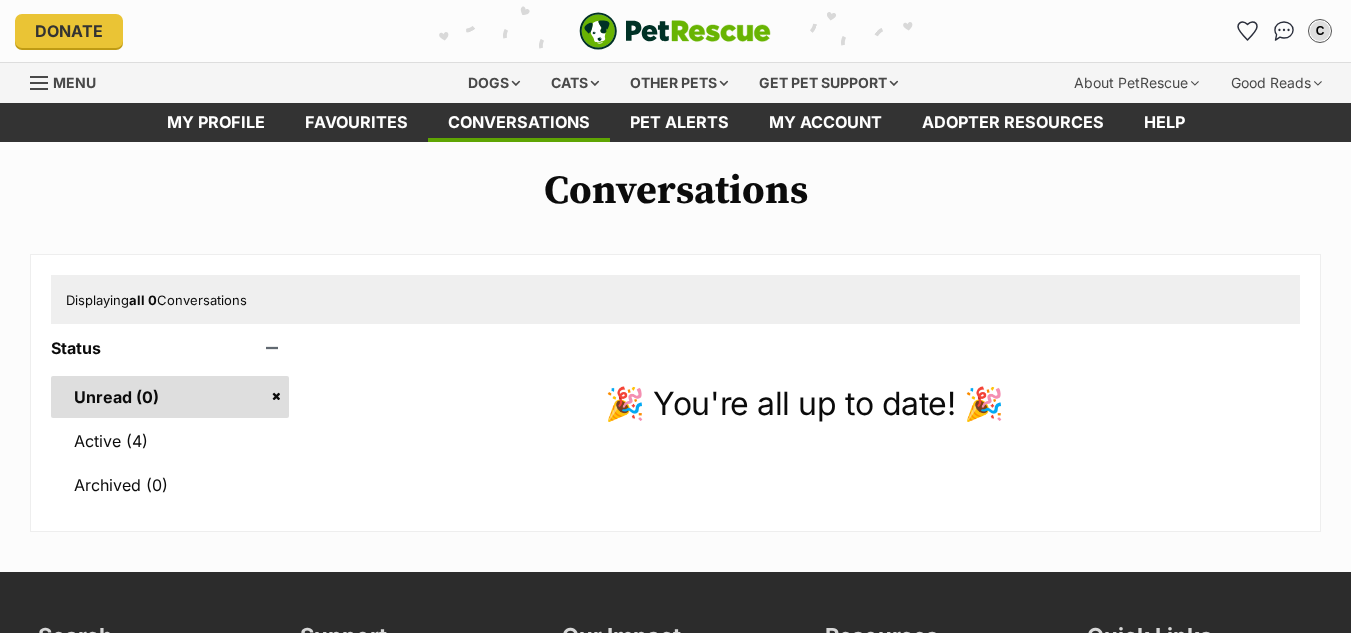 click on "Active (4)" at bounding box center [170, 441] 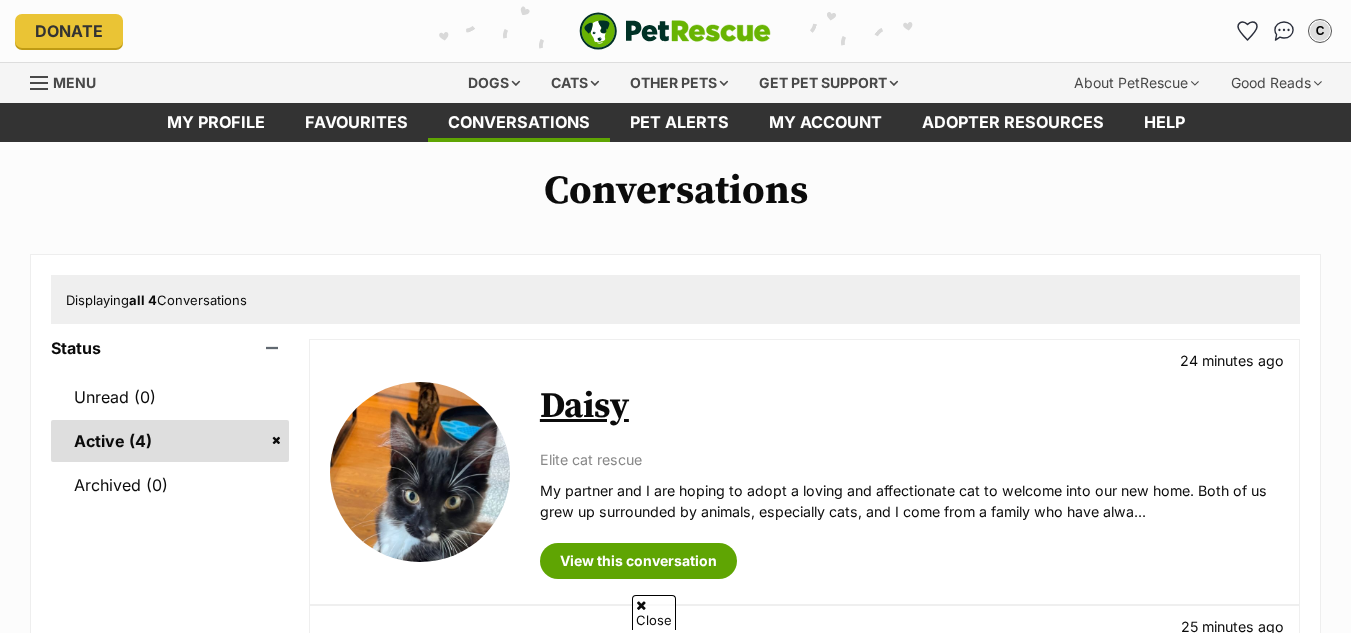 scroll, scrollTop: 104, scrollLeft: 0, axis: vertical 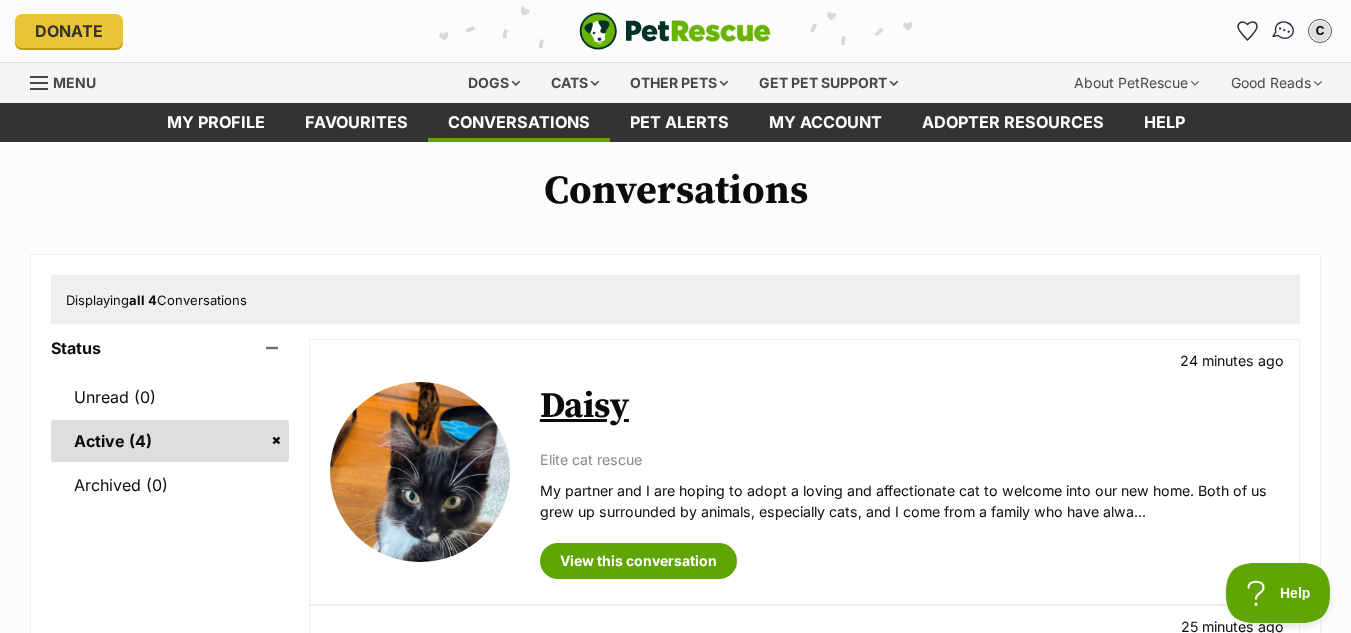 click at bounding box center (1284, 31) 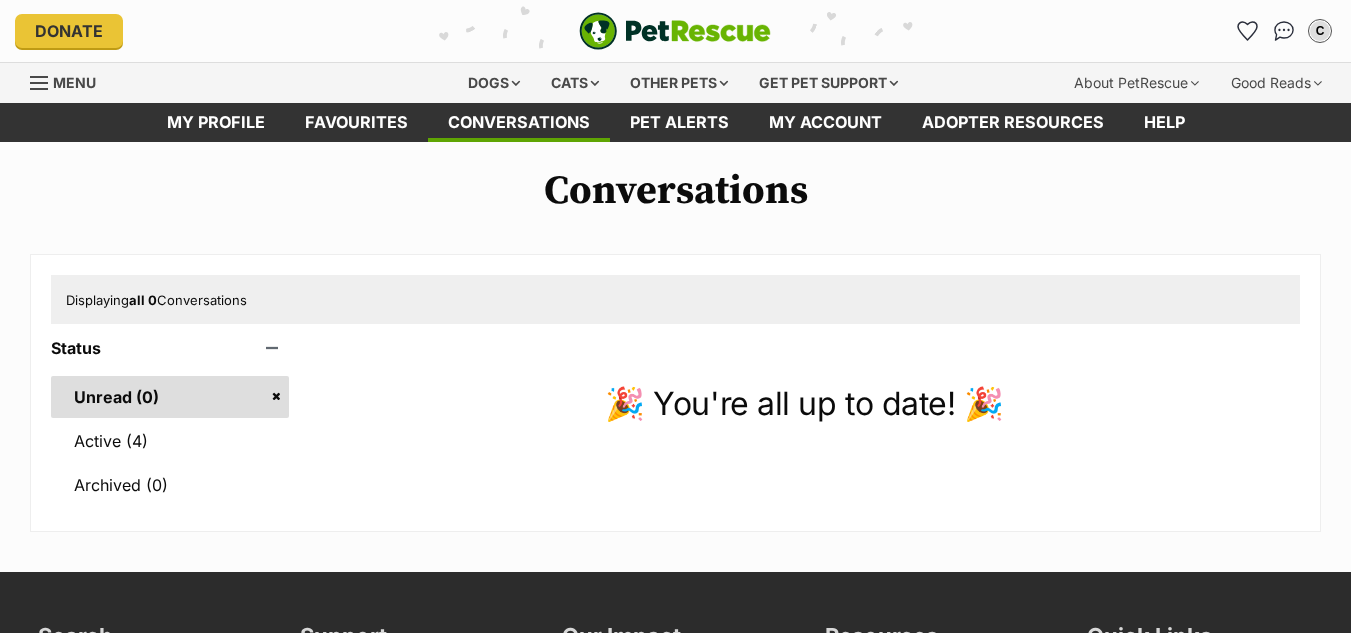 scroll, scrollTop: 0, scrollLeft: 0, axis: both 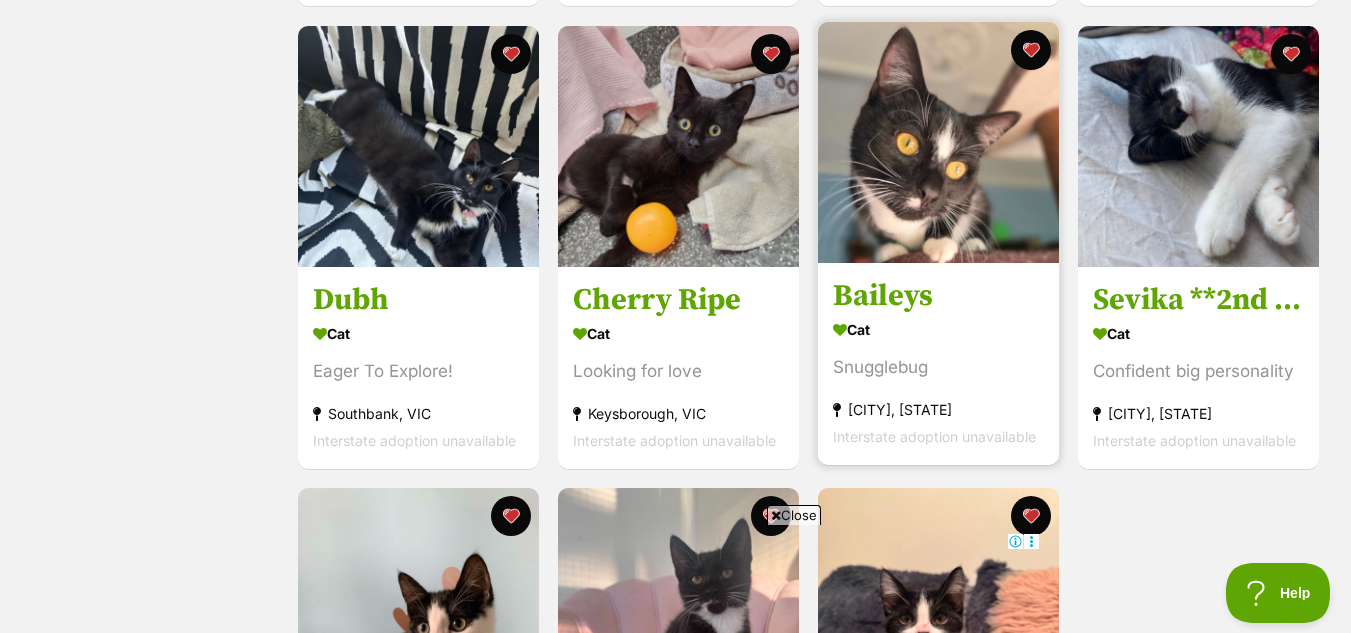 click at bounding box center (938, 142) 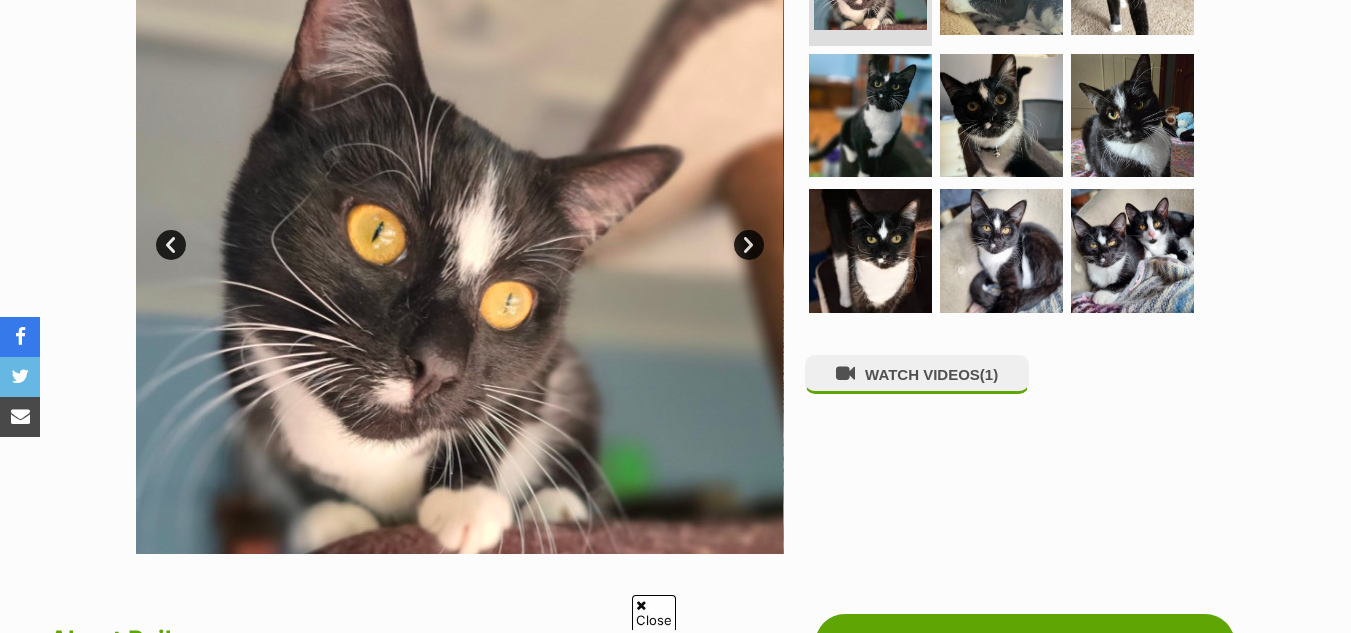 scroll, scrollTop: 919, scrollLeft: 0, axis: vertical 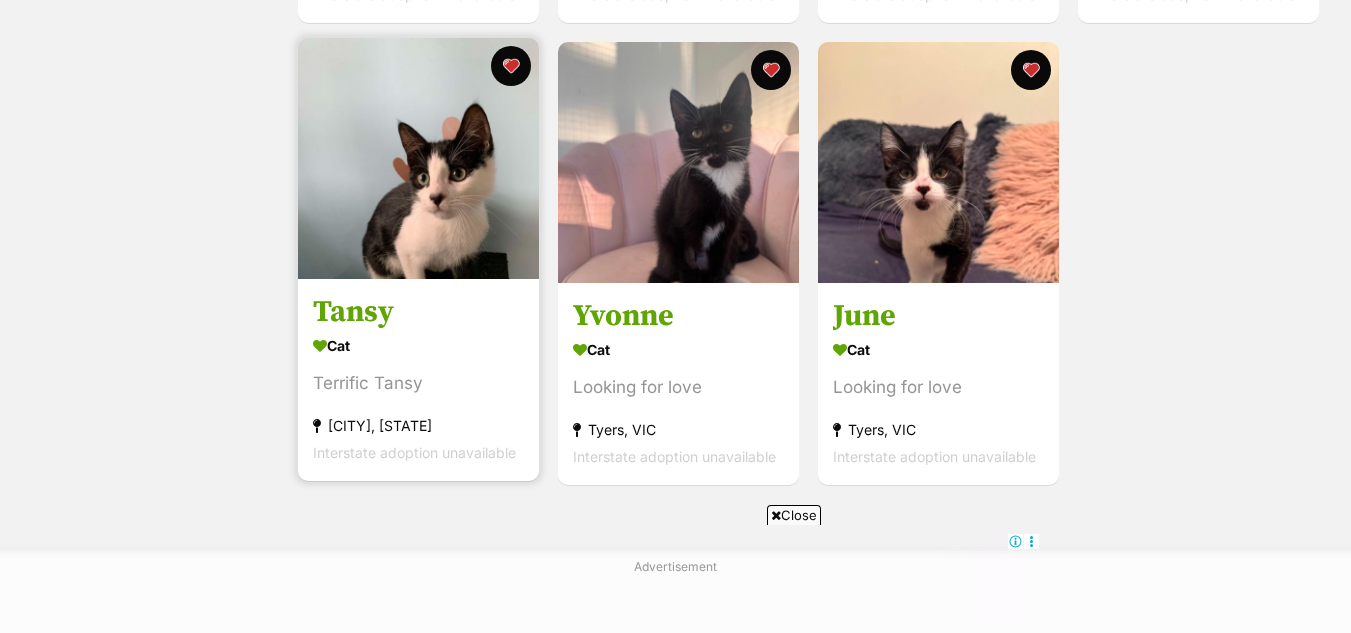 click at bounding box center [418, 158] 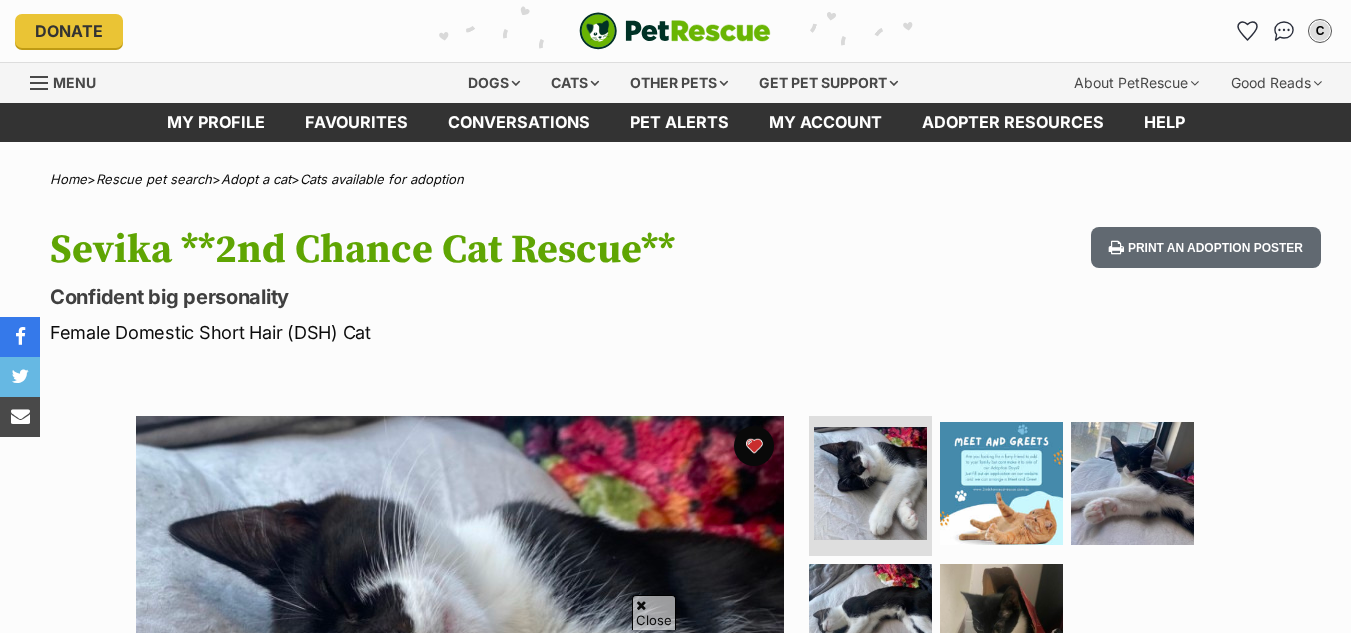 scroll, scrollTop: 1163, scrollLeft: 0, axis: vertical 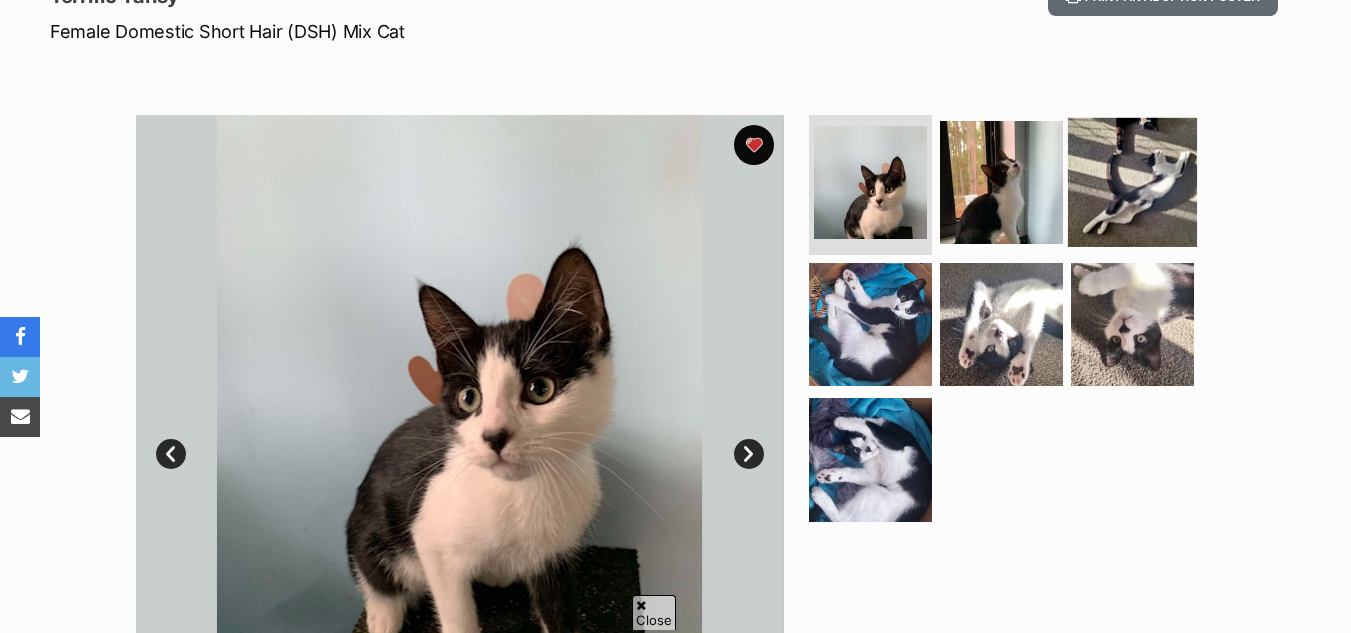 click at bounding box center [1132, 182] 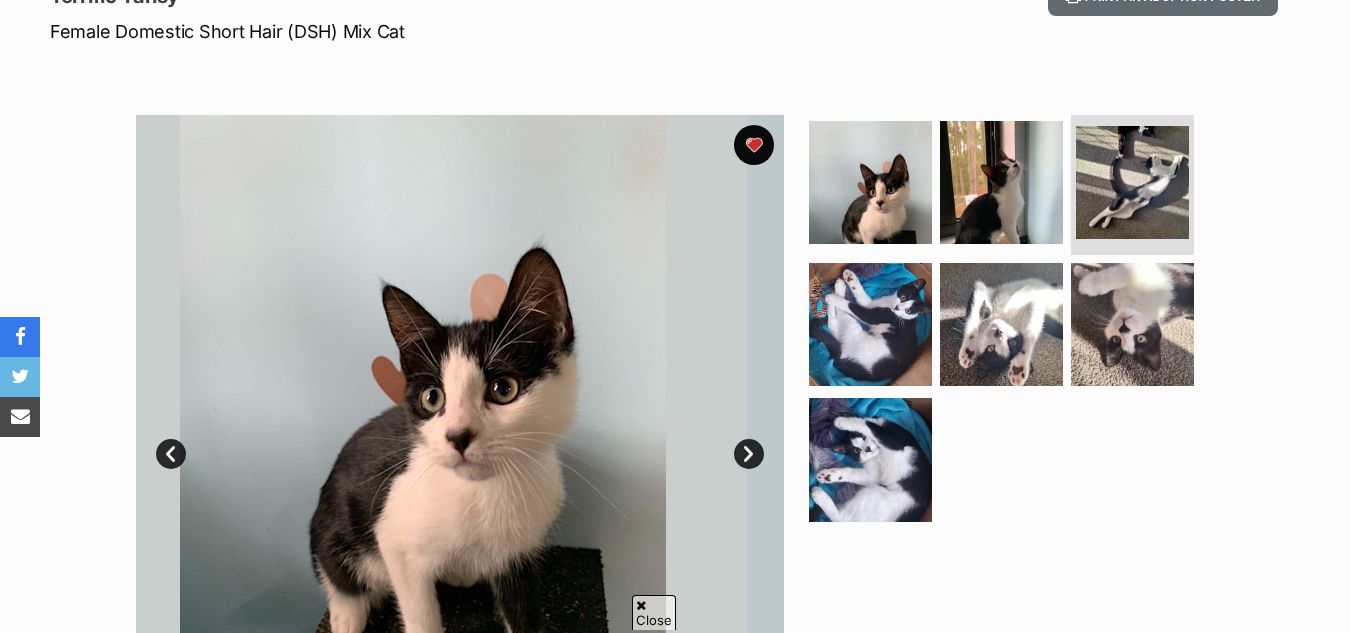 scroll, scrollTop: 0, scrollLeft: 0, axis: both 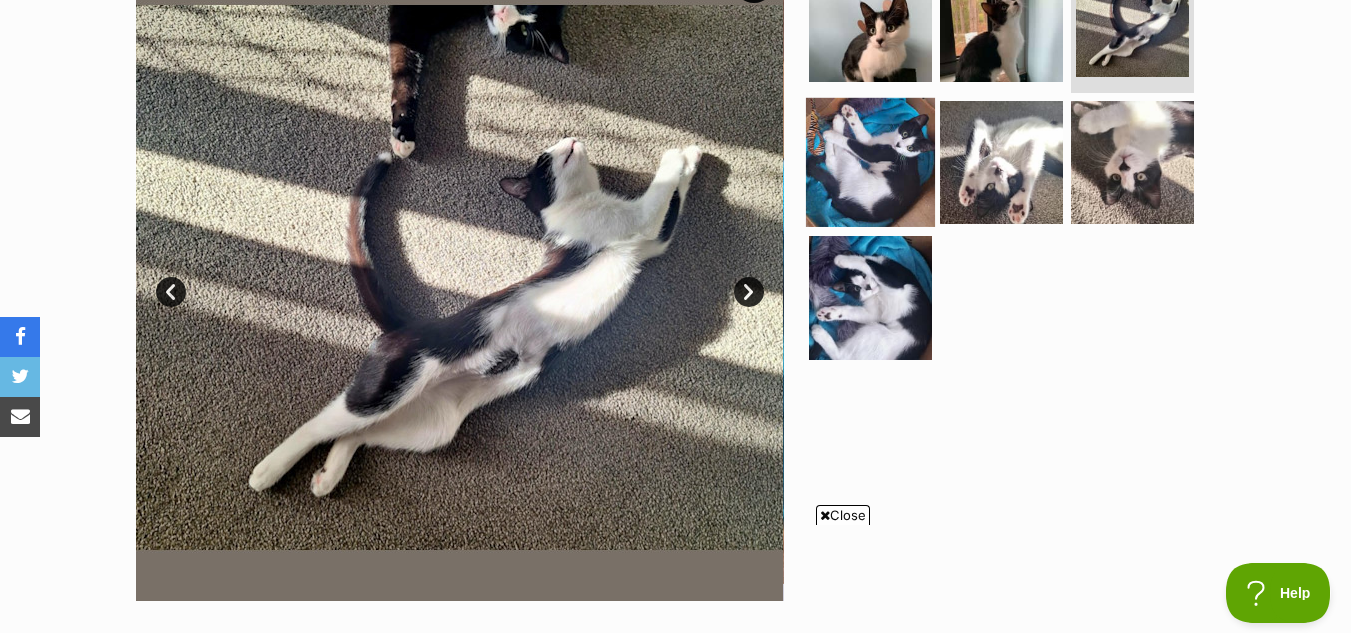 click at bounding box center (870, 161) 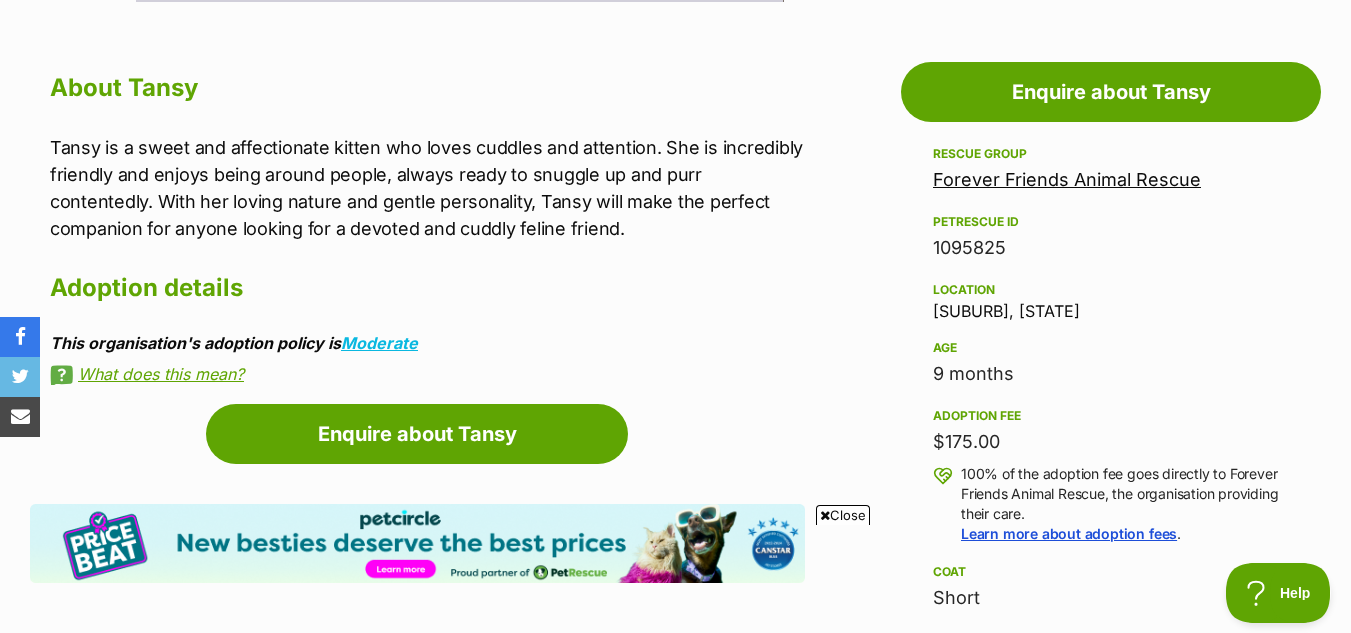 scroll, scrollTop: 1228, scrollLeft: 0, axis: vertical 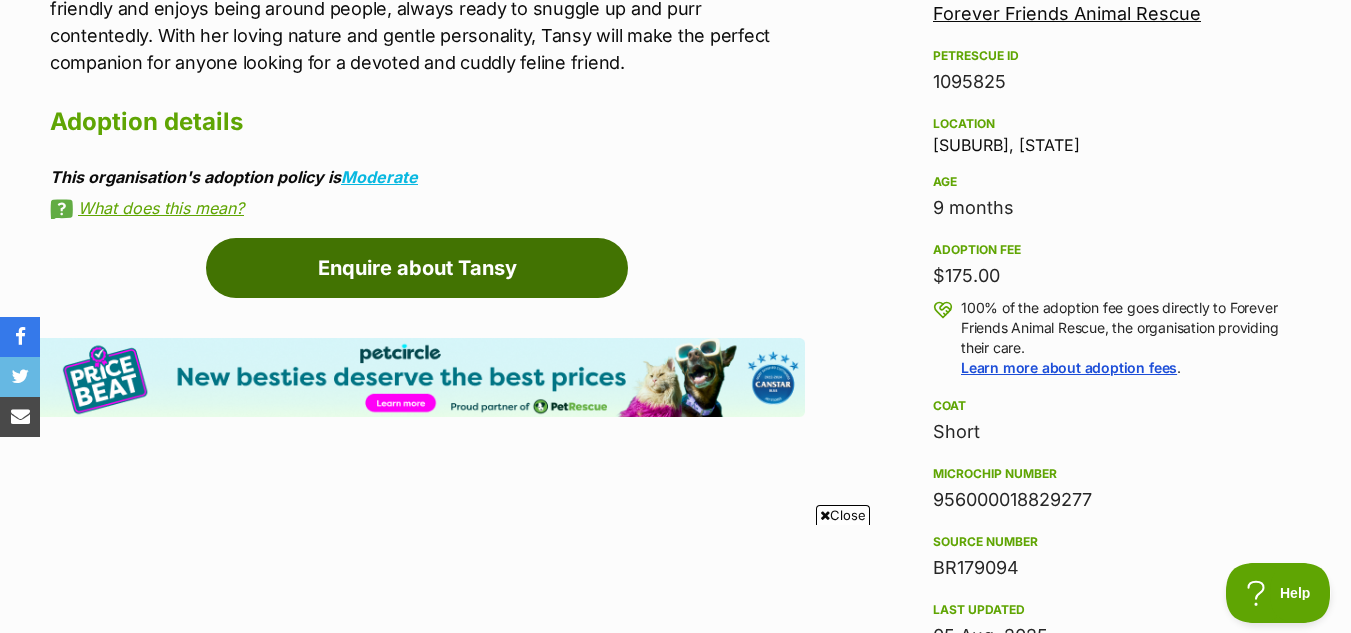click on "Enquire about Tansy" at bounding box center [417, 268] 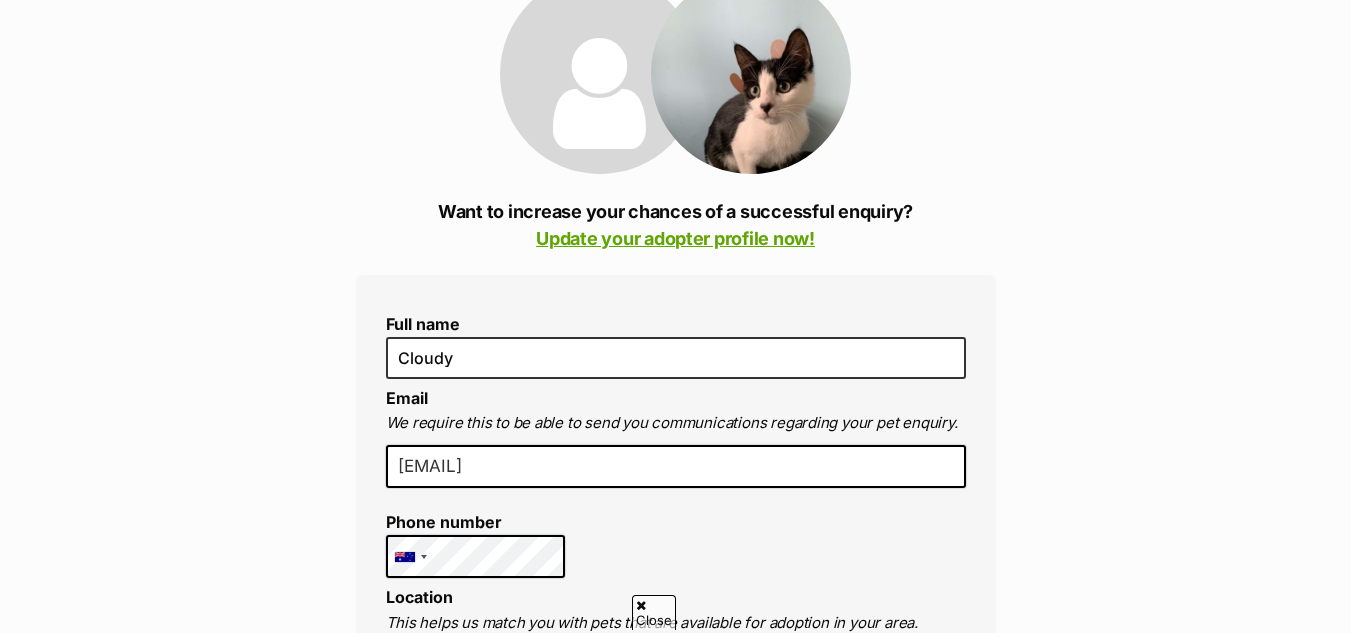 scroll, scrollTop: 280, scrollLeft: 0, axis: vertical 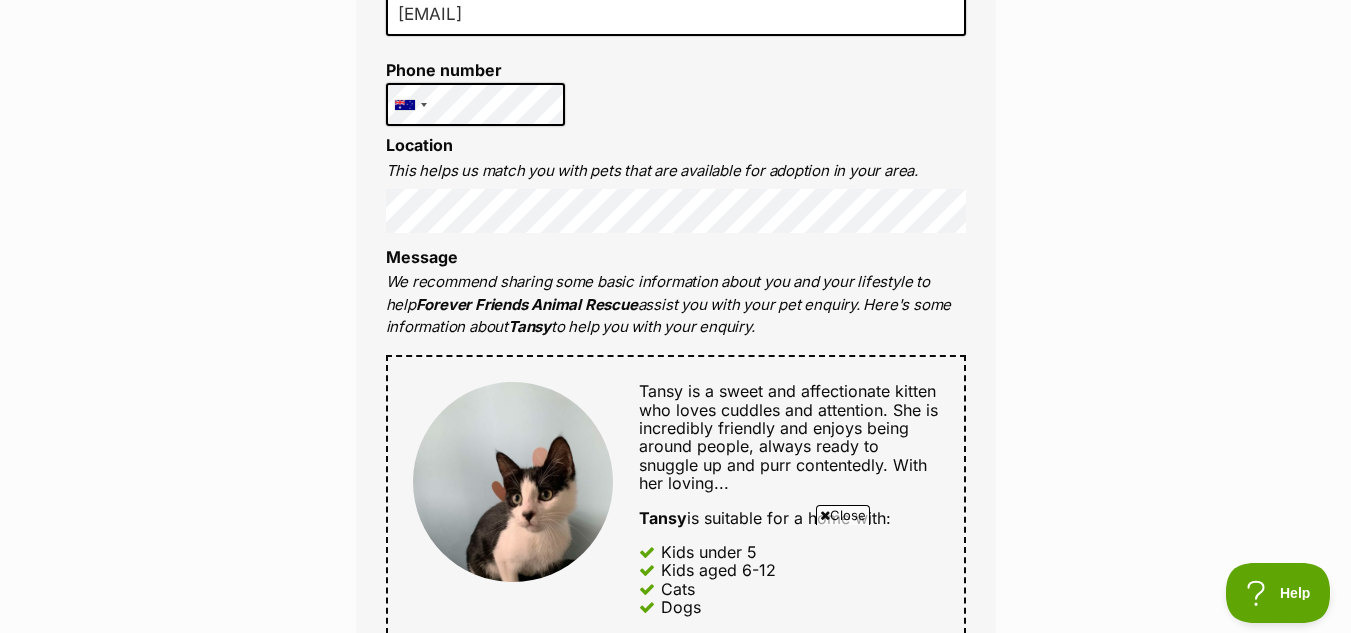 click on "Enquire about Tansy
Want to increase your chances of a successful enquiry?
Update your adopter profile now!
Full name [FIRST]
Email
We require this to be able to send you communications regarding your pet enquiry.
[EMAIL]
Phone number United States +1 United Kingdom +44 Afghanistan (‫افغانستان‬‎) +93 Albania (Shqipëri) +355 Algeria (‫الجزائر‬‎) +213 American Samoa +1684 Andorra +376 Angola +244 Anguilla +1264 Antigua and Barbuda +1268 Argentina +54 Armenia (Հայաստան) +374 Aruba +297 Australia +61 Austria (Österreich) +43 Azerbaijan (Azərbaycan) +994 Bahamas +1242 Bahrain (‫البحرين‬‎) +973 Bangladesh (বাংলাদেশ) +880 Barbados +1246 Belarus (Беларусь) +375 Belgium (België) +32 Belize +501 Benin (Bénin) +229 Bermuda +1441 Bhutan (འབྲུག) +975 Bolivia +591 Bosnia and Herzegovina (Босна и Херцеговина) +387 Botswana +267 Brazil (Brasil) +55 +246 +1284 +1" at bounding box center [675, 663] 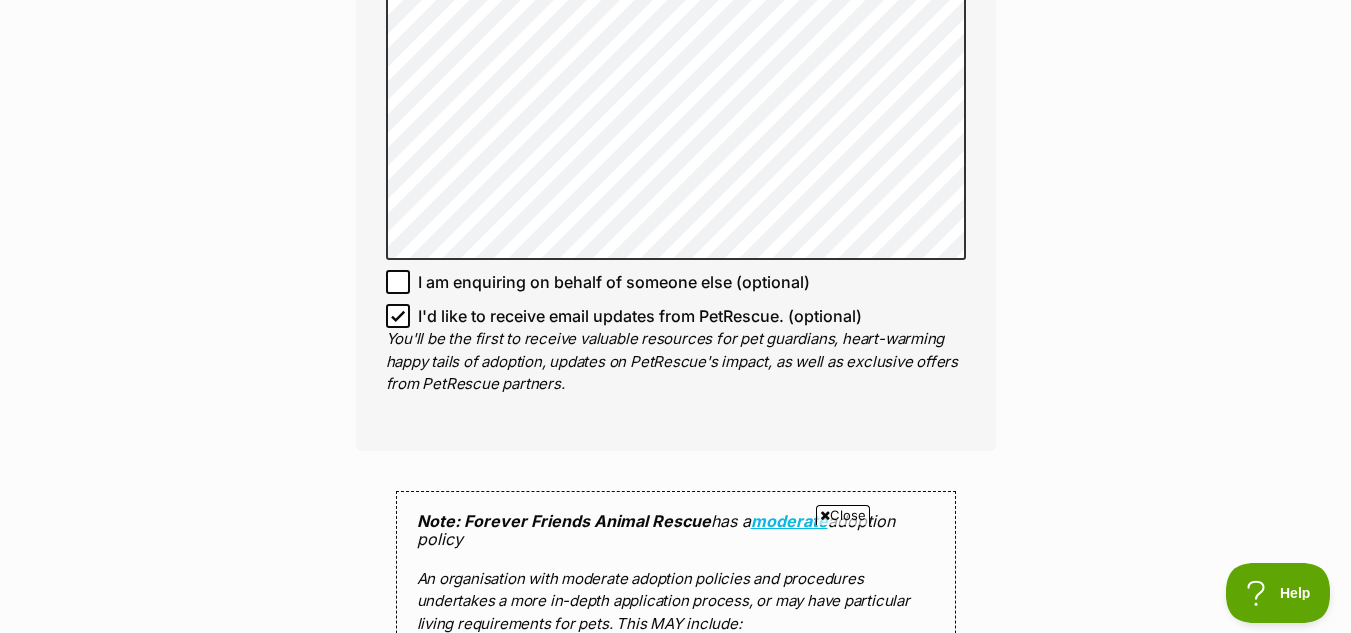 scroll, scrollTop: 1411, scrollLeft: 0, axis: vertical 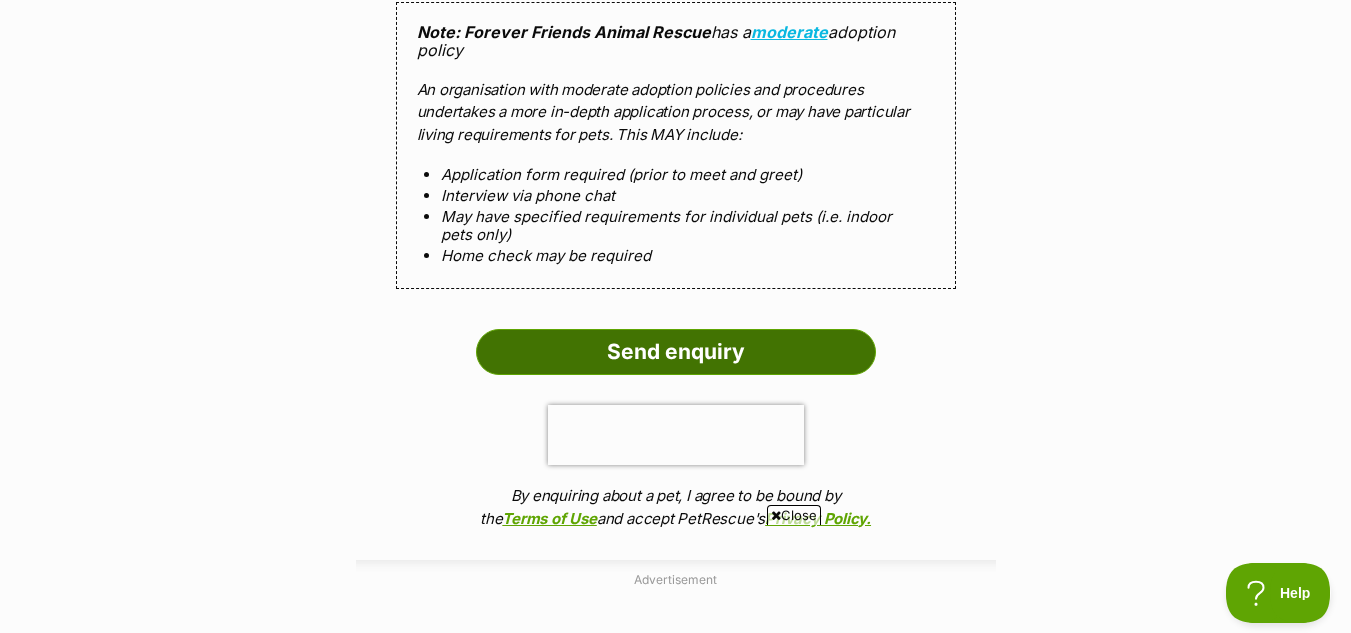 click on "Send enquiry" at bounding box center [676, 352] 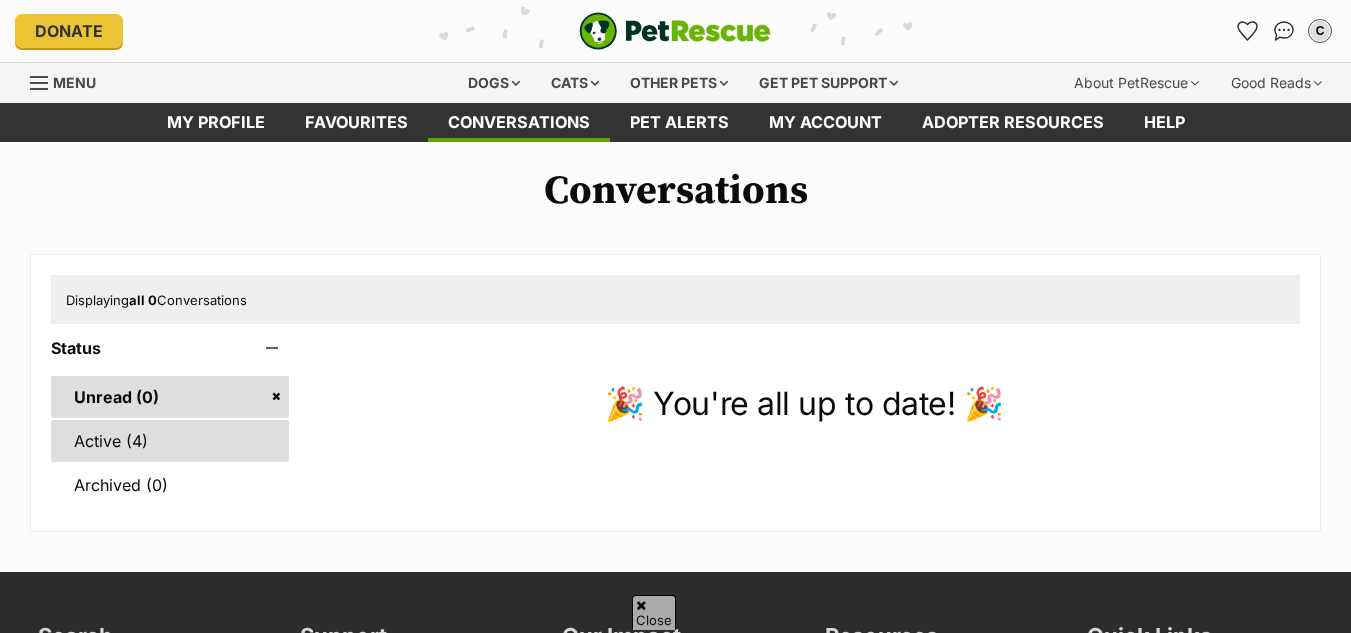click on "Active (4)" at bounding box center [170, 441] 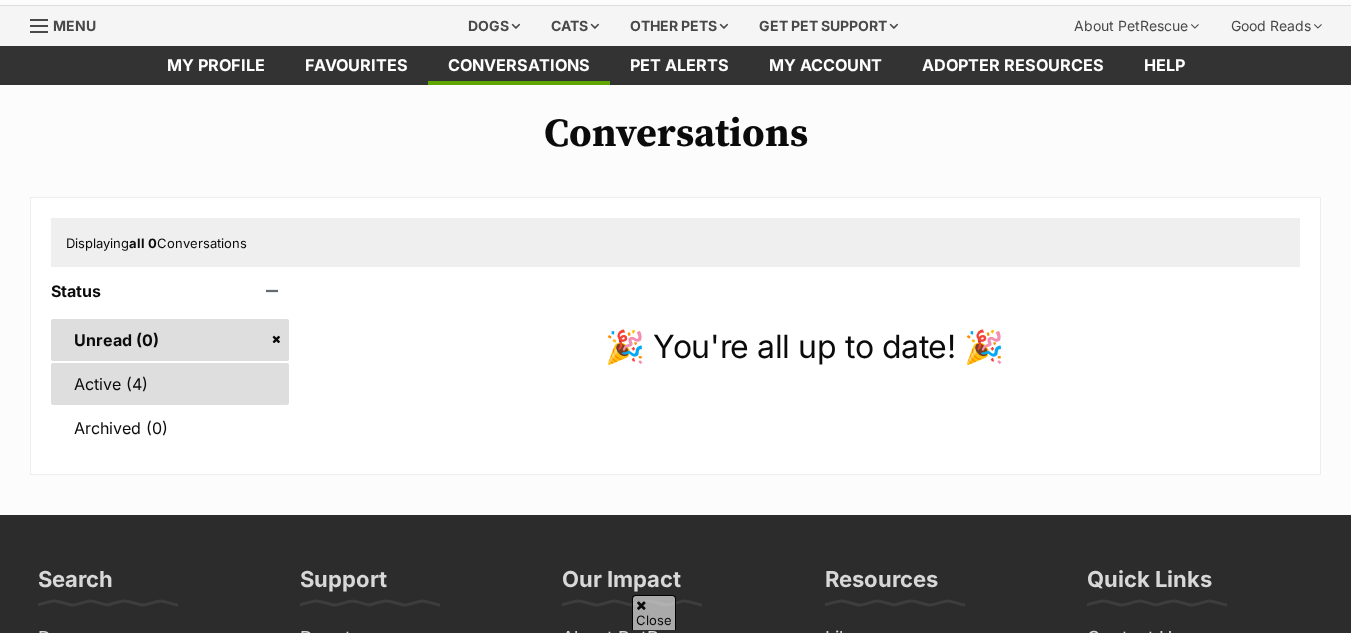 scroll, scrollTop: 57, scrollLeft: 0, axis: vertical 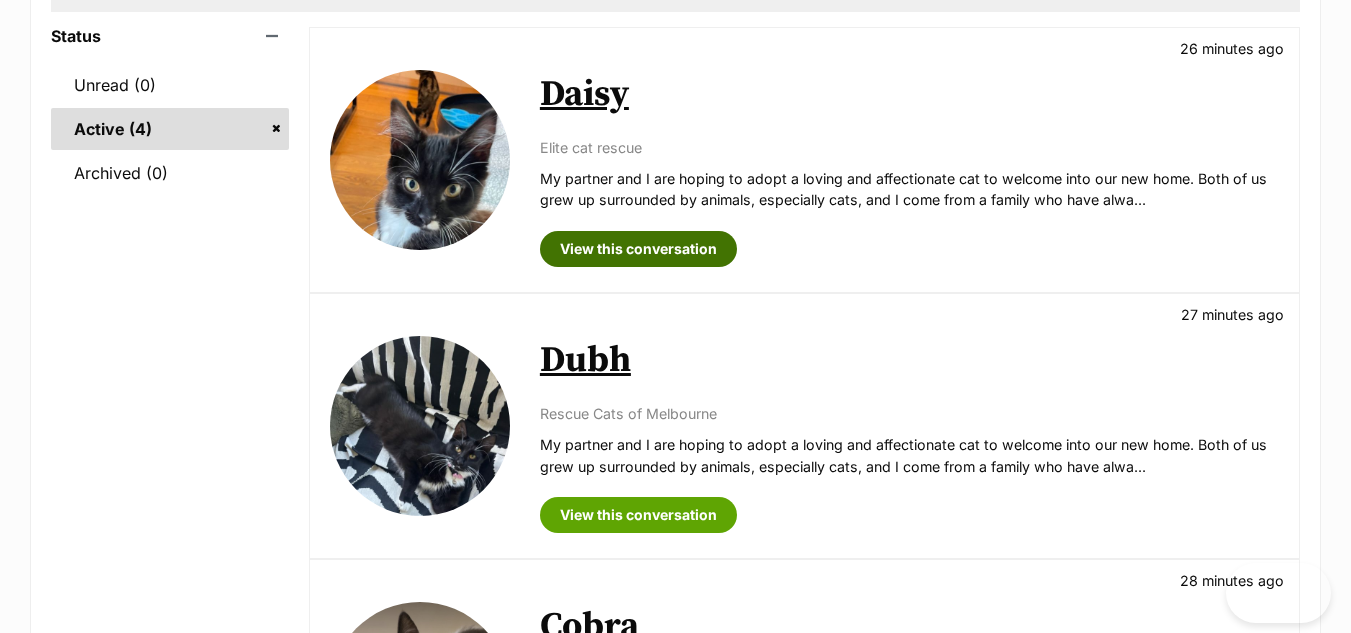 click on "View this conversation" at bounding box center [638, 249] 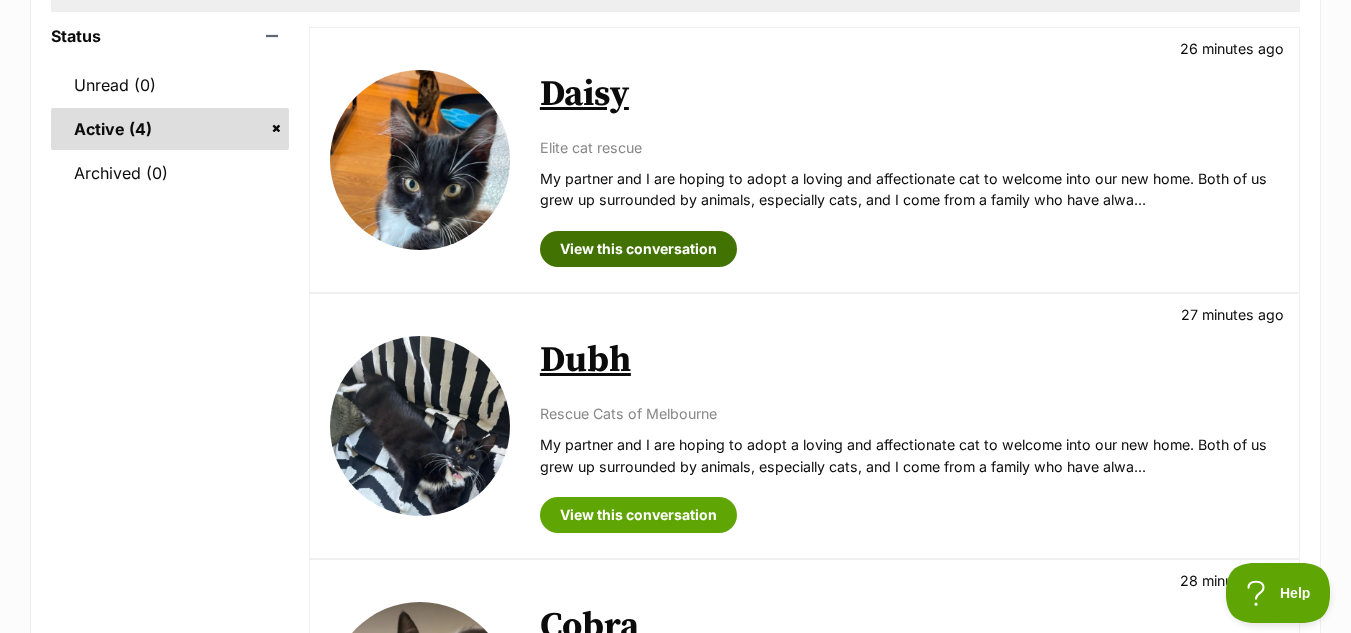 scroll, scrollTop: 0, scrollLeft: 0, axis: both 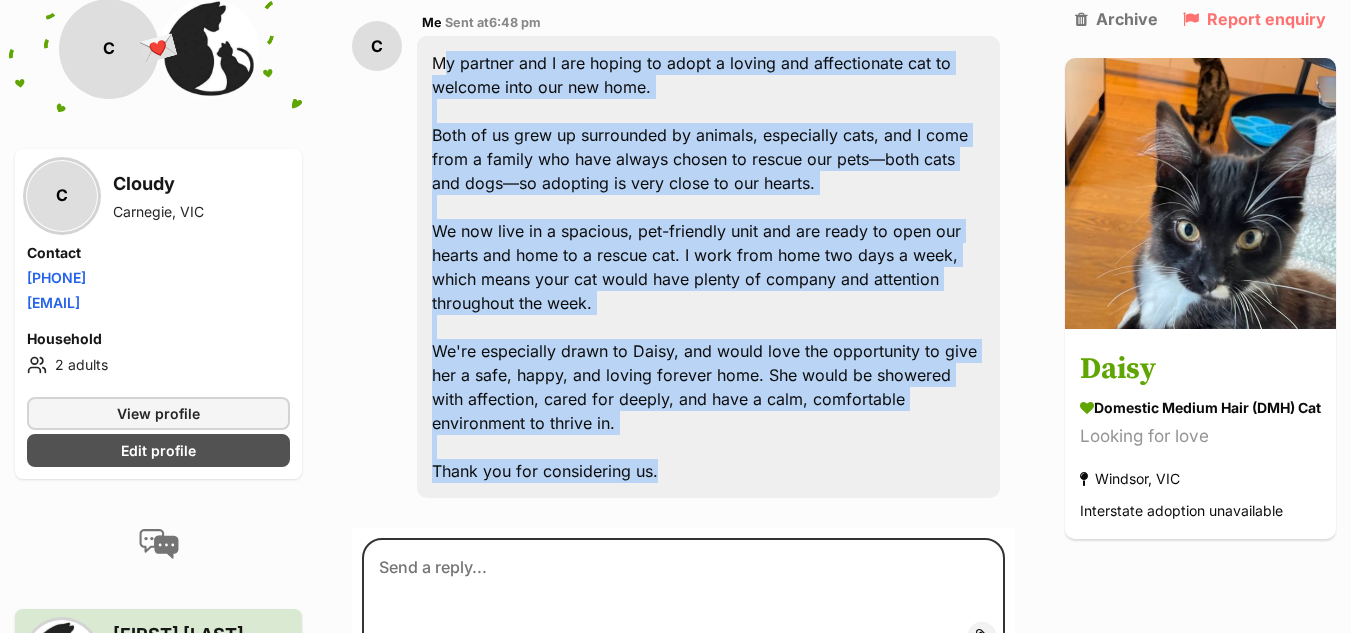 drag, startPoint x: 429, startPoint y: 255, endPoint x: 665, endPoint y: 523, distance: 357.09943 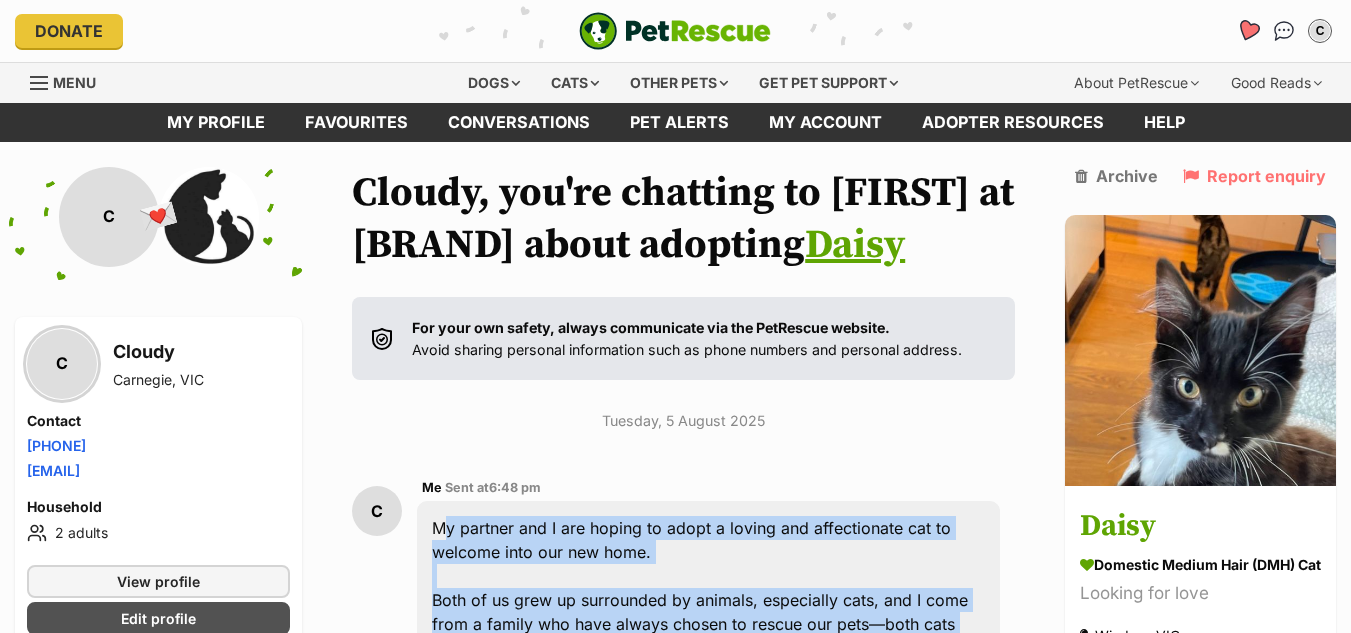 click 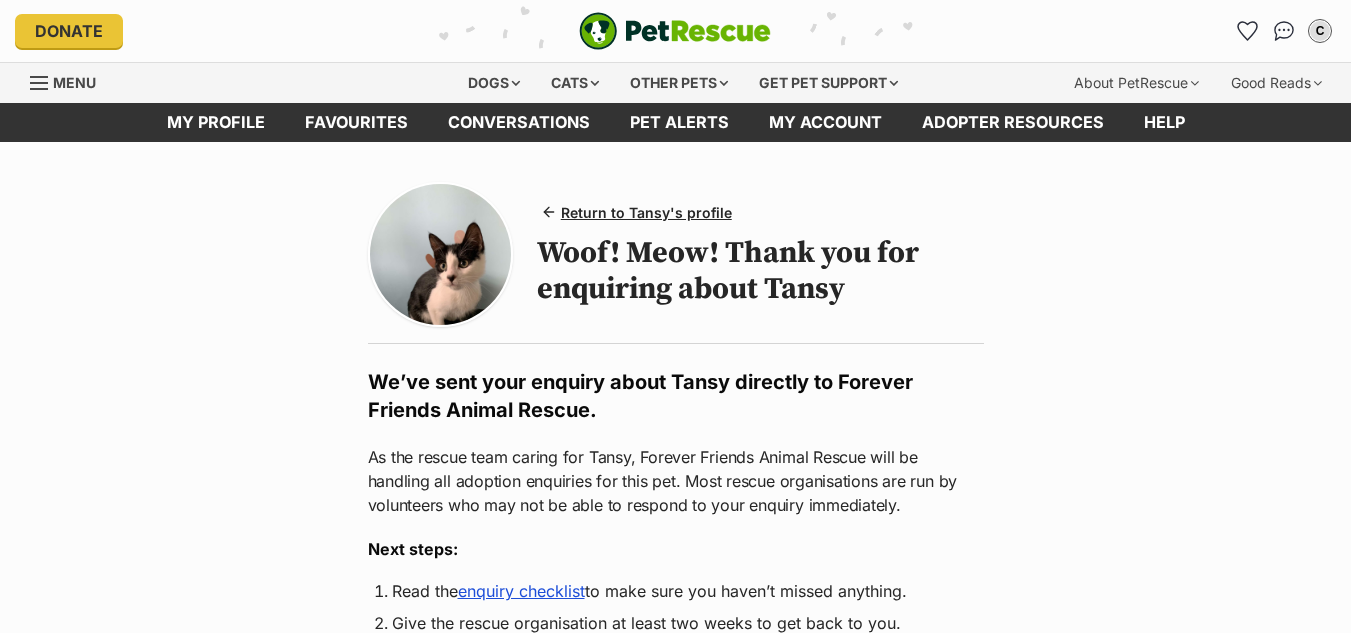 scroll, scrollTop: 0, scrollLeft: 0, axis: both 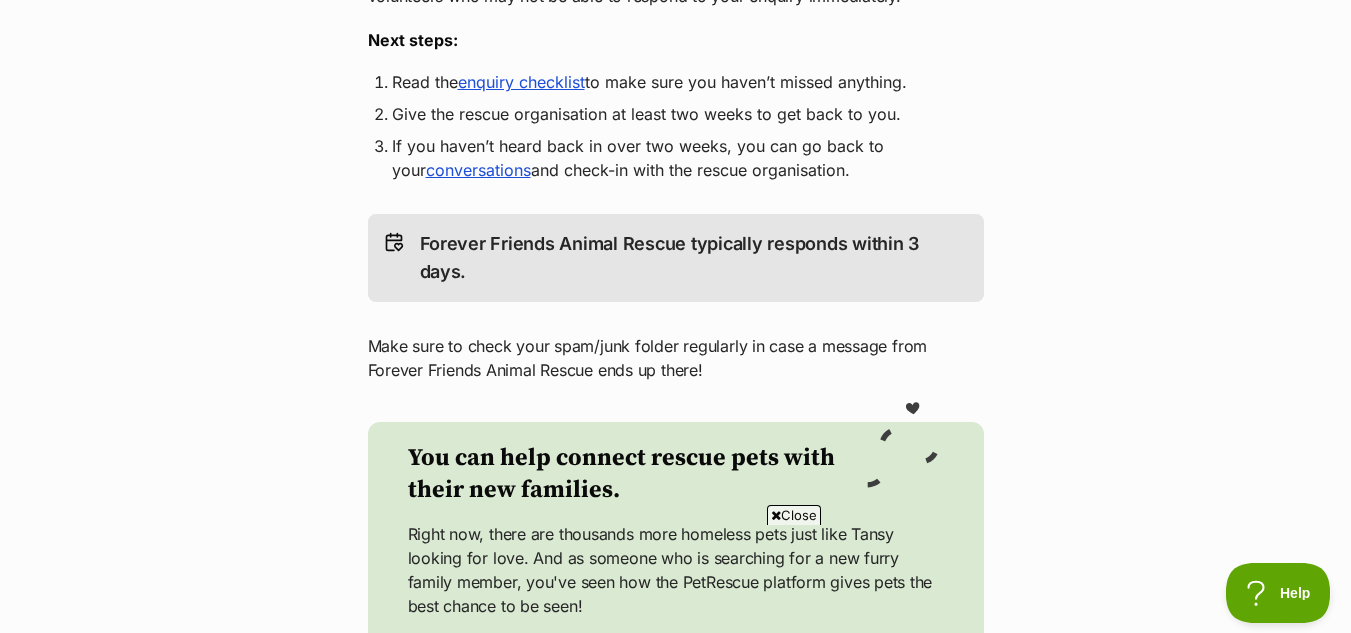 click on "enquiry checklist" at bounding box center (521, 82) 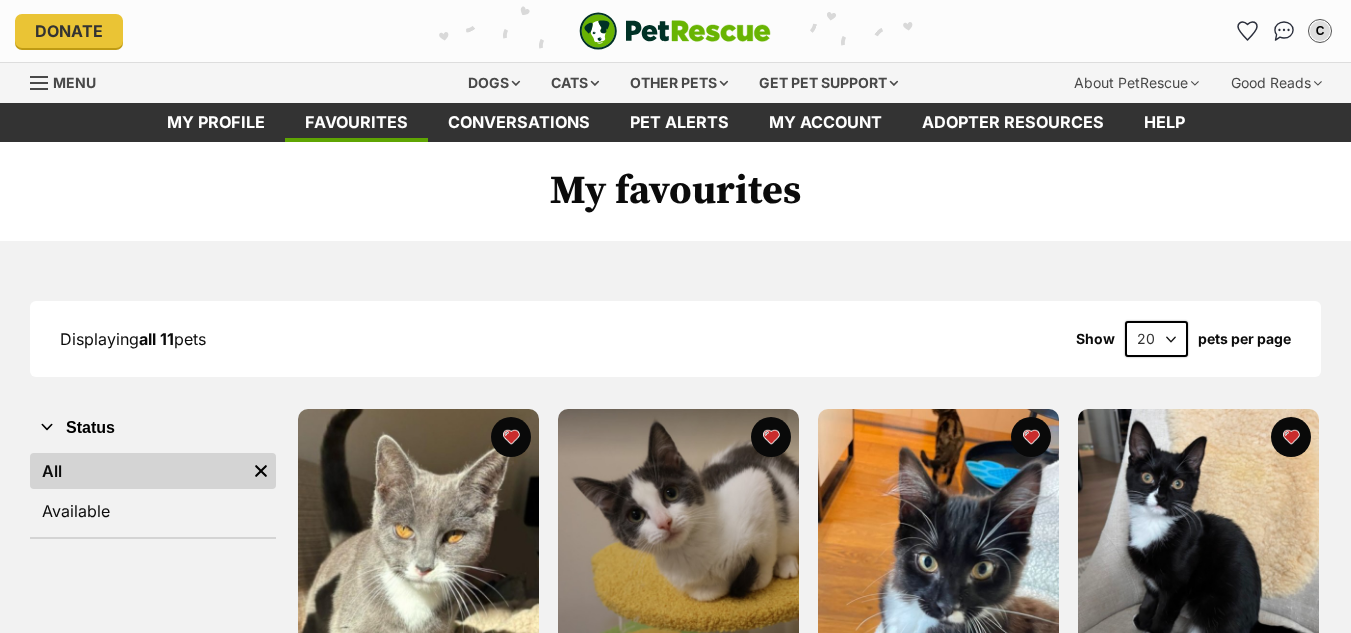 scroll, scrollTop: 308, scrollLeft: 0, axis: vertical 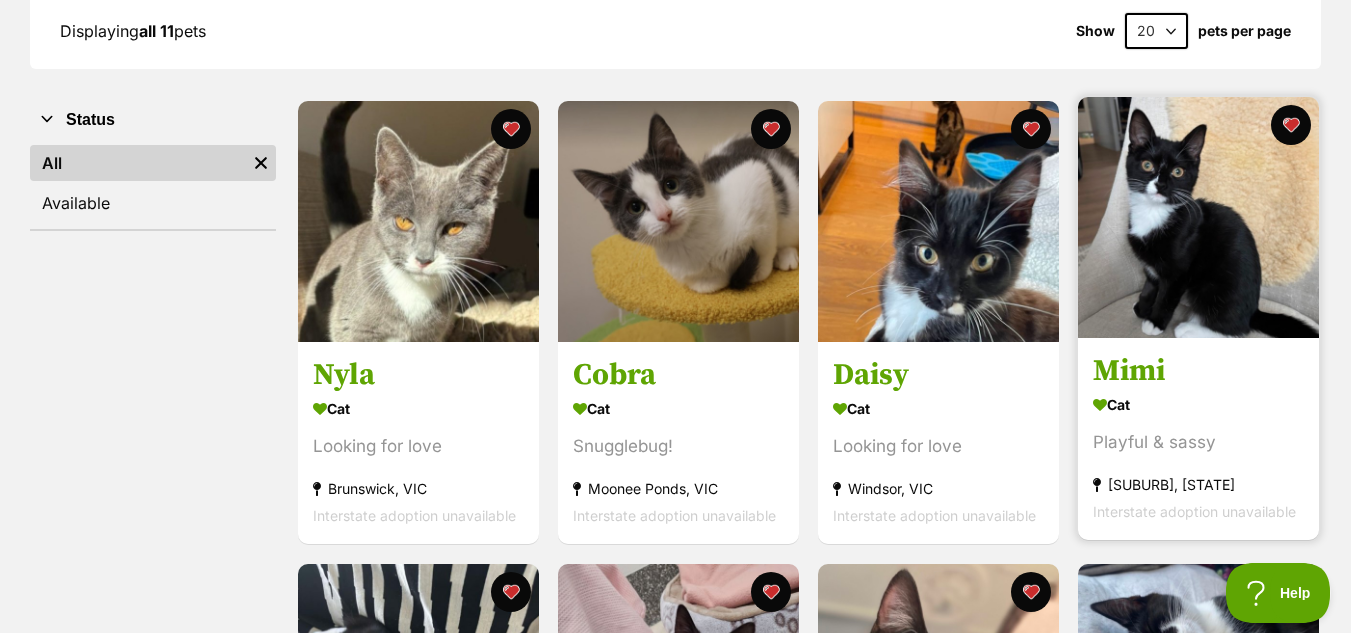 click at bounding box center [1198, 217] 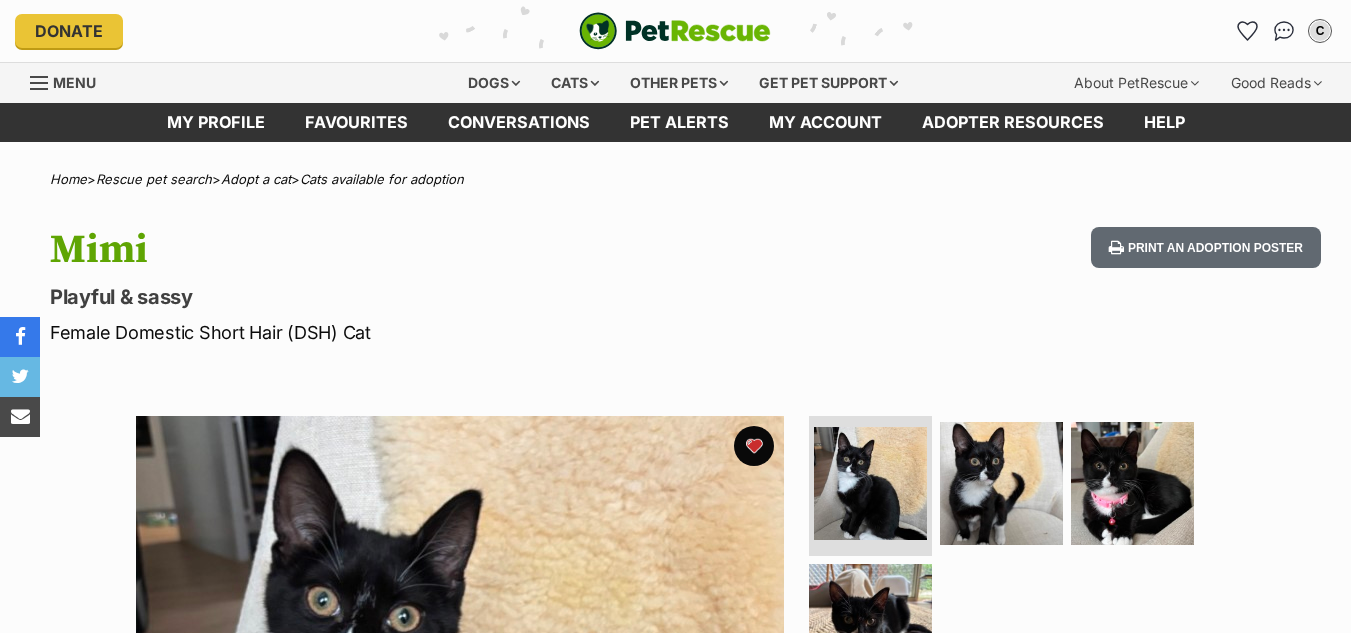 scroll, scrollTop: 0, scrollLeft: 0, axis: both 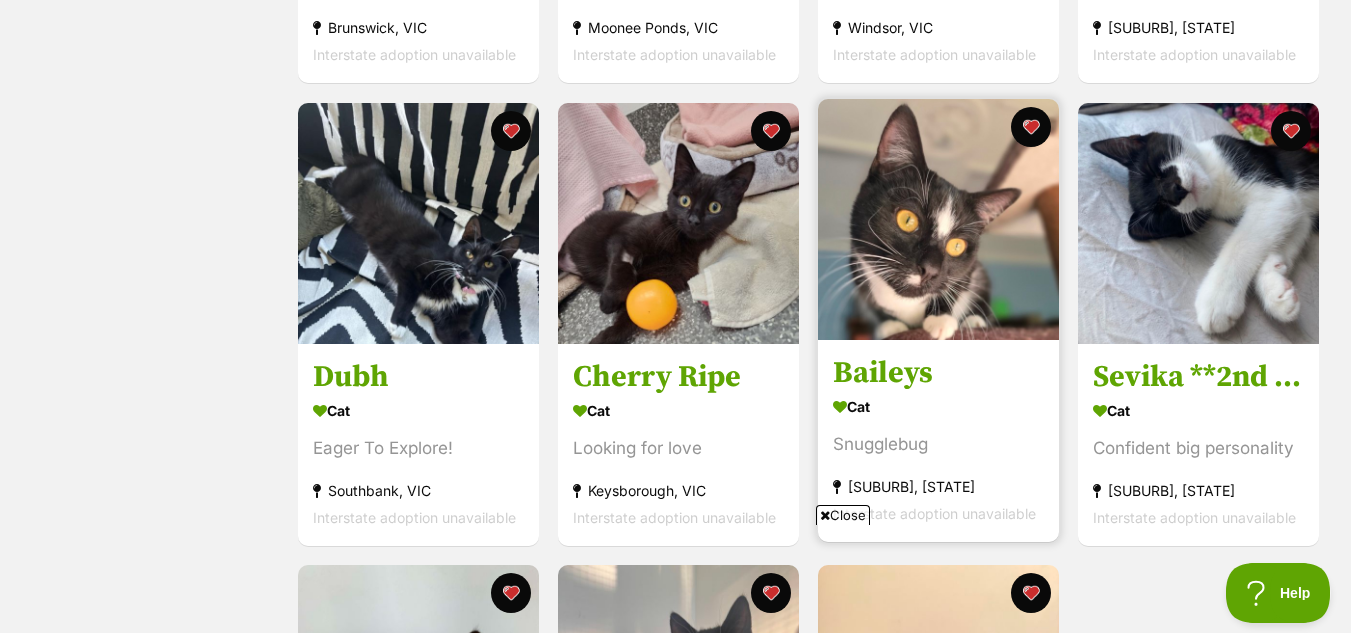 click at bounding box center (938, 219) 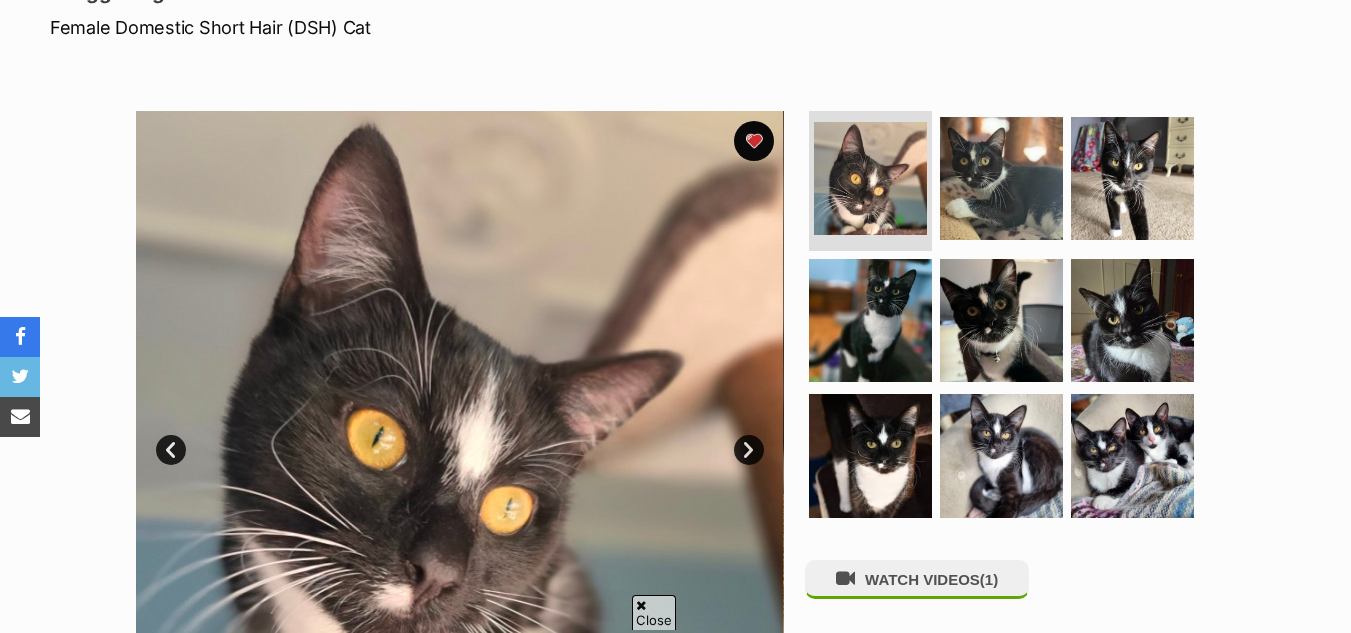 scroll, scrollTop: 0, scrollLeft: 0, axis: both 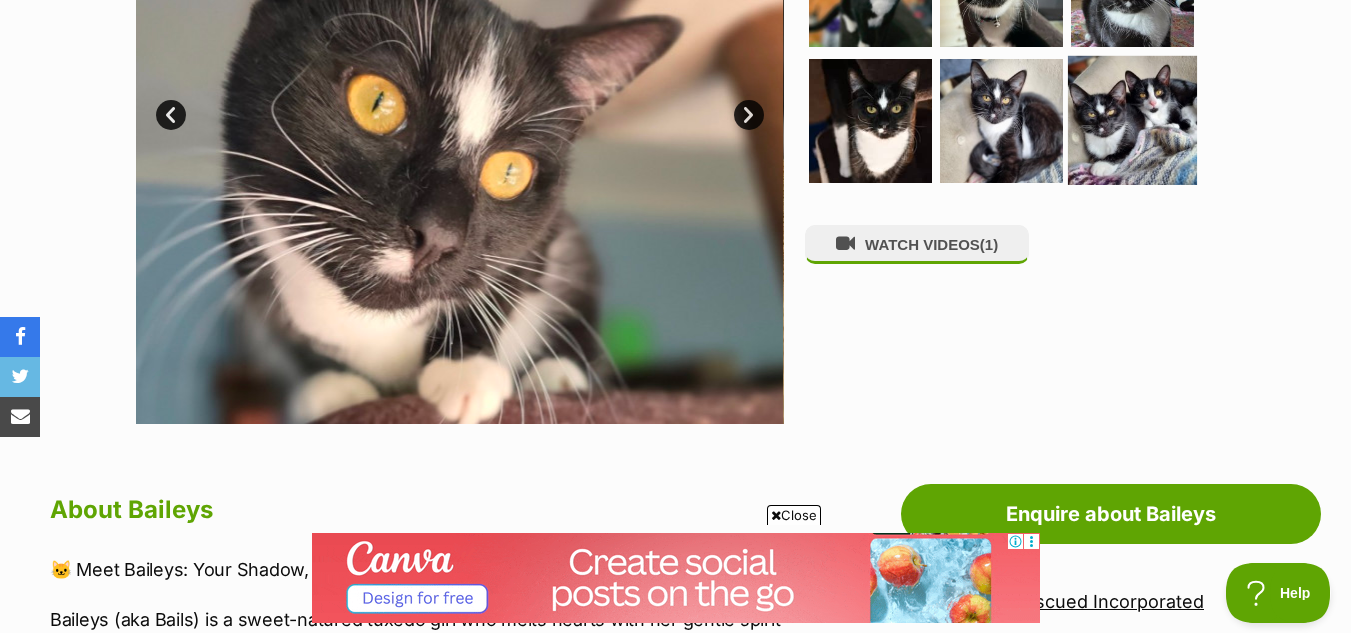 click at bounding box center (1132, 120) 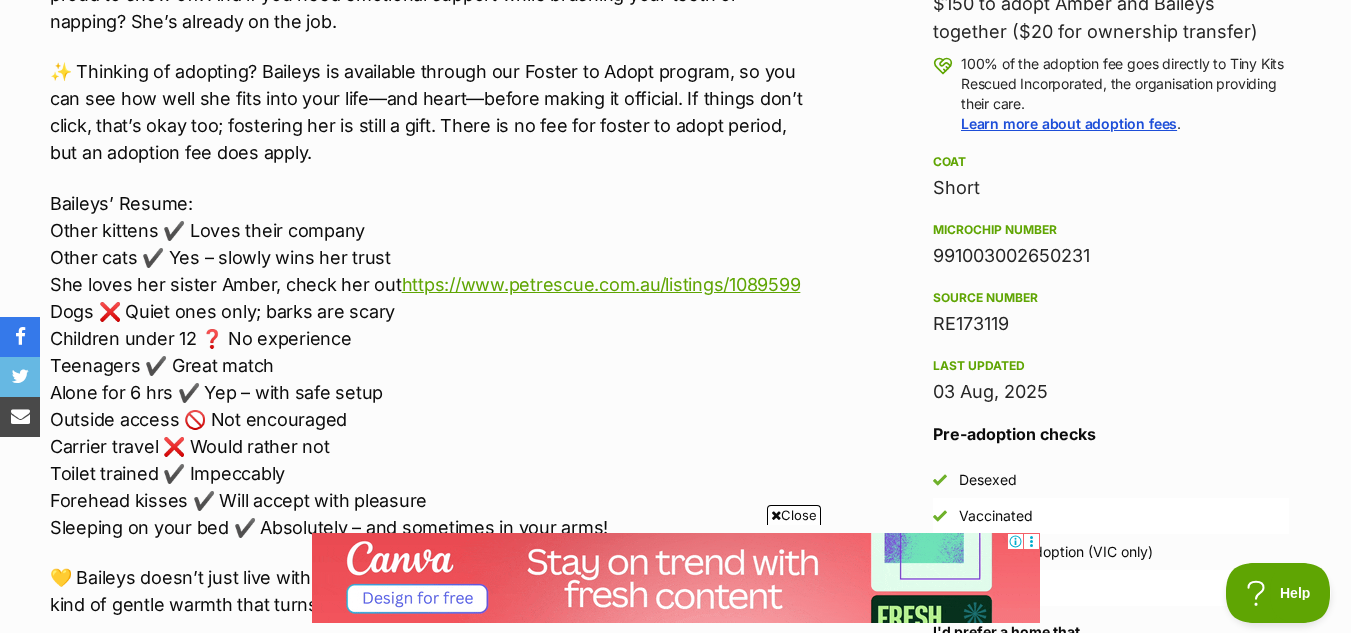 scroll, scrollTop: 1529, scrollLeft: 0, axis: vertical 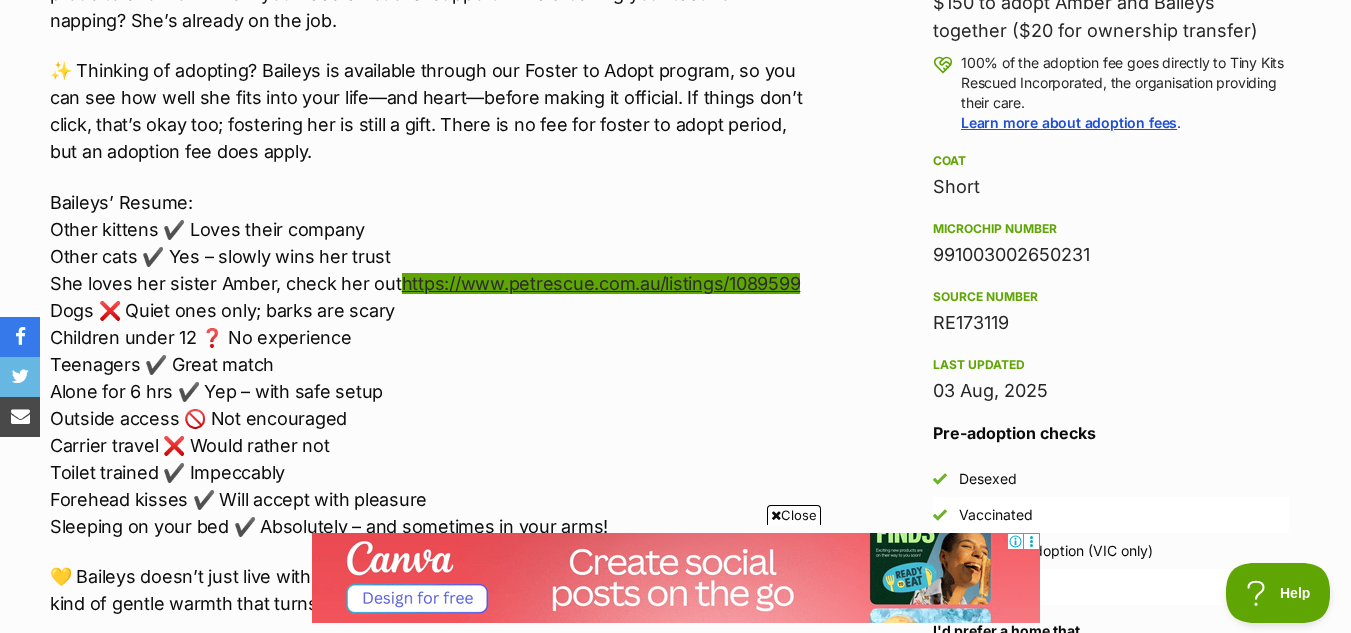 click on "https://www.petrescue.com.au/listings/1089599" at bounding box center [601, 283] 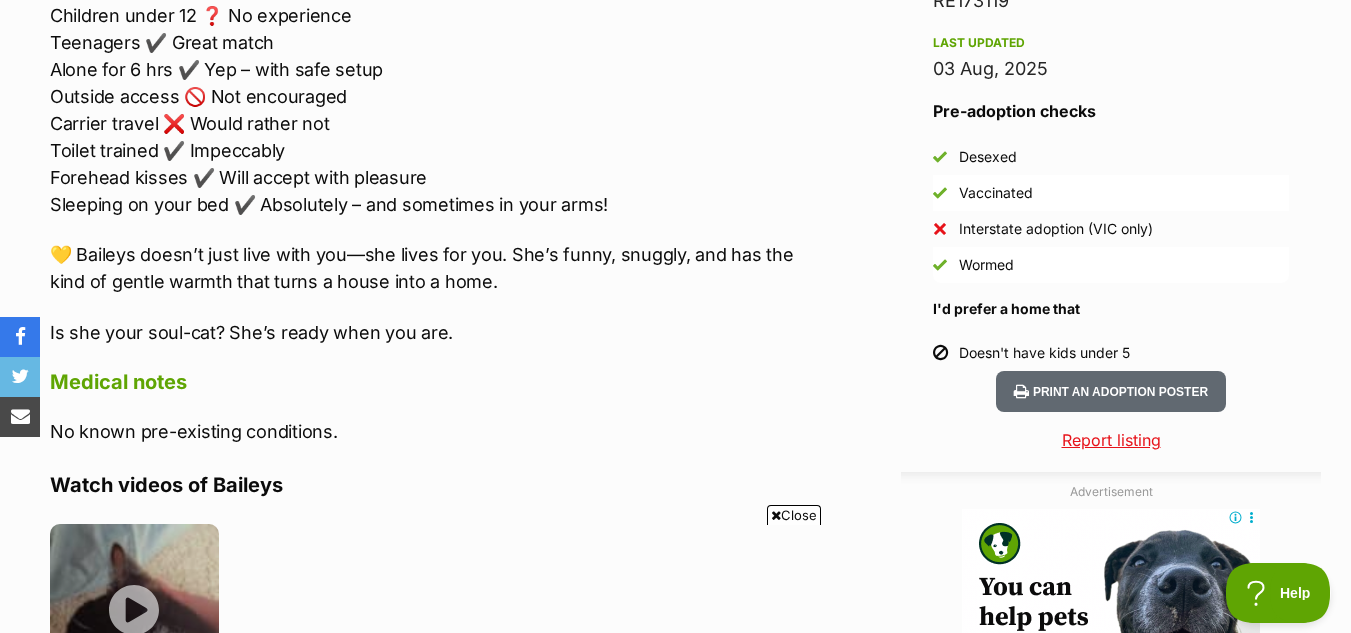 scroll, scrollTop: 2289, scrollLeft: 0, axis: vertical 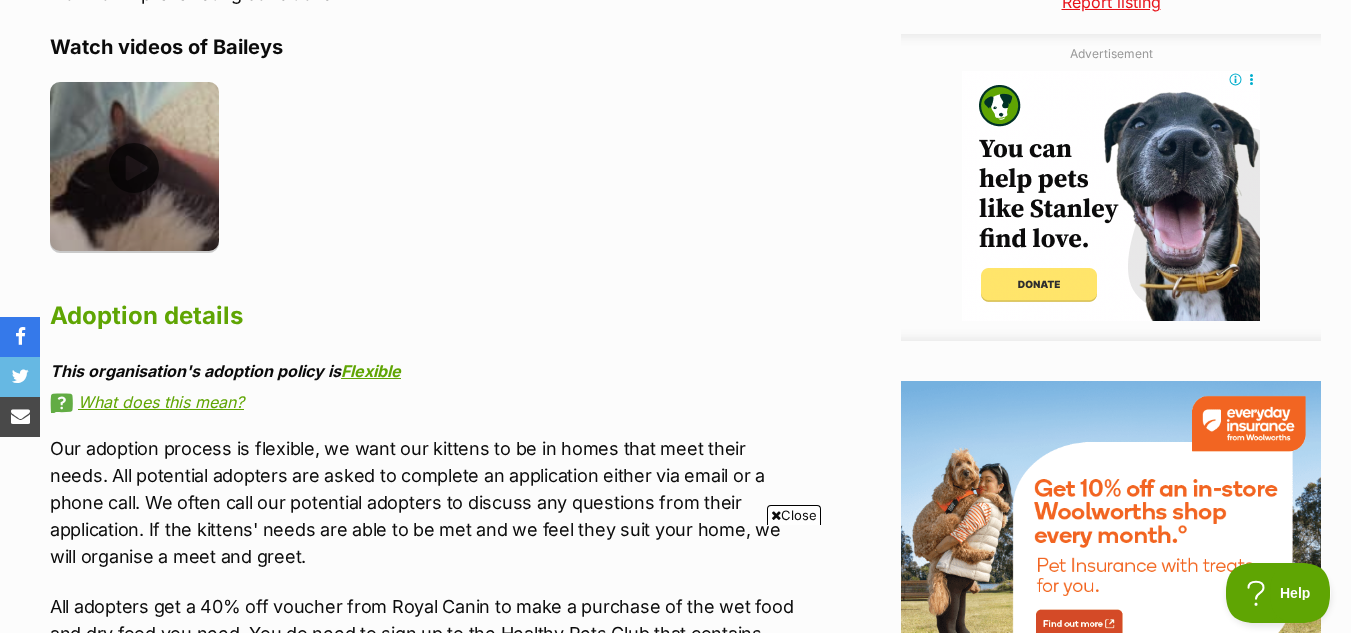 click at bounding box center (134, 166) 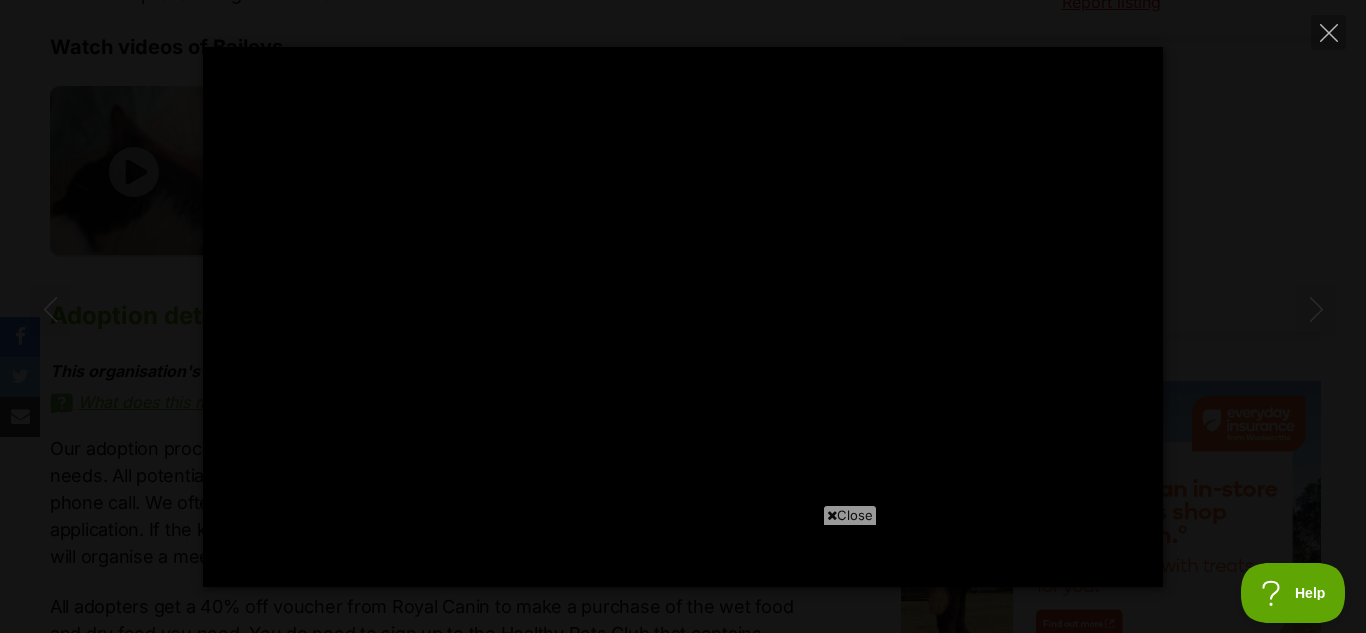 click on "Close" at bounding box center (850, 515) 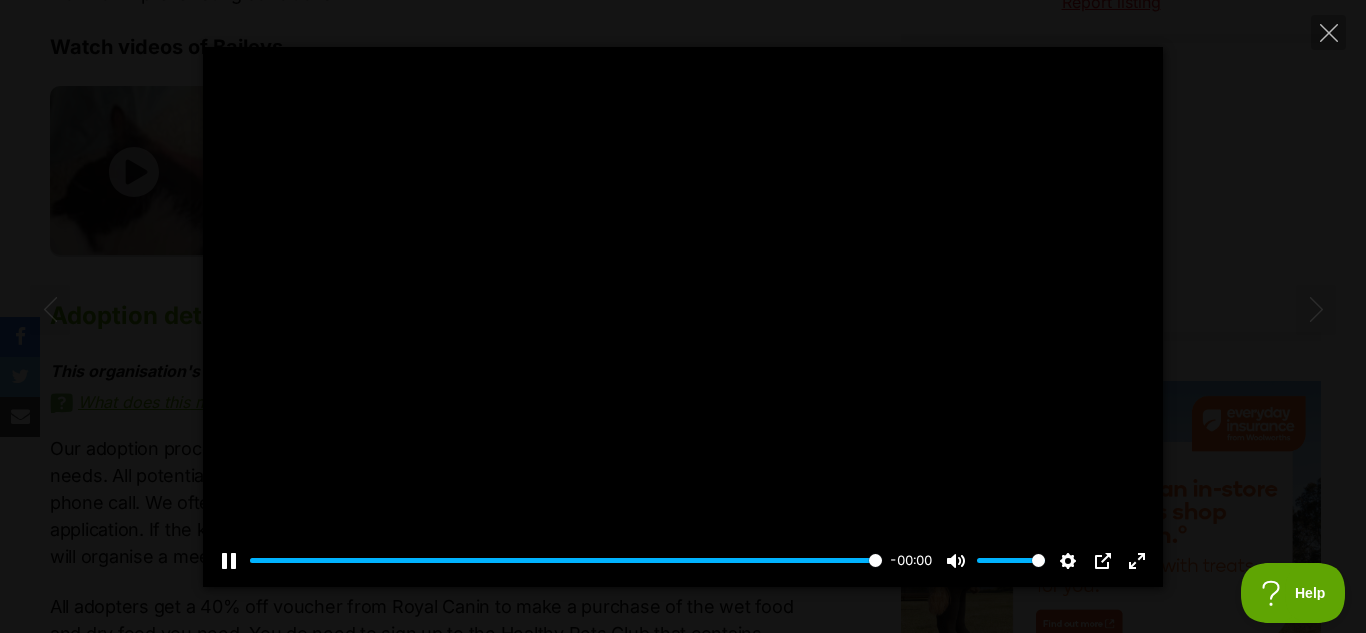 type on "100" 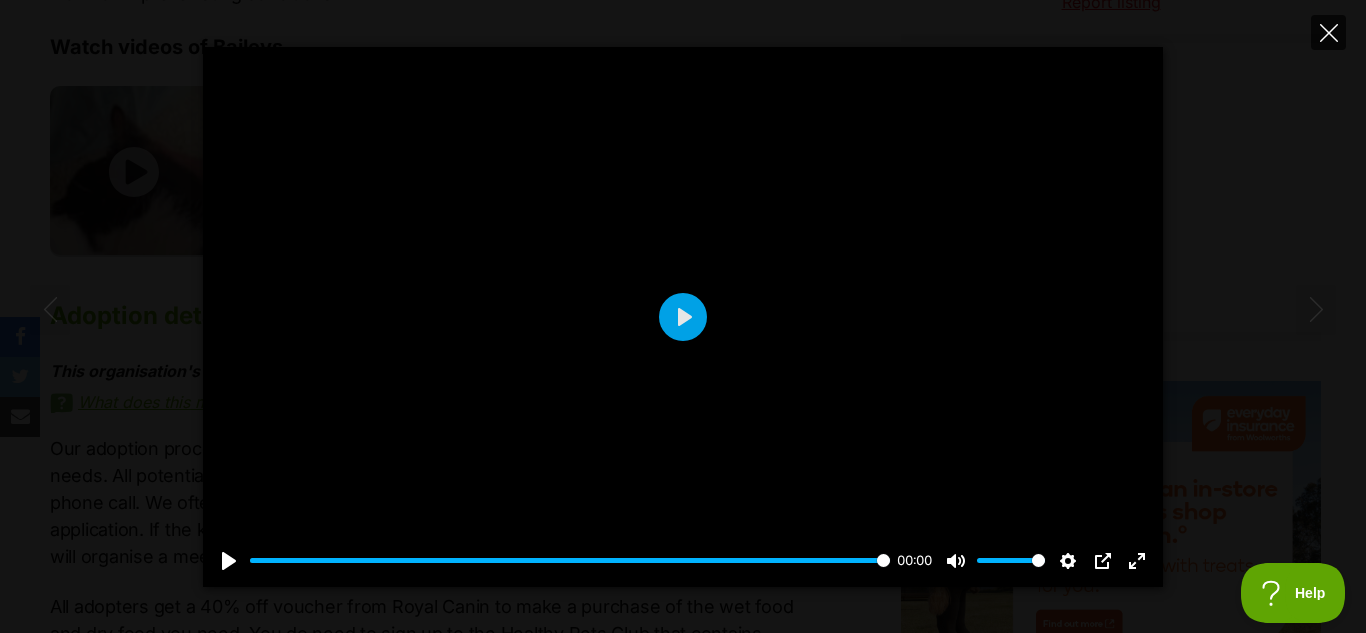 click 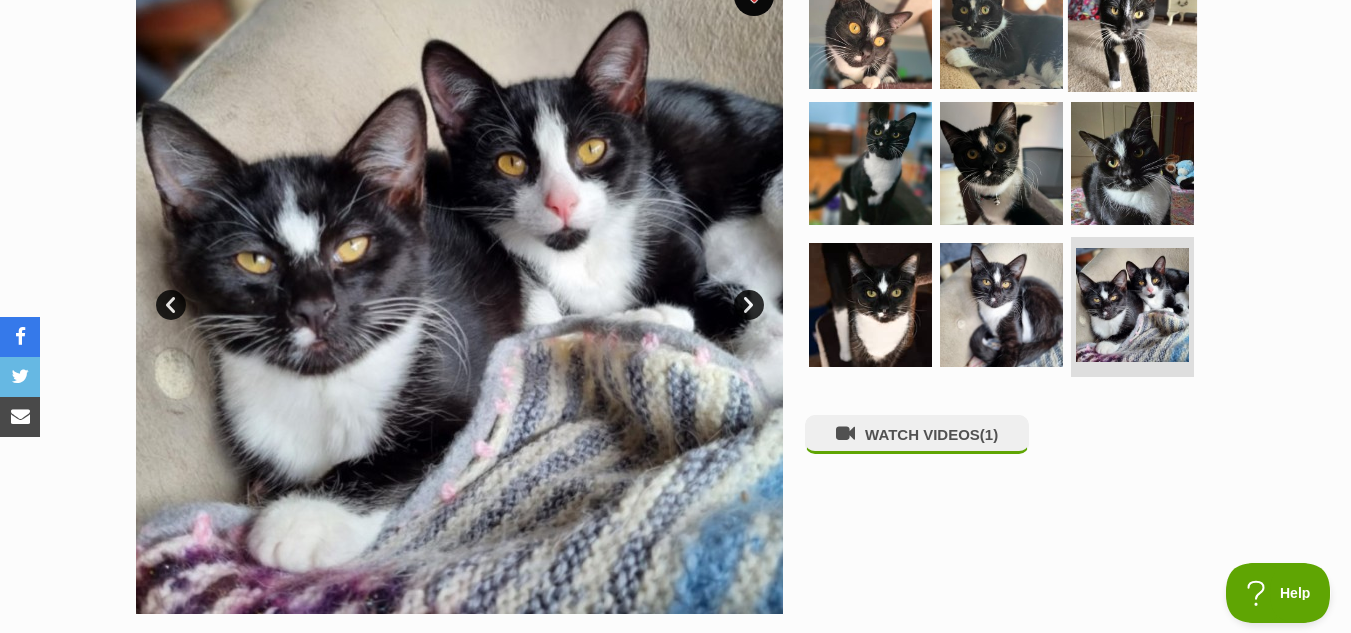 scroll, scrollTop: 0, scrollLeft: 0, axis: both 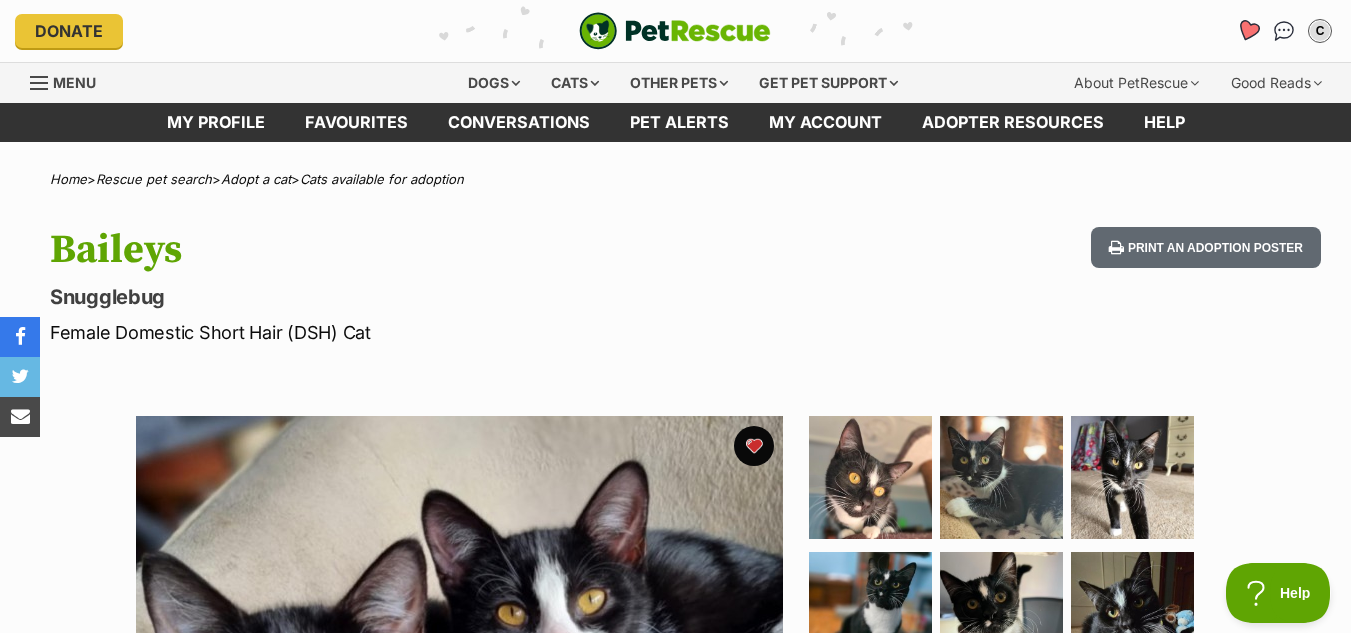 click 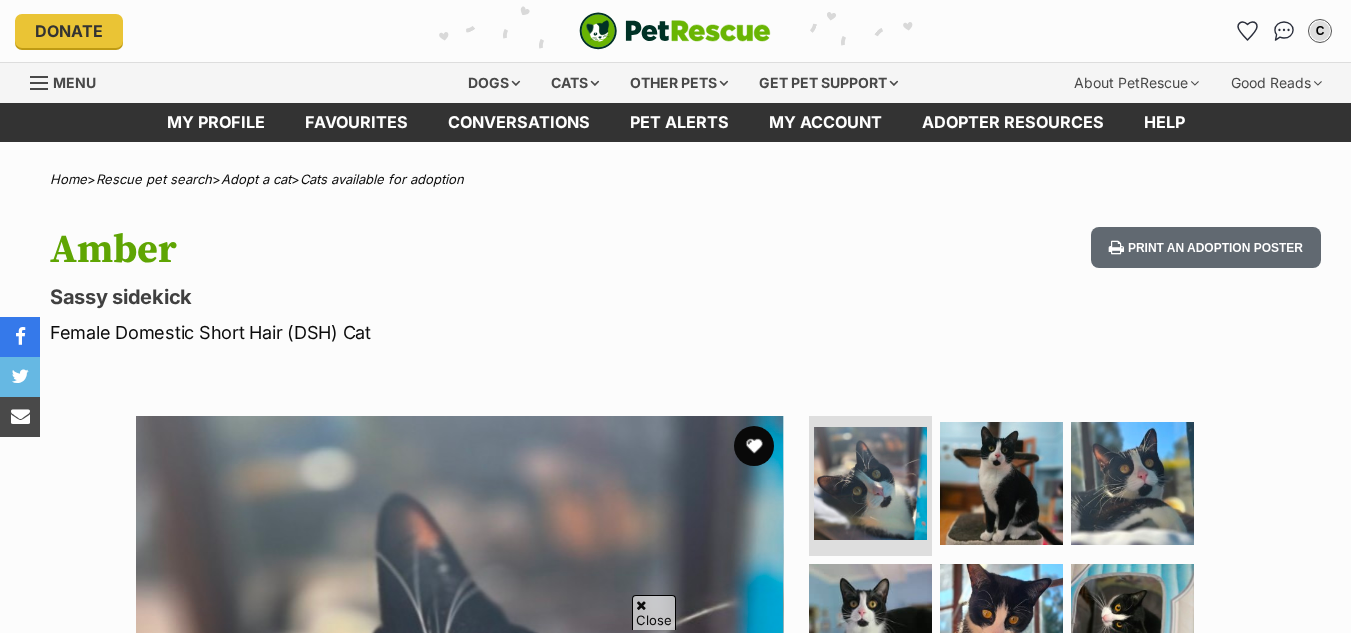 scroll, scrollTop: 1026, scrollLeft: 0, axis: vertical 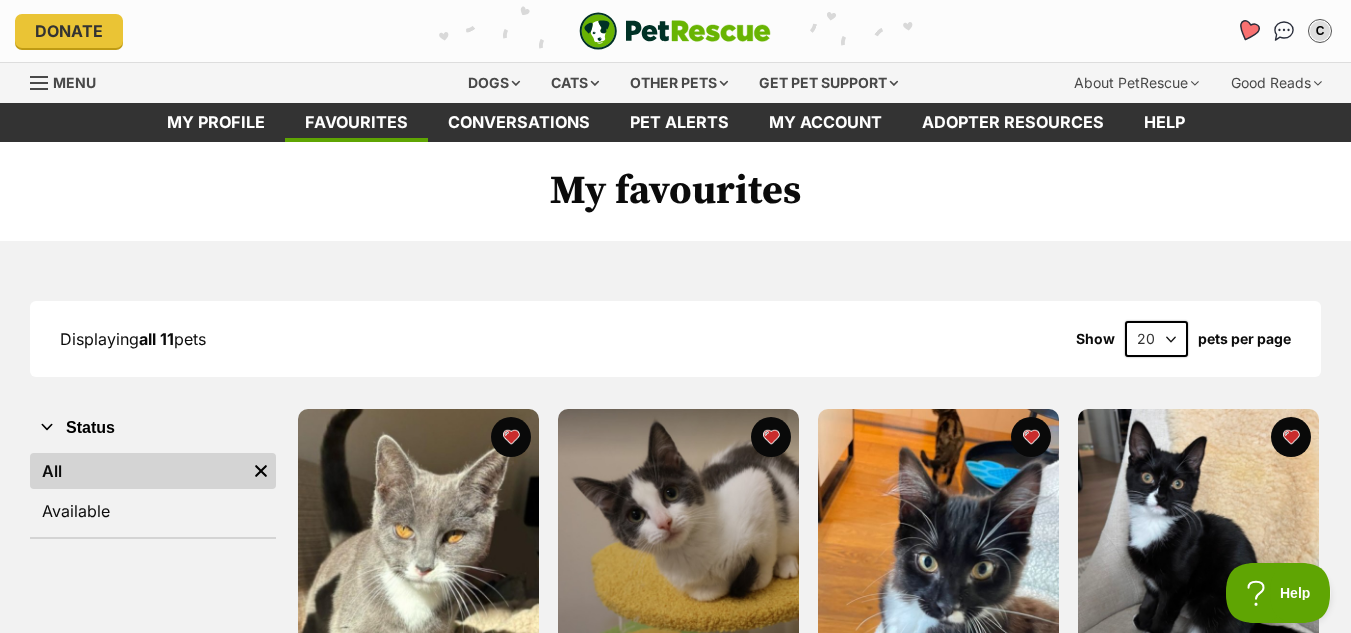 click 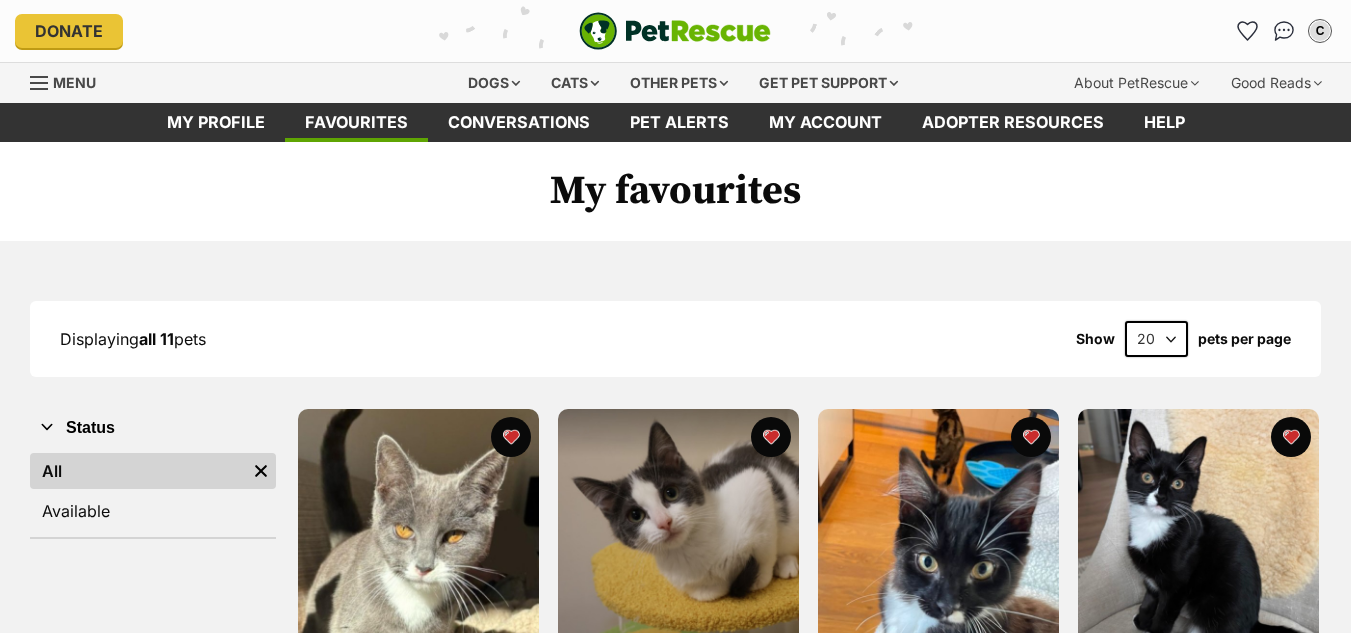 scroll, scrollTop: 0, scrollLeft: 0, axis: both 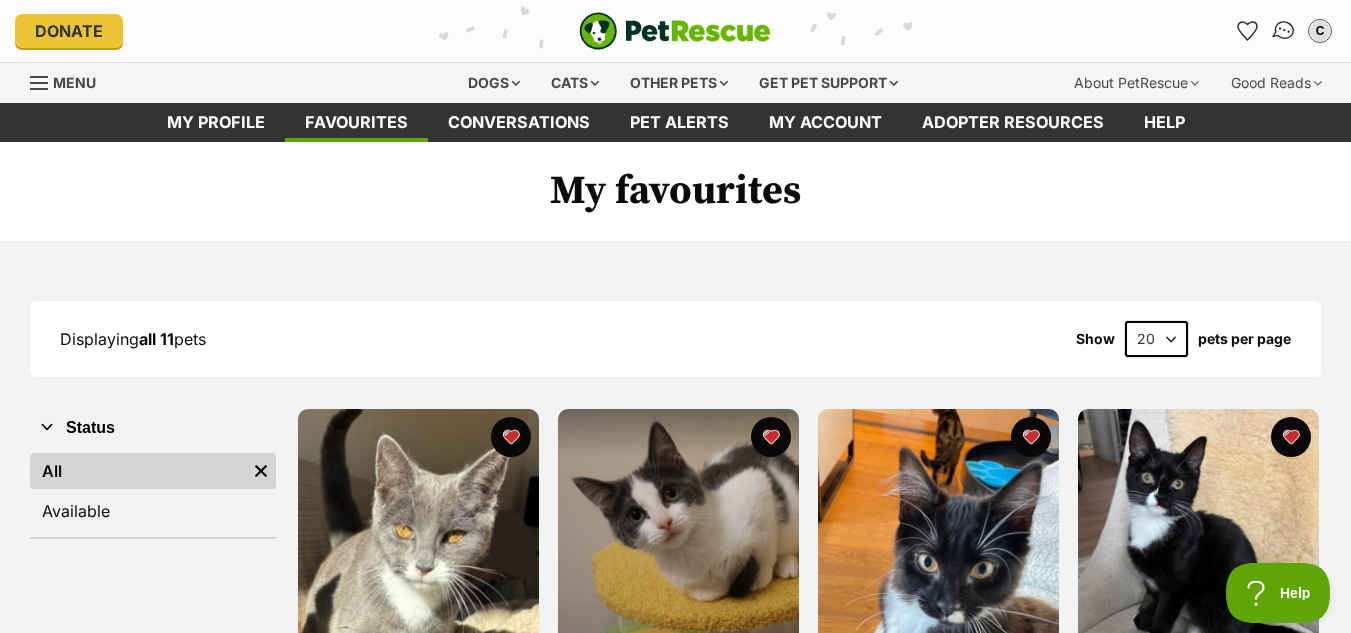 click at bounding box center (1284, 31) 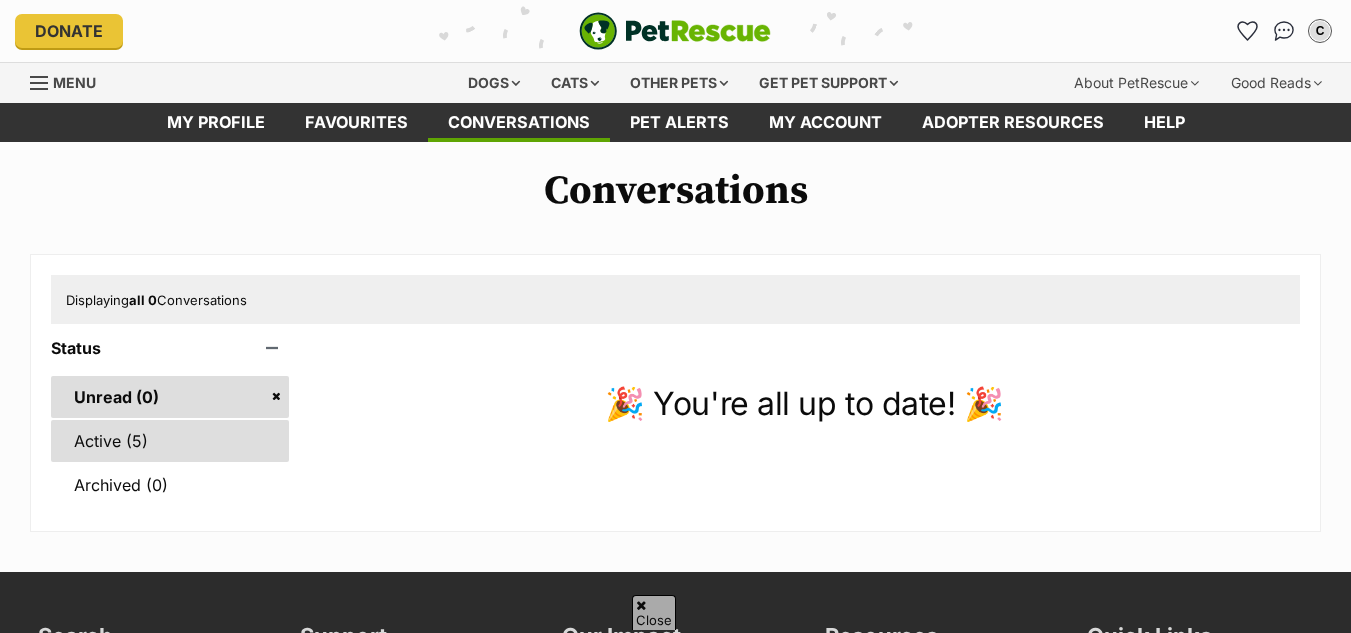 scroll, scrollTop: 75, scrollLeft: 0, axis: vertical 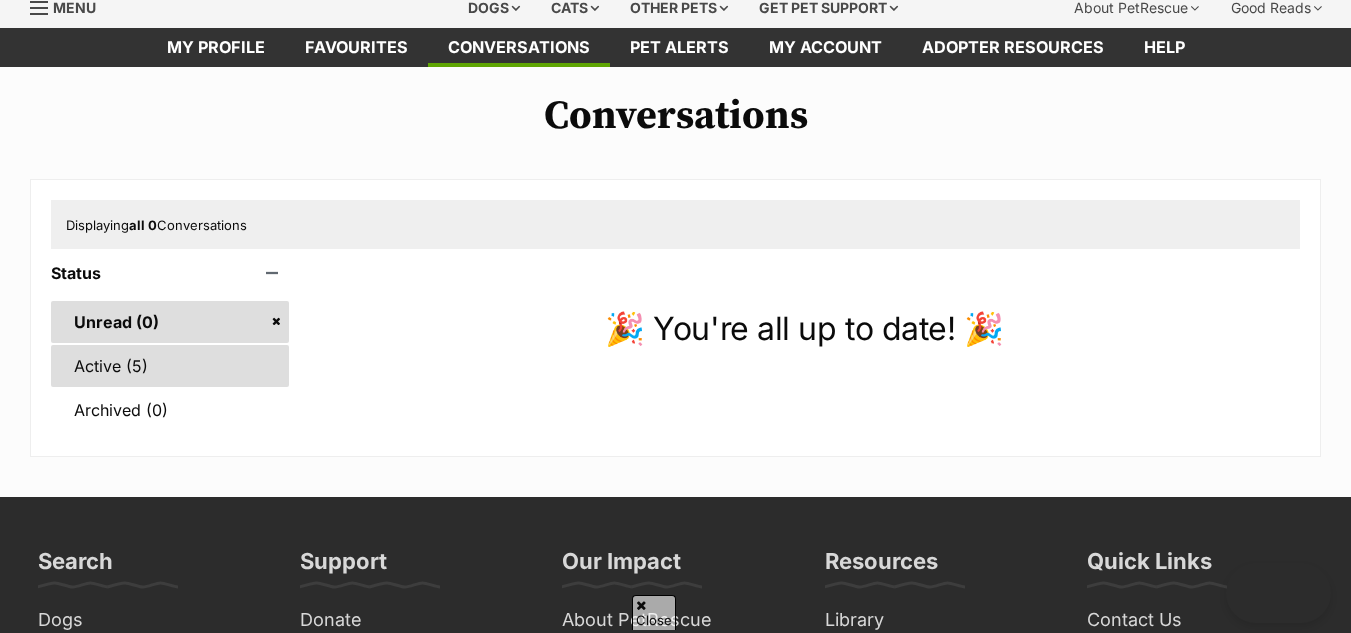 click on "Active (5)" at bounding box center (170, 366) 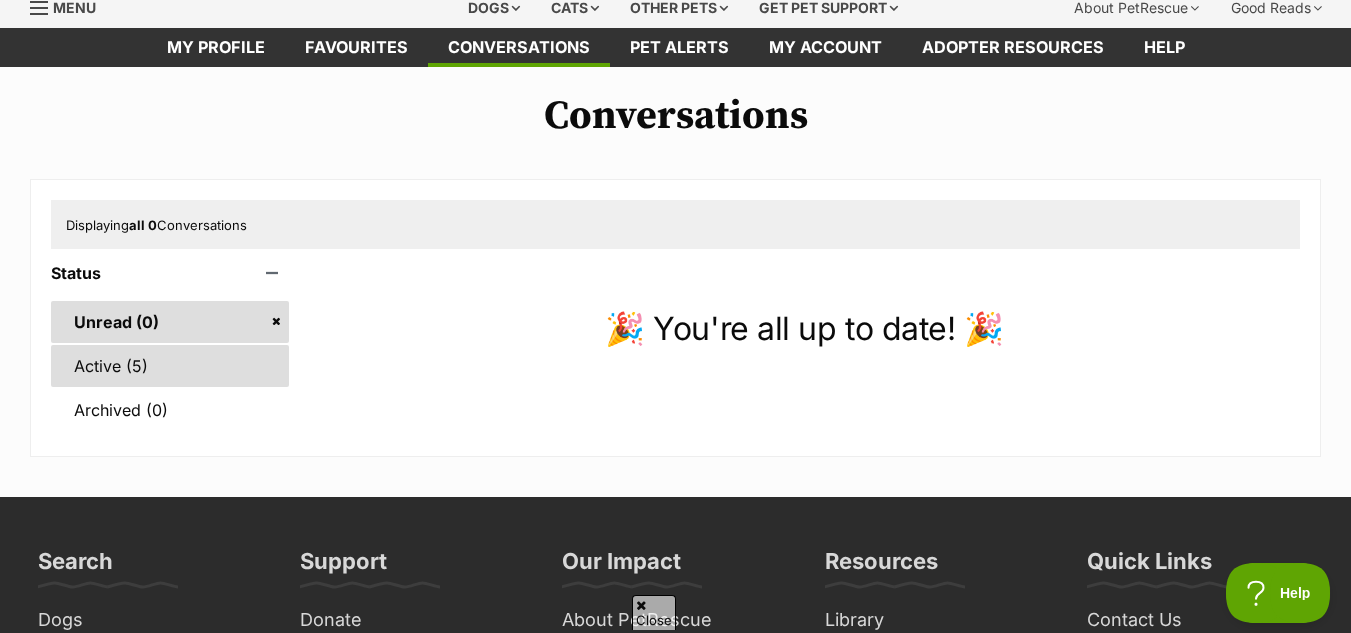 scroll, scrollTop: 0, scrollLeft: 0, axis: both 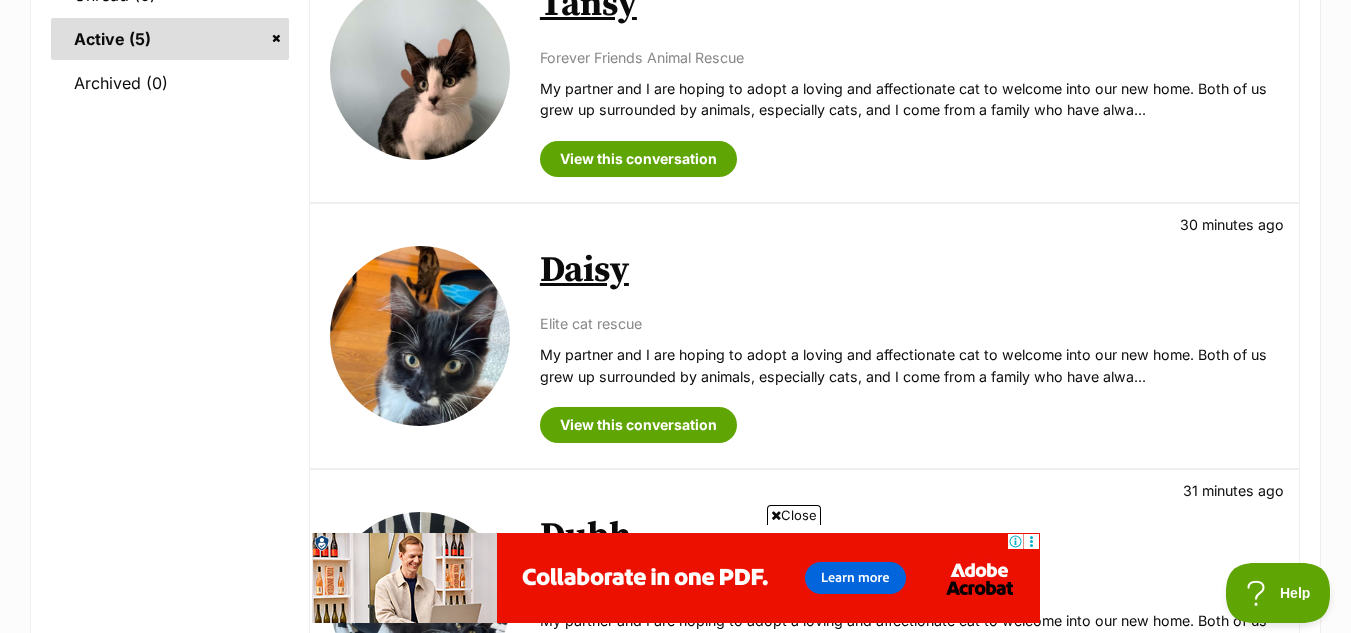 click on "Close" at bounding box center (794, 515) 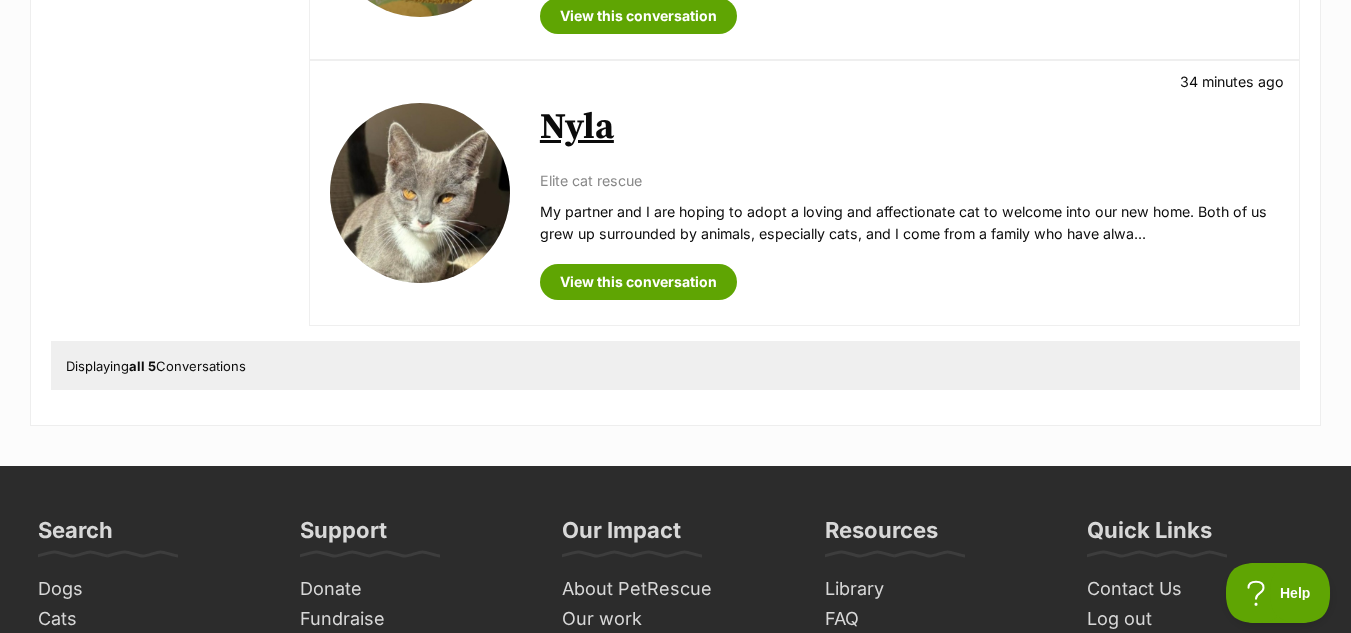 scroll, scrollTop: 0, scrollLeft: 0, axis: both 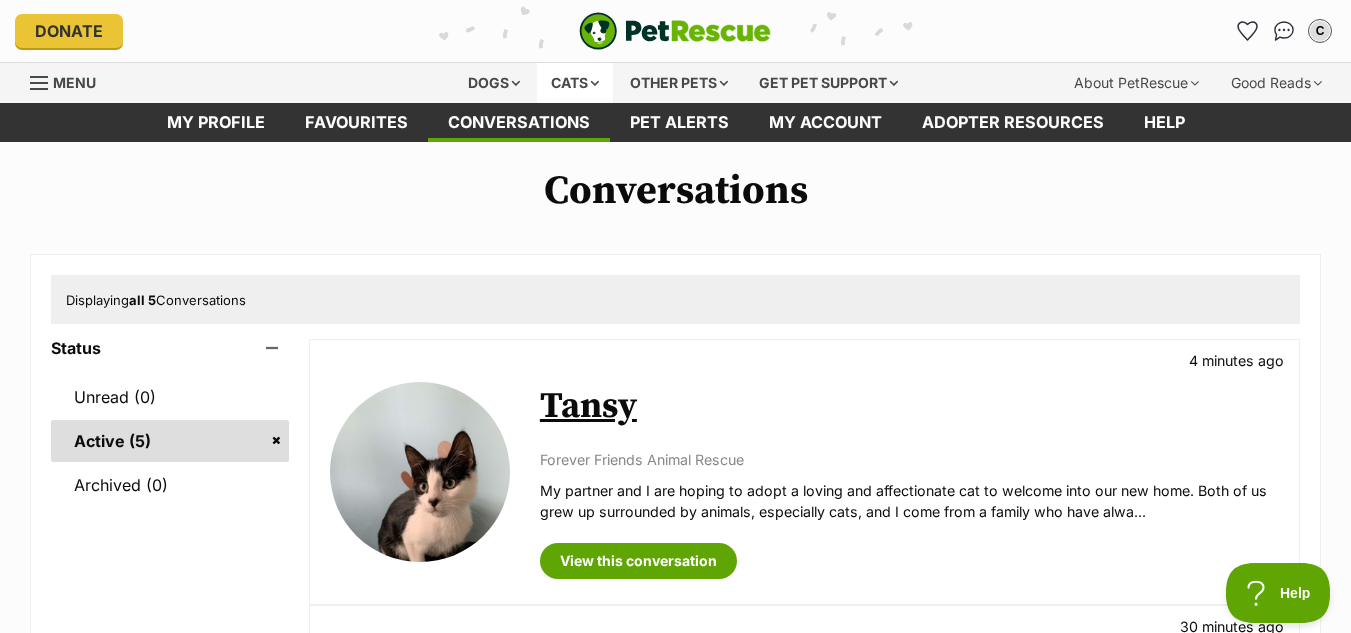 click on "Cats" at bounding box center [575, 83] 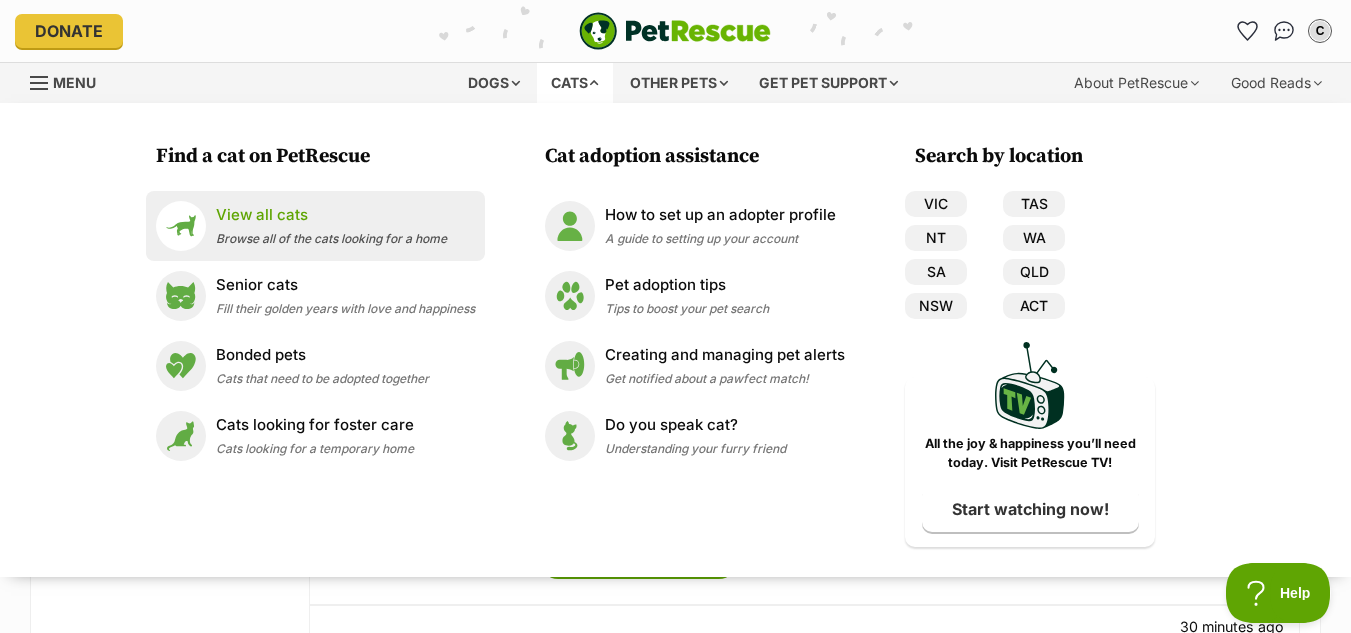 click on "View all cats" at bounding box center [331, 215] 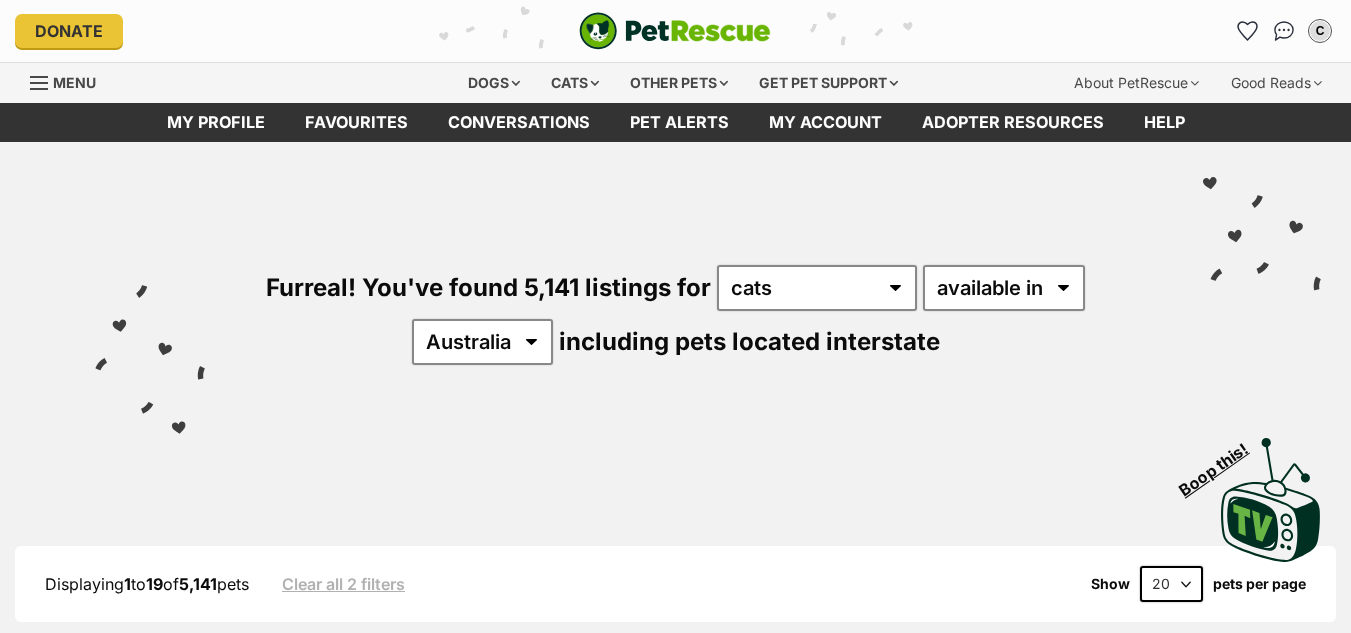 scroll, scrollTop: 0, scrollLeft: 0, axis: both 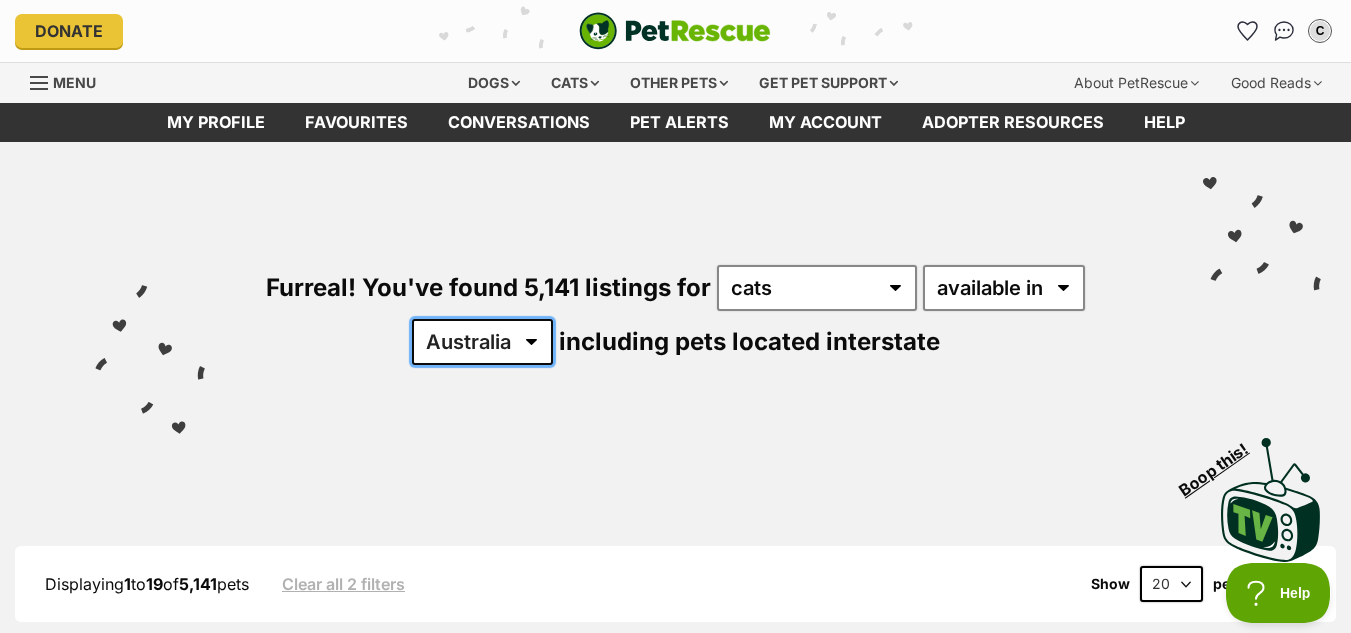 click on "Australia
ACT
NSW
NT
QLD
SA
TAS
VIC
WA" at bounding box center [482, 342] 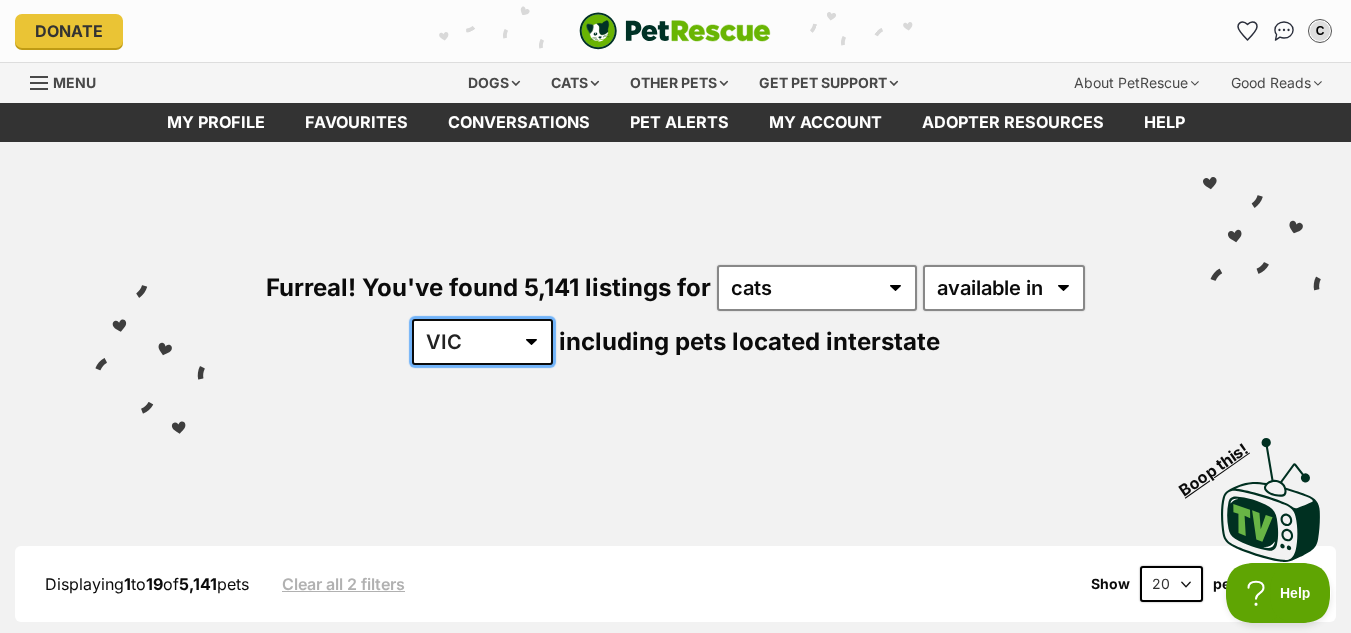 click on "Australia
ACT
NSW
NT
QLD
SA
TAS
VIC
WA" at bounding box center [482, 342] 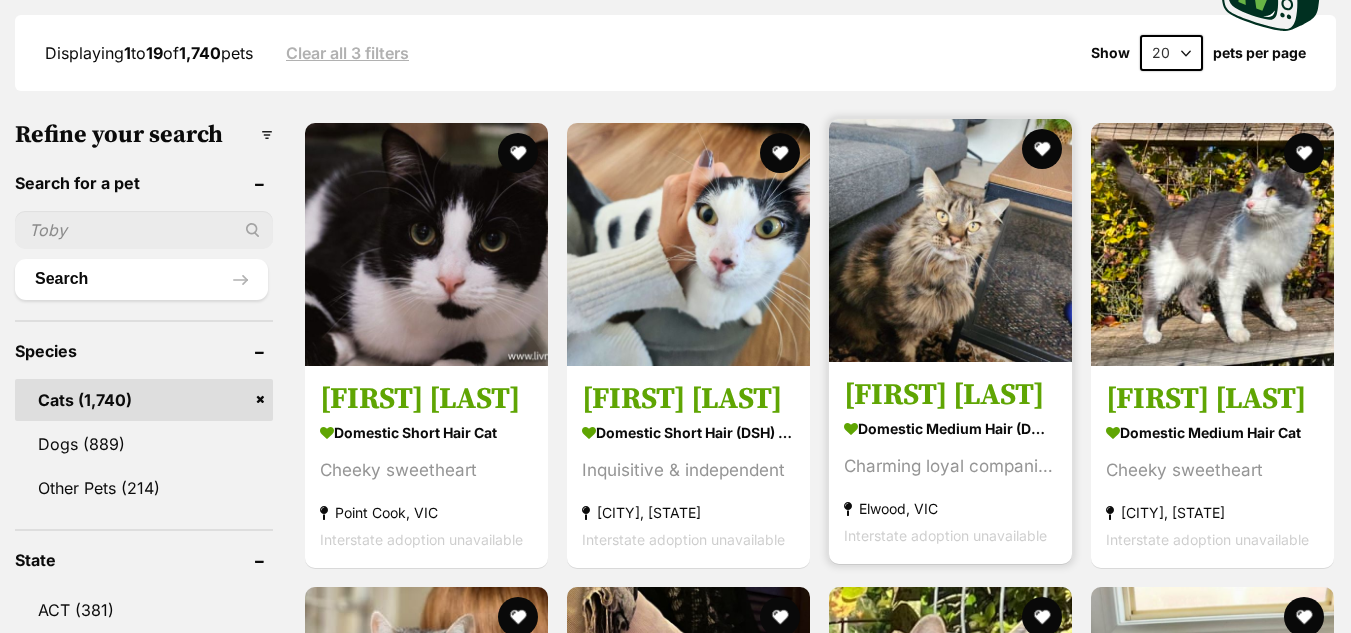 scroll, scrollTop: 531, scrollLeft: 0, axis: vertical 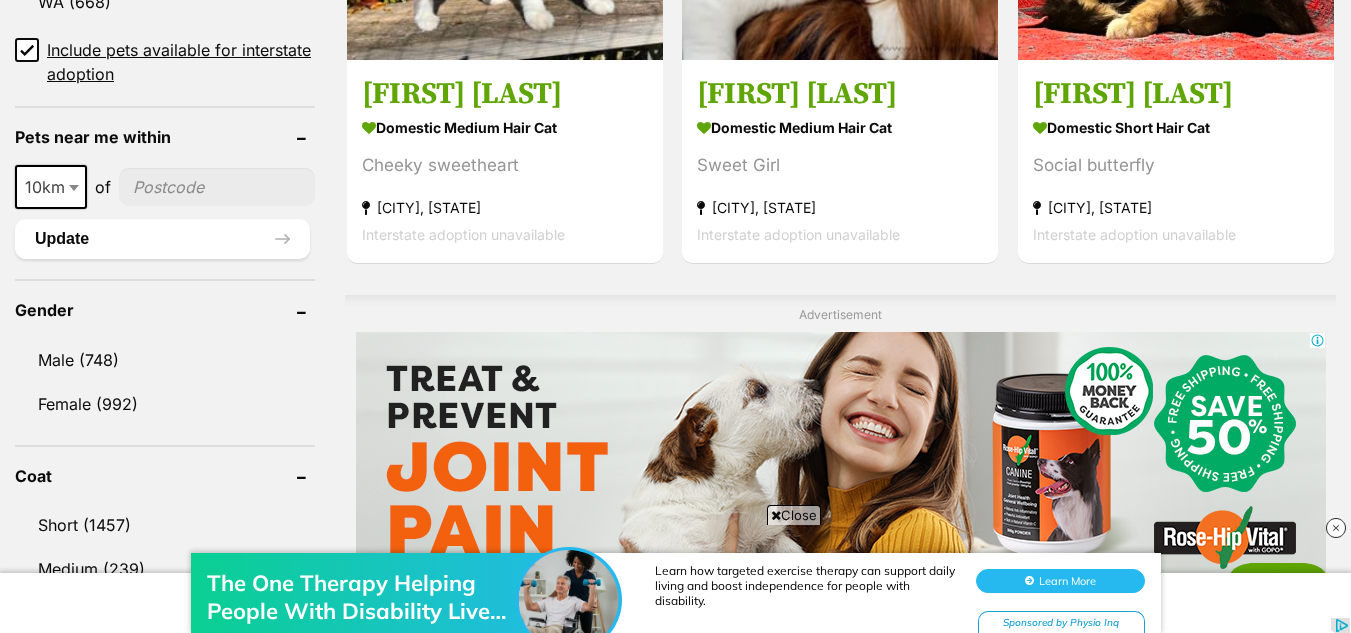 click on "10km" at bounding box center (51, 187) 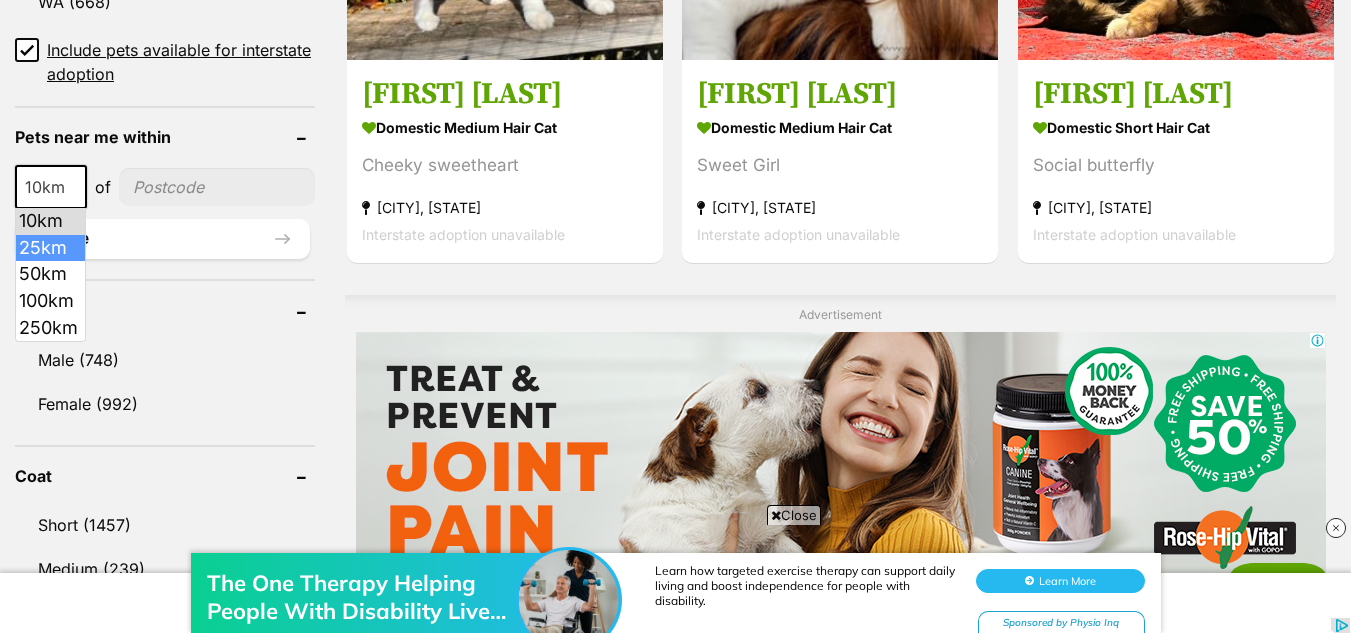 select on "25" 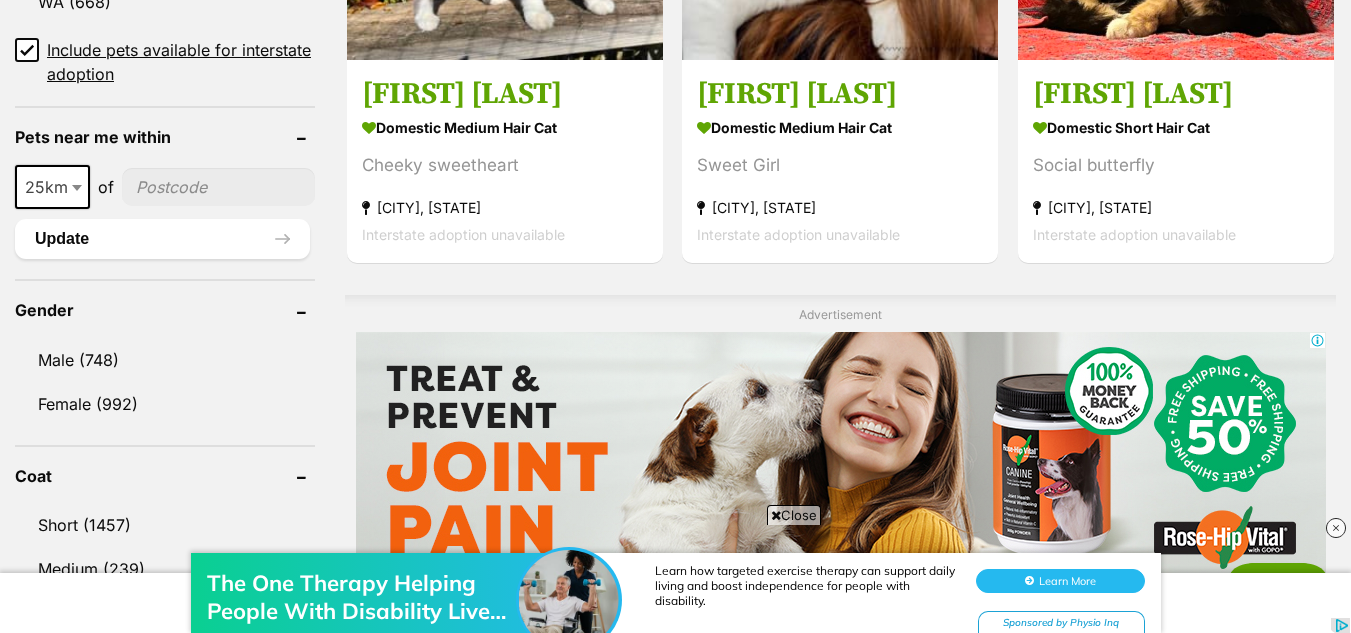 click at bounding box center [218, 187] 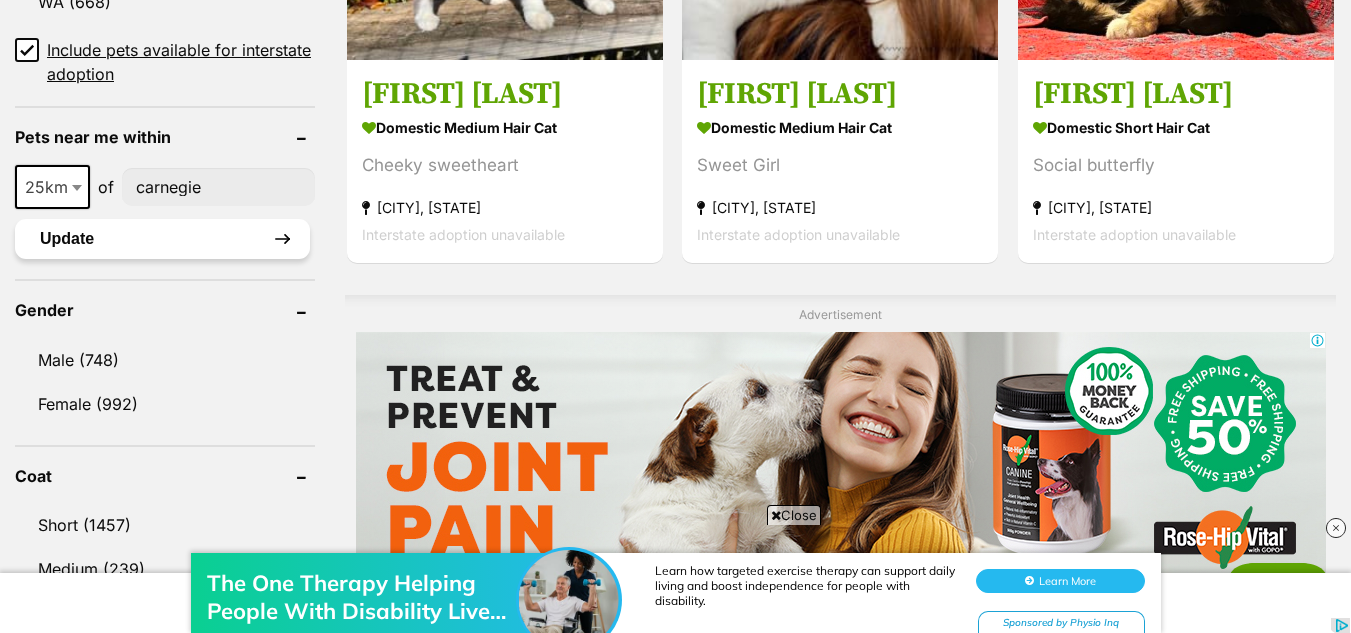 type on "carnegie" 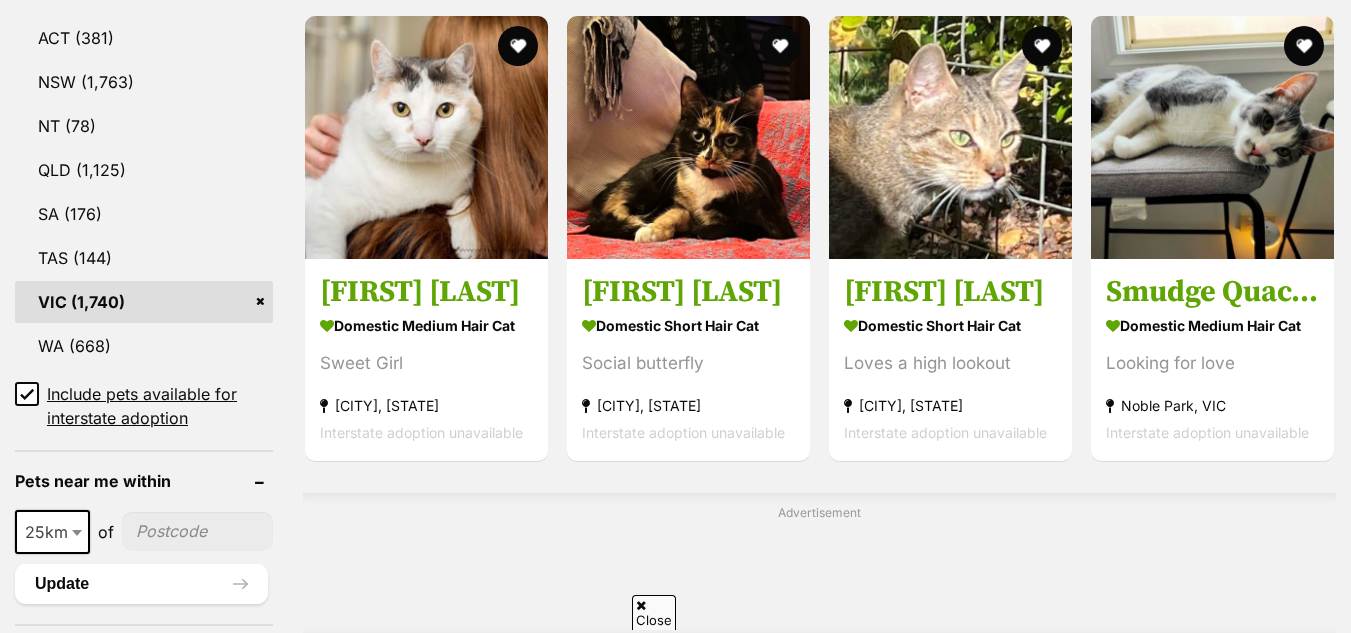 scroll, scrollTop: 1959, scrollLeft: 0, axis: vertical 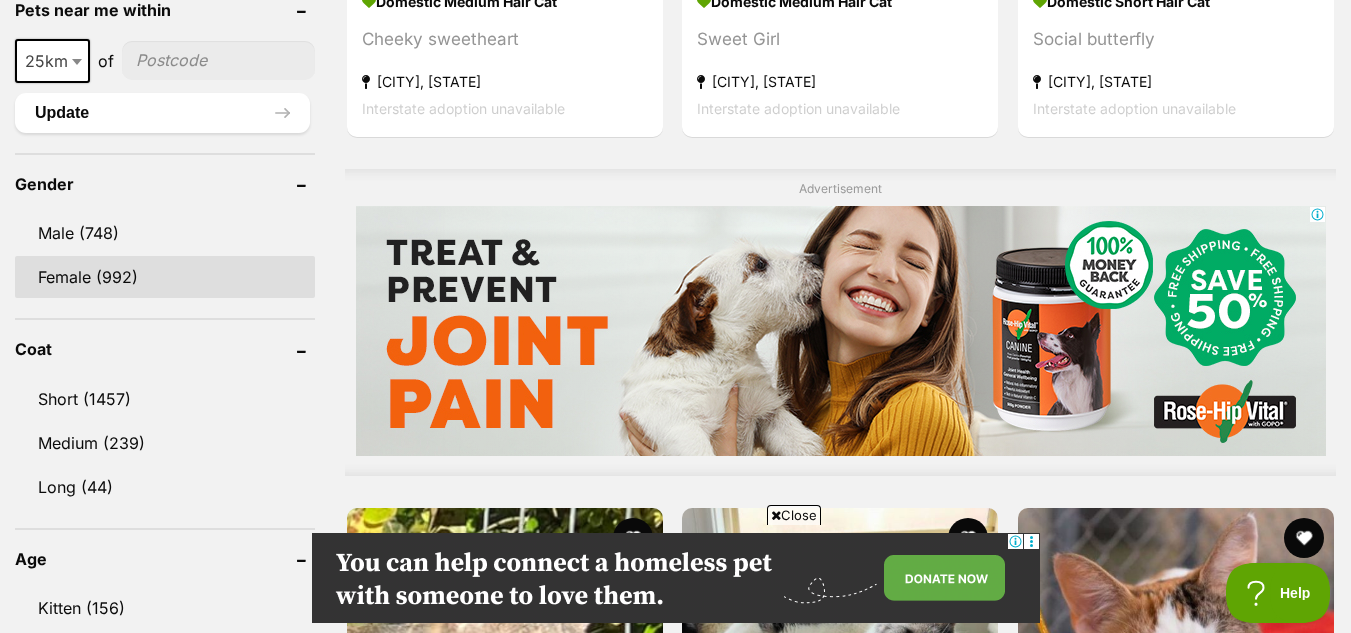 click on "Female (992)" at bounding box center (165, 277) 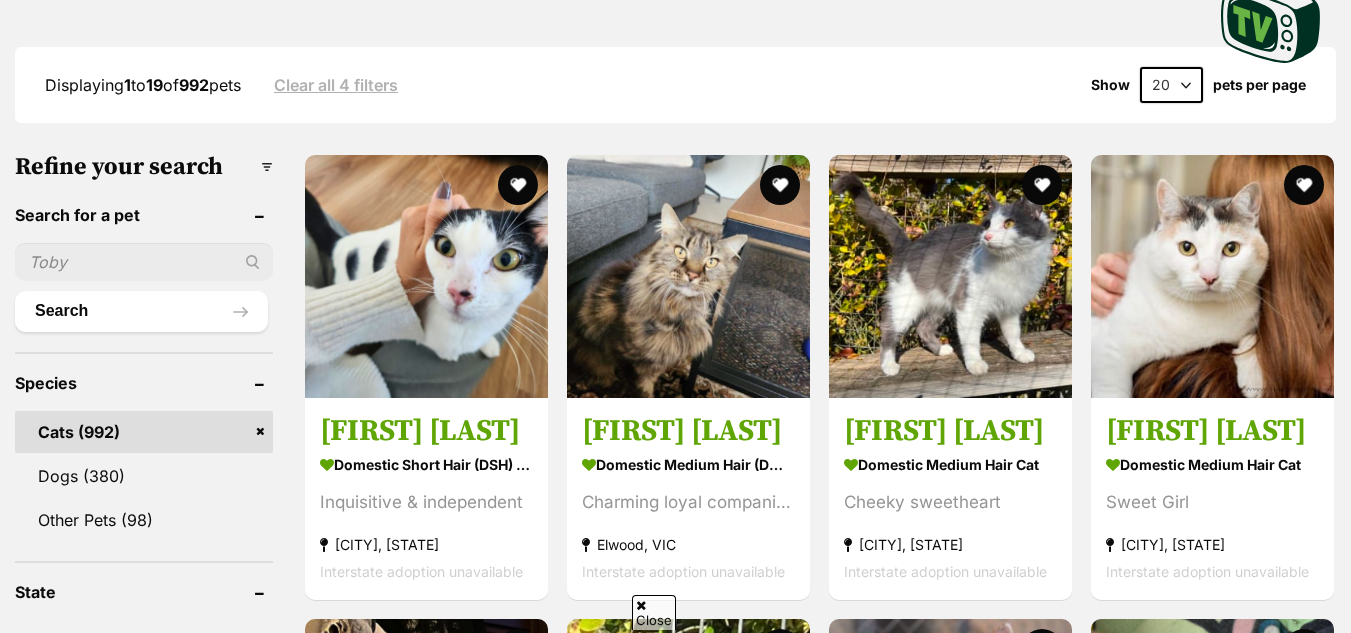 scroll, scrollTop: 499, scrollLeft: 0, axis: vertical 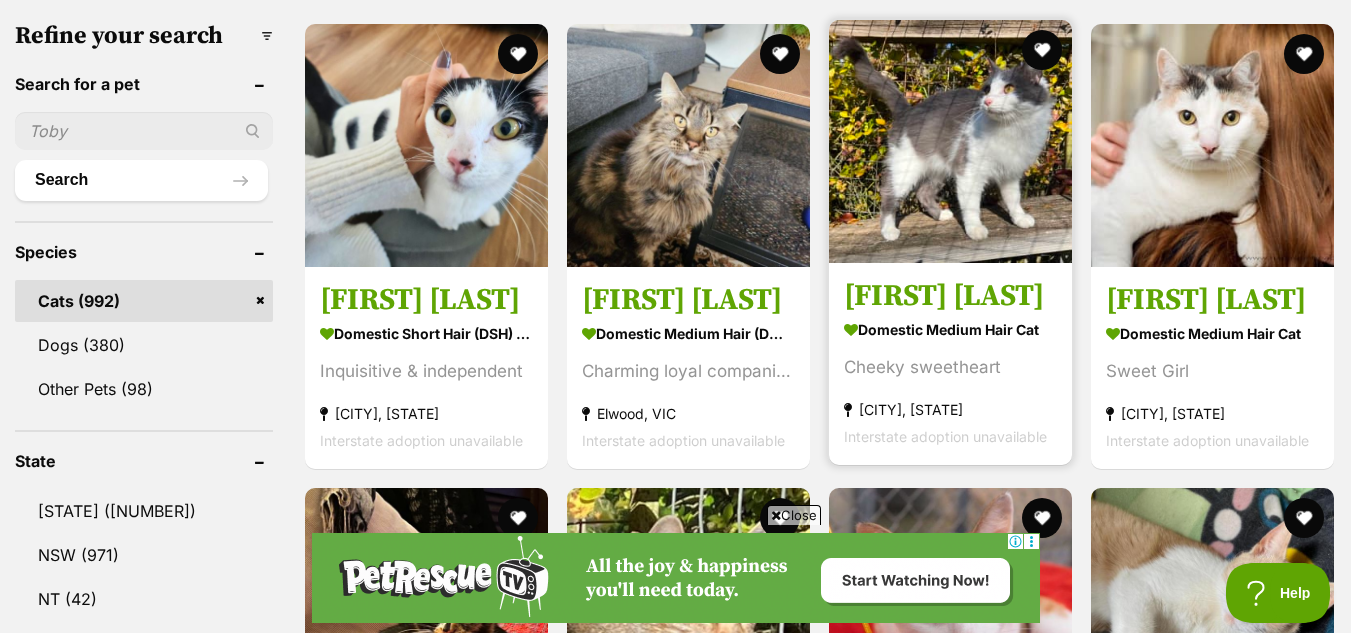click at bounding box center (950, 141) 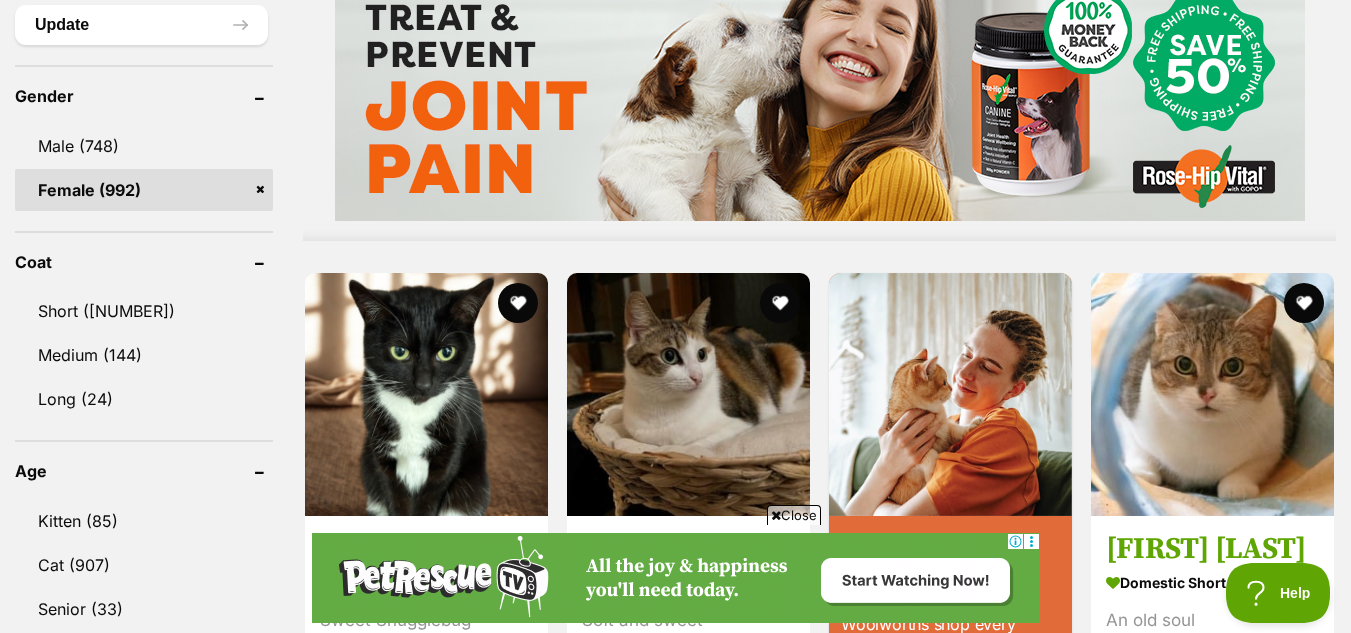 scroll, scrollTop: 1572, scrollLeft: 0, axis: vertical 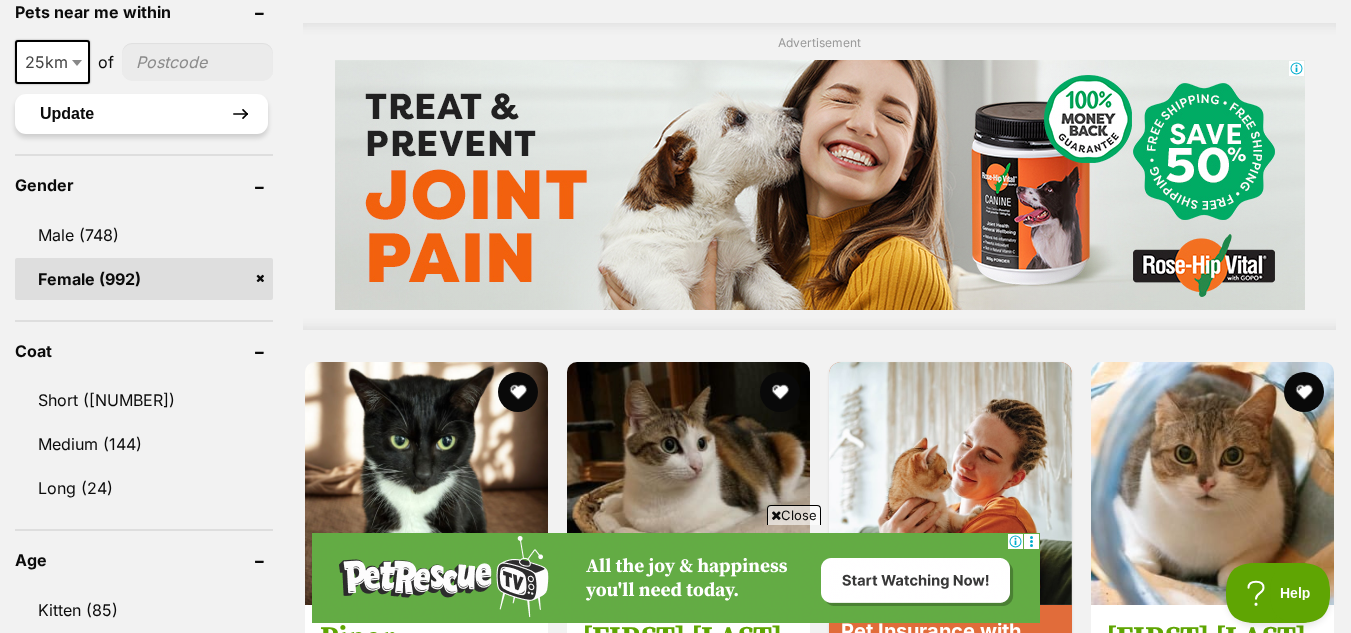 click on "Update" at bounding box center [141, 114] 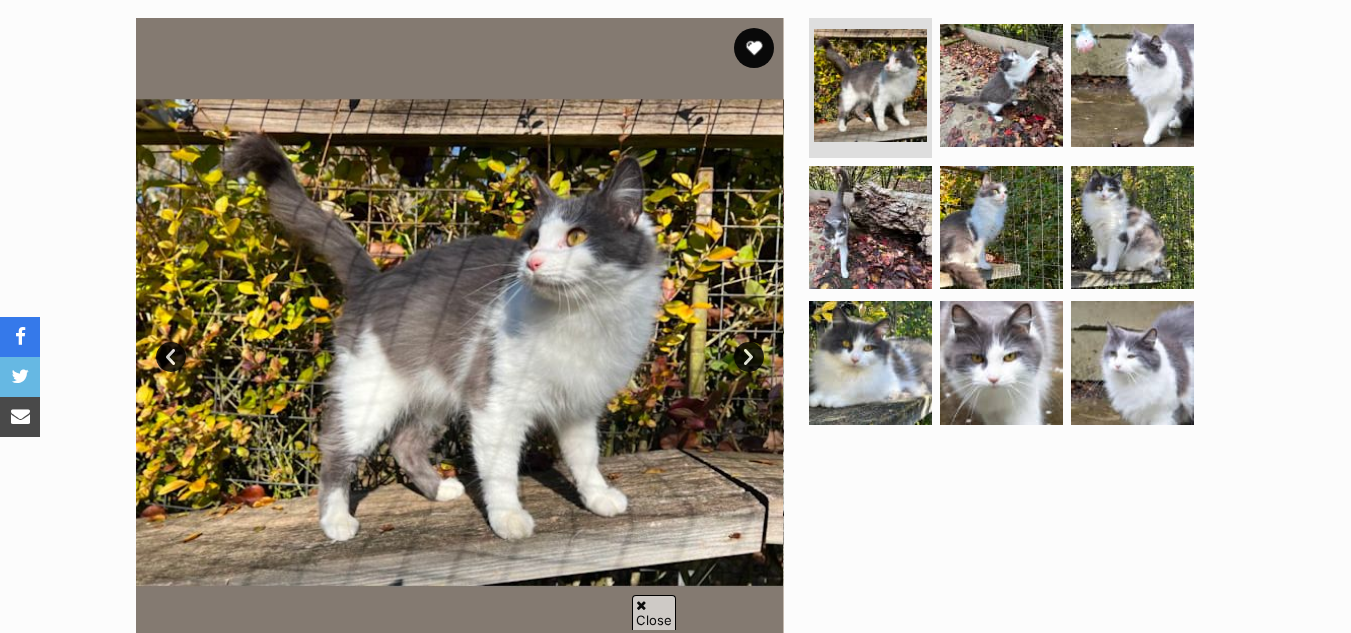 scroll, scrollTop: 398, scrollLeft: 0, axis: vertical 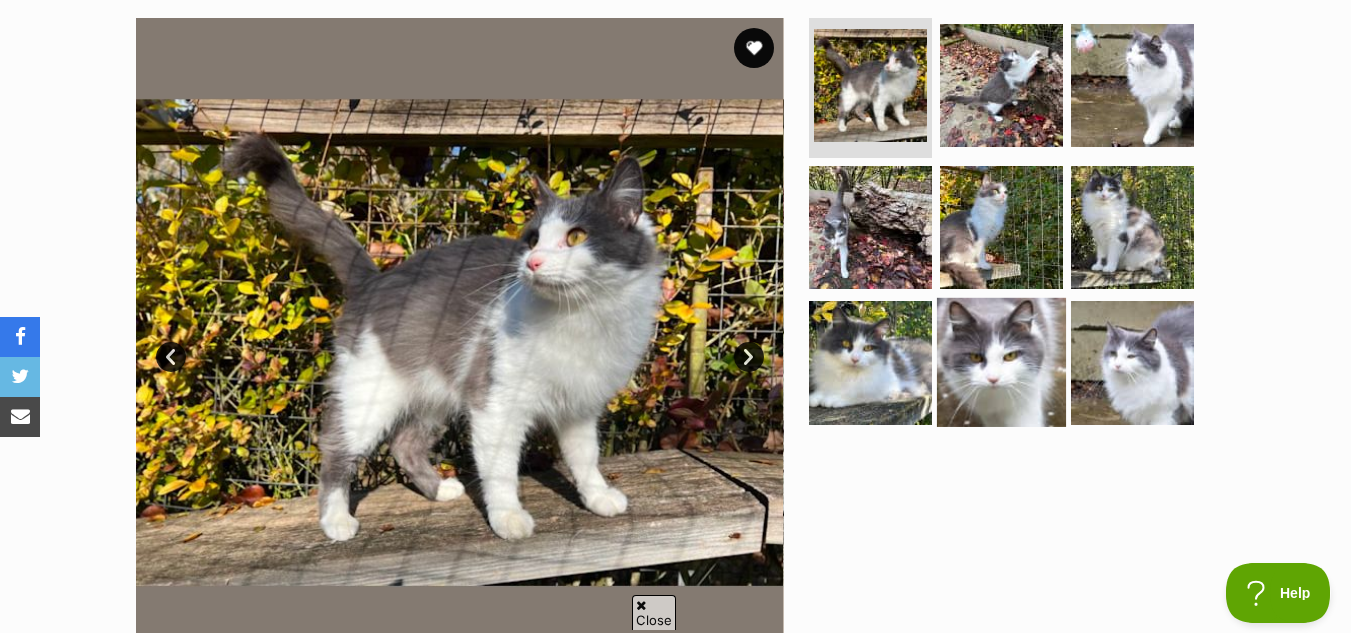 click at bounding box center [1001, 362] 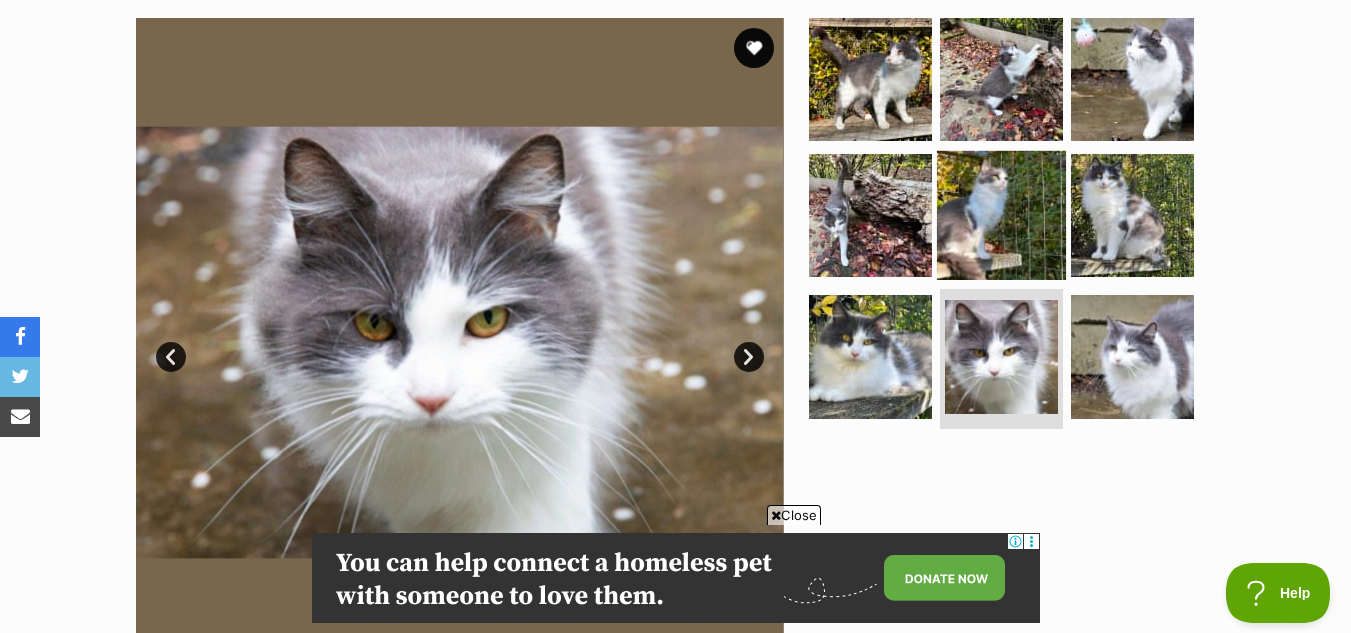 scroll, scrollTop: 0, scrollLeft: 0, axis: both 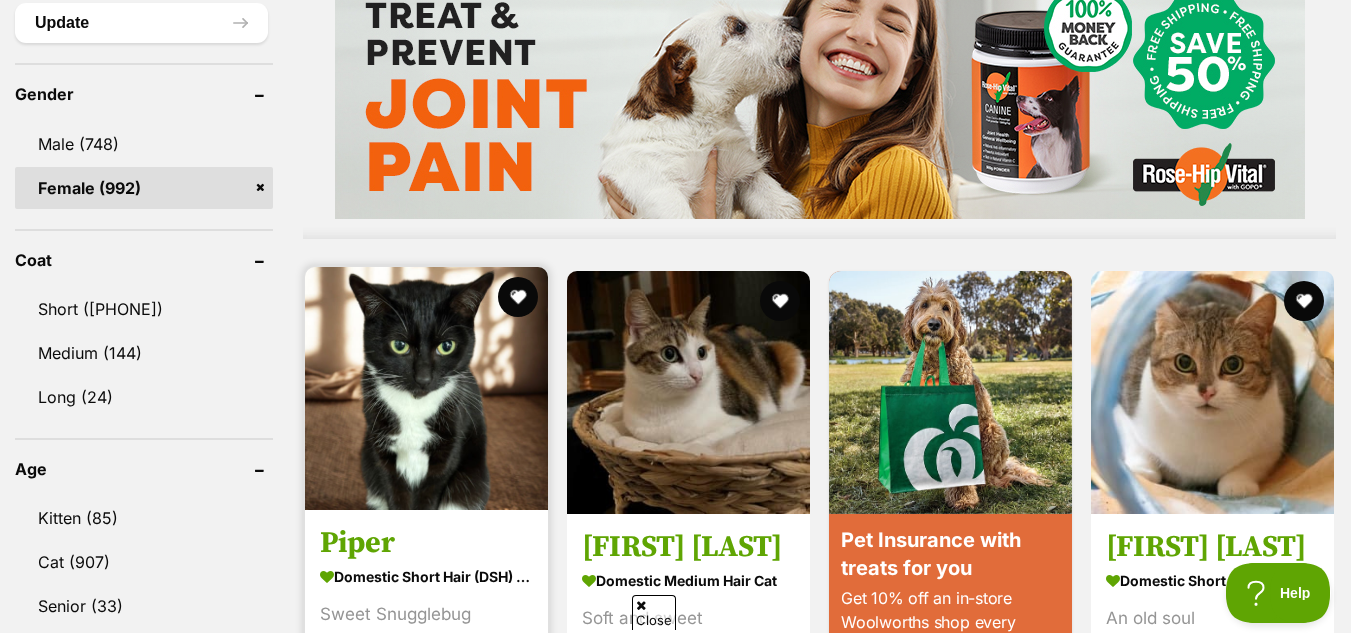 click at bounding box center (426, 388) 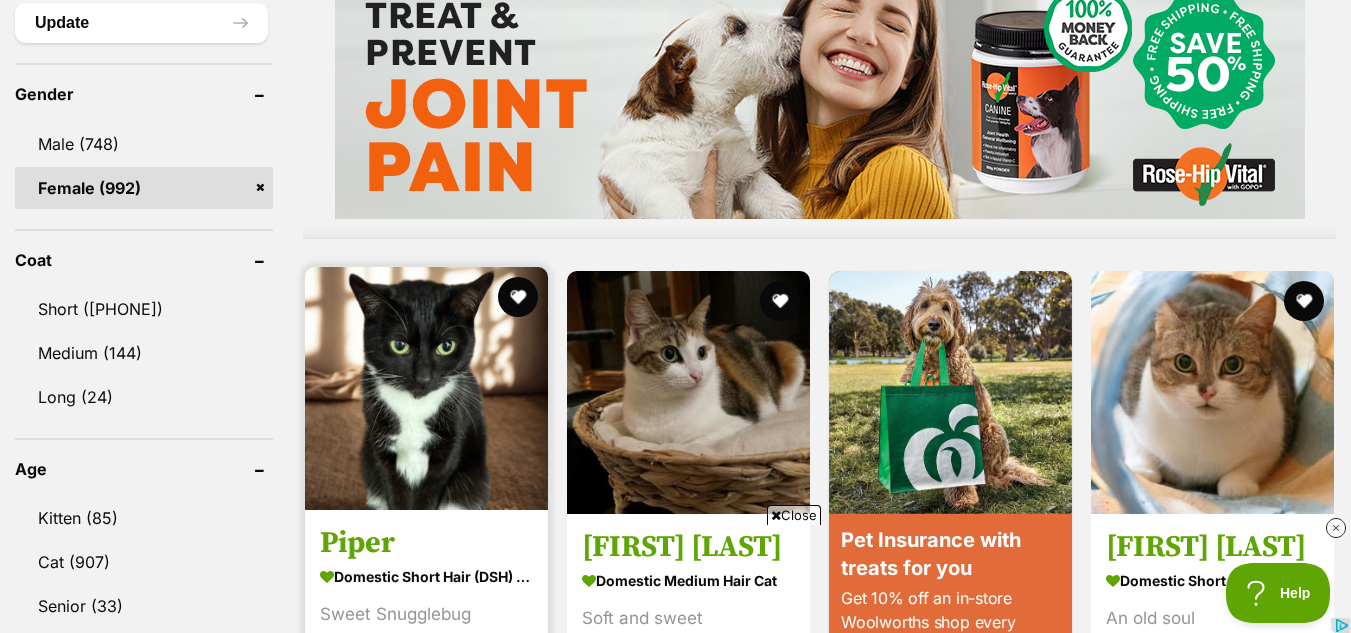 scroll, scrollTop: 0, scrollLeft: 0, axis: both 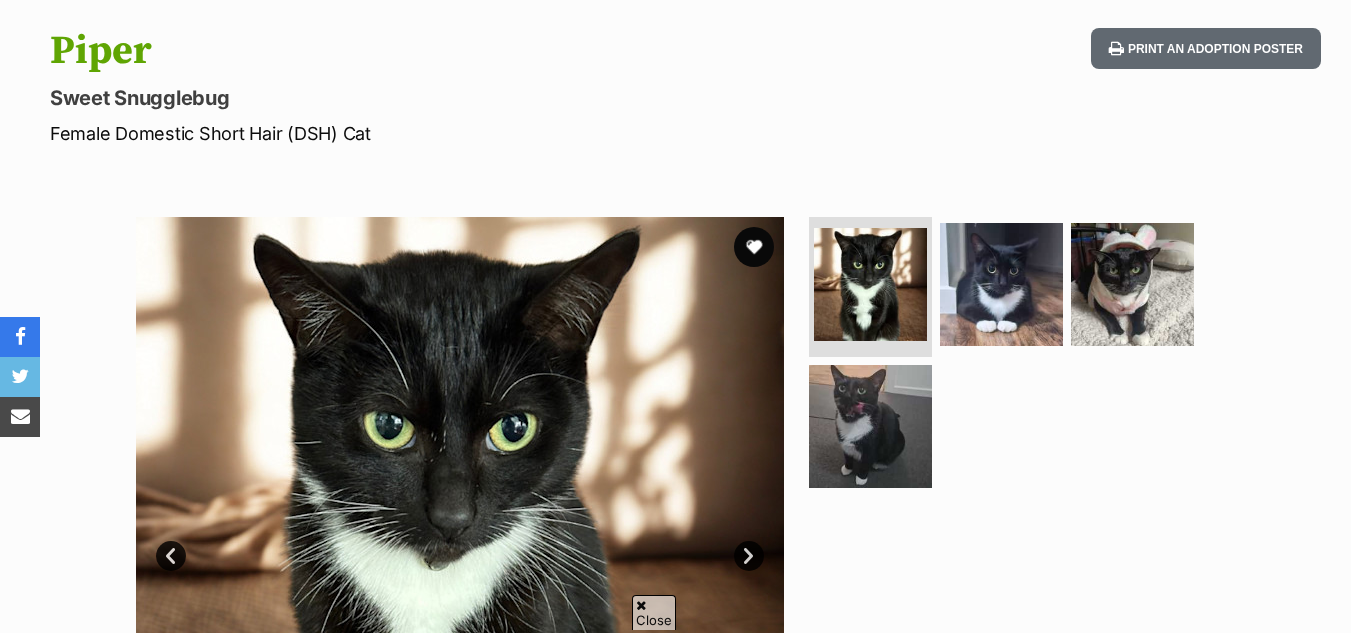 click at bounding box center [1001, 284] 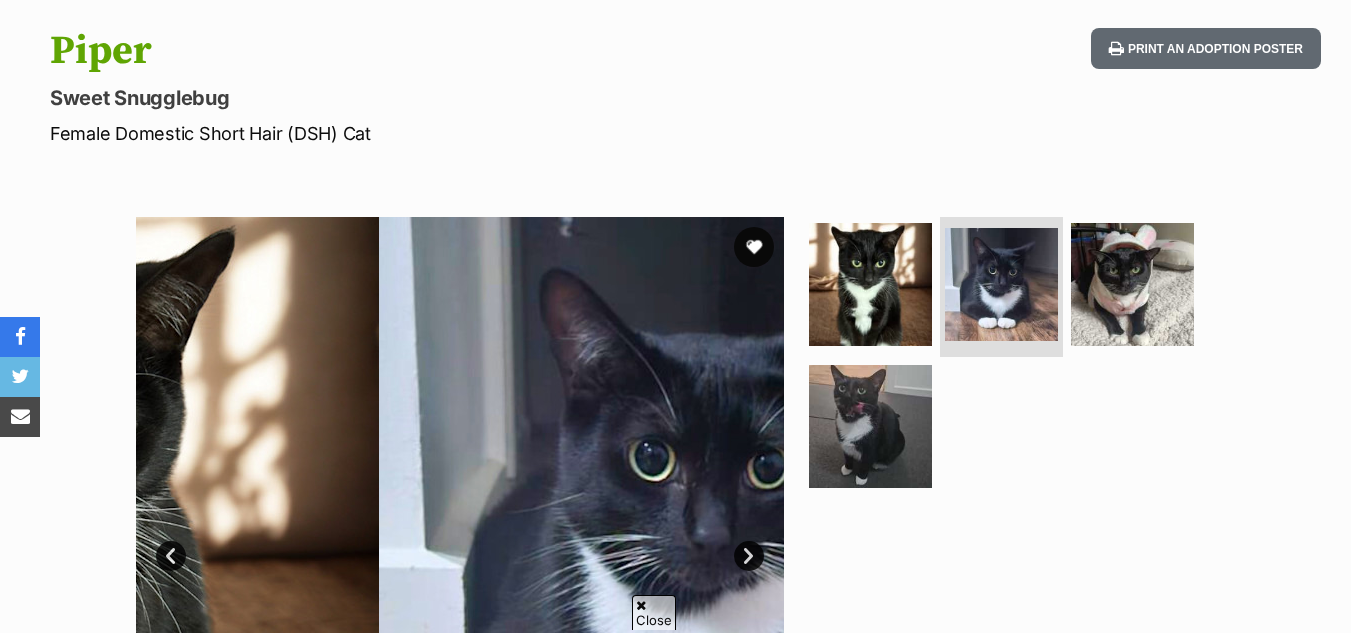 scroll, scrollTop: 199, scrollLeft: 0, axis: vertical 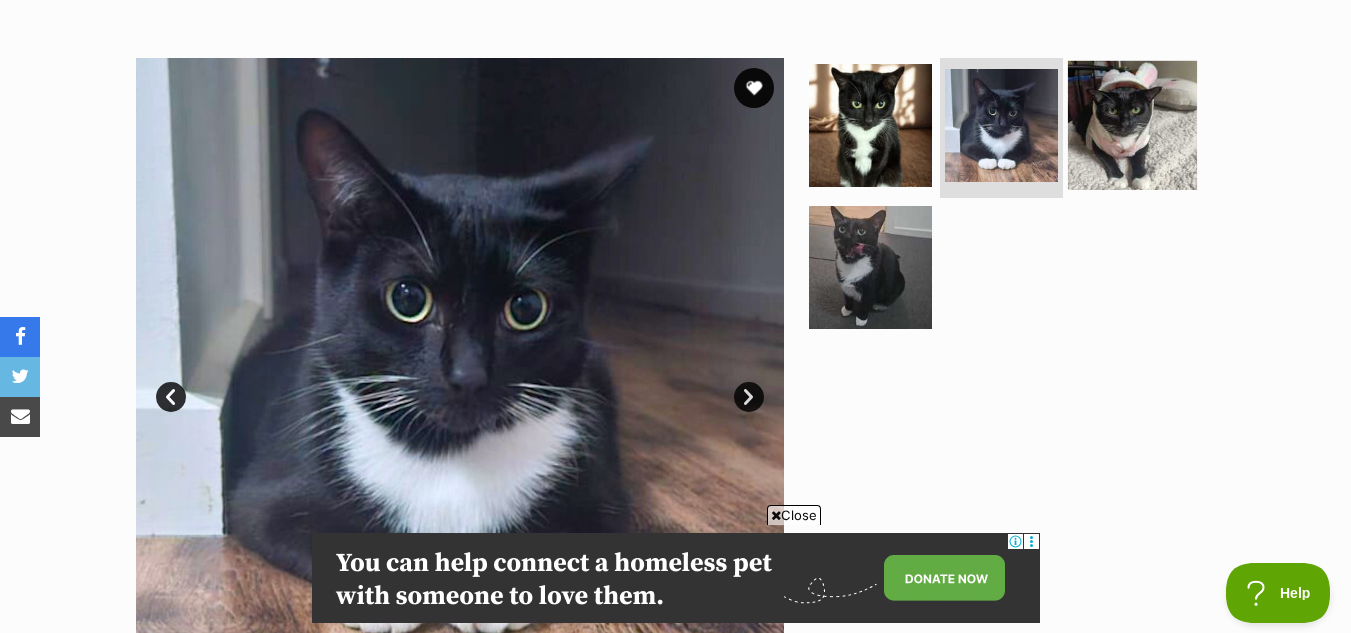 click at bounding box center (1132, 125) 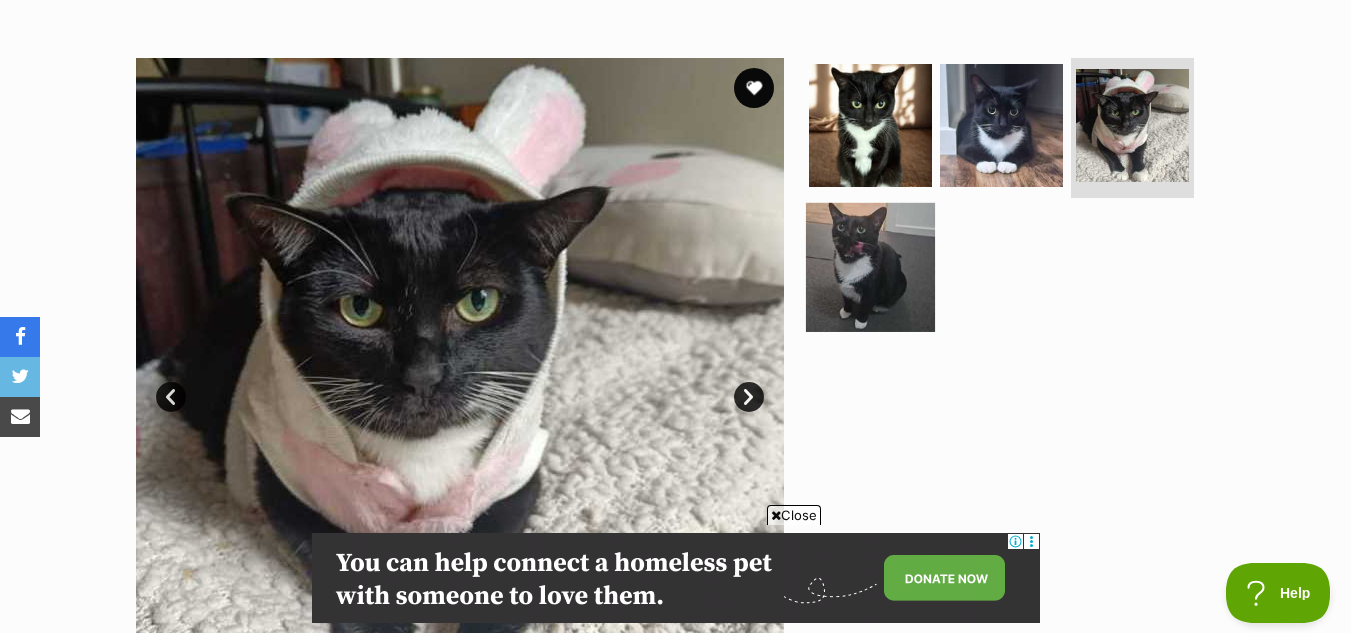 click at bounding box center [870, 266] 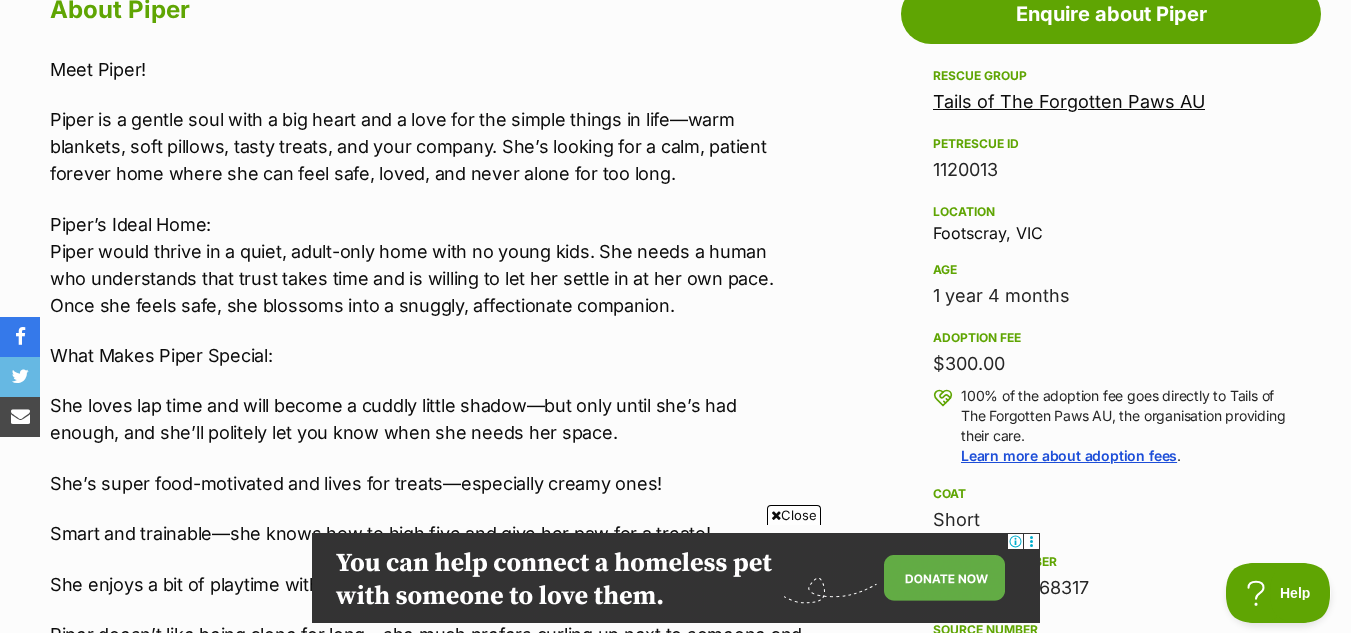 scroll, scrollTop: 1199, scrollLeft: 0, axis: vertical 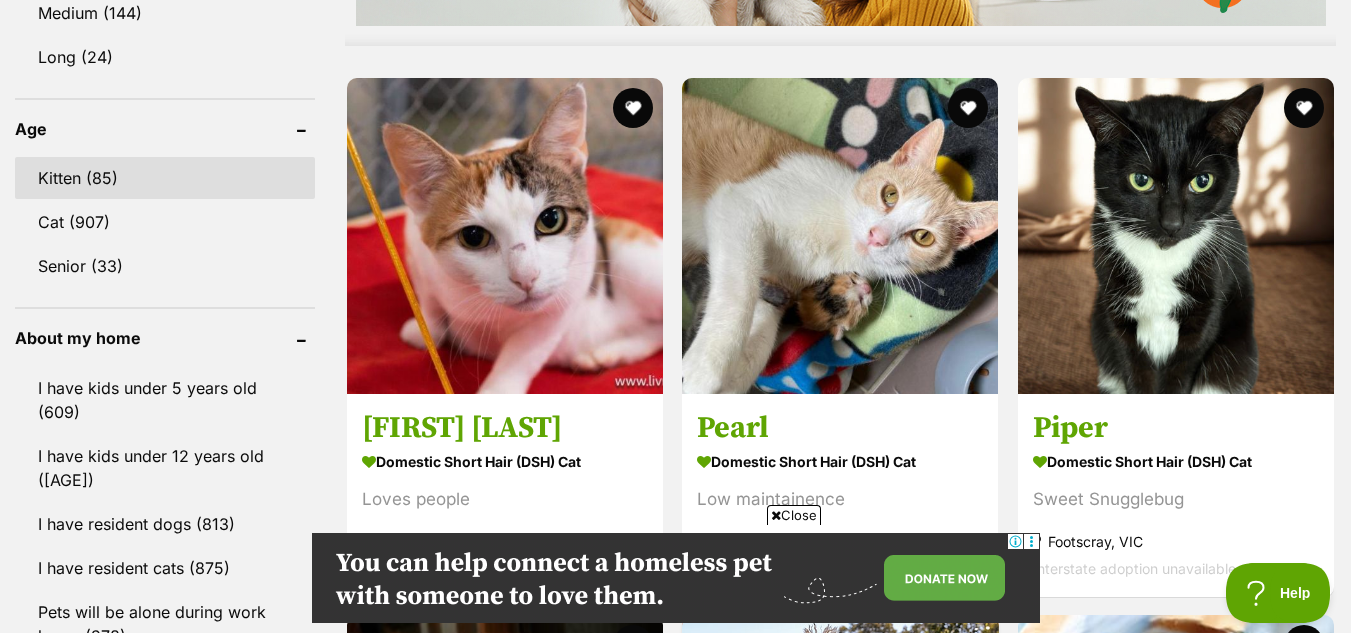 click on "Kitten (85)" at bounding box center [165, 178] 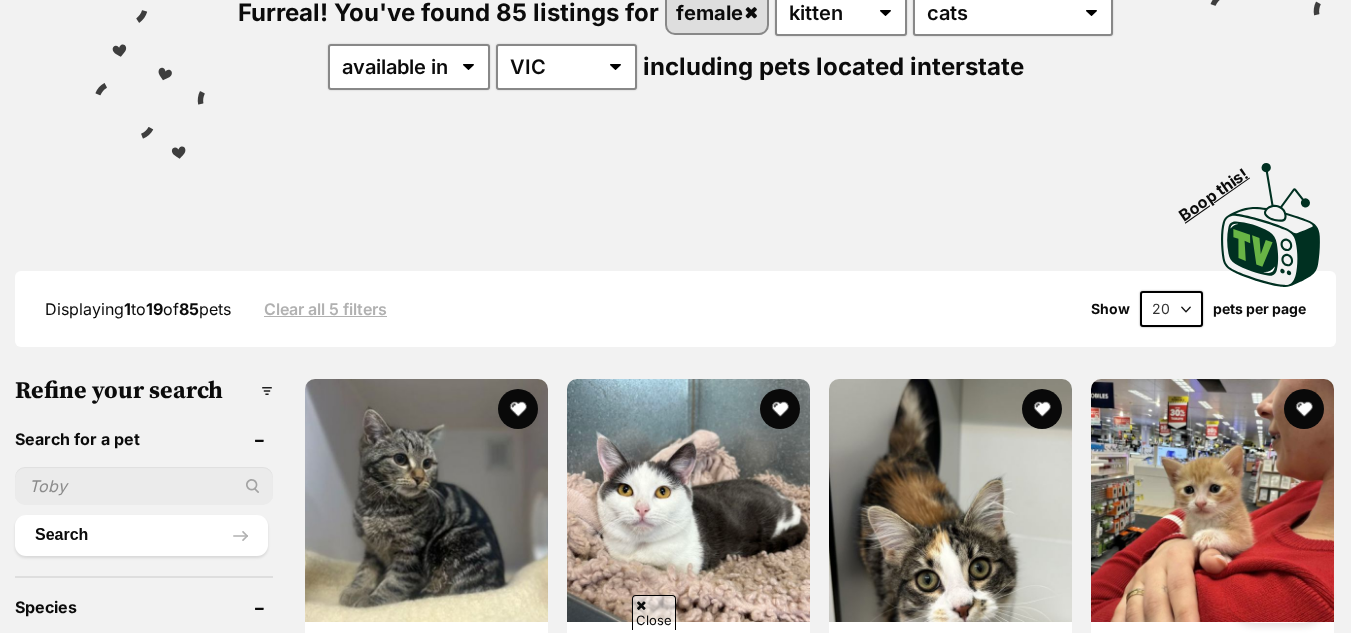 scroll, scrollTop: 503, scrollLeft: 0, axis: vertical 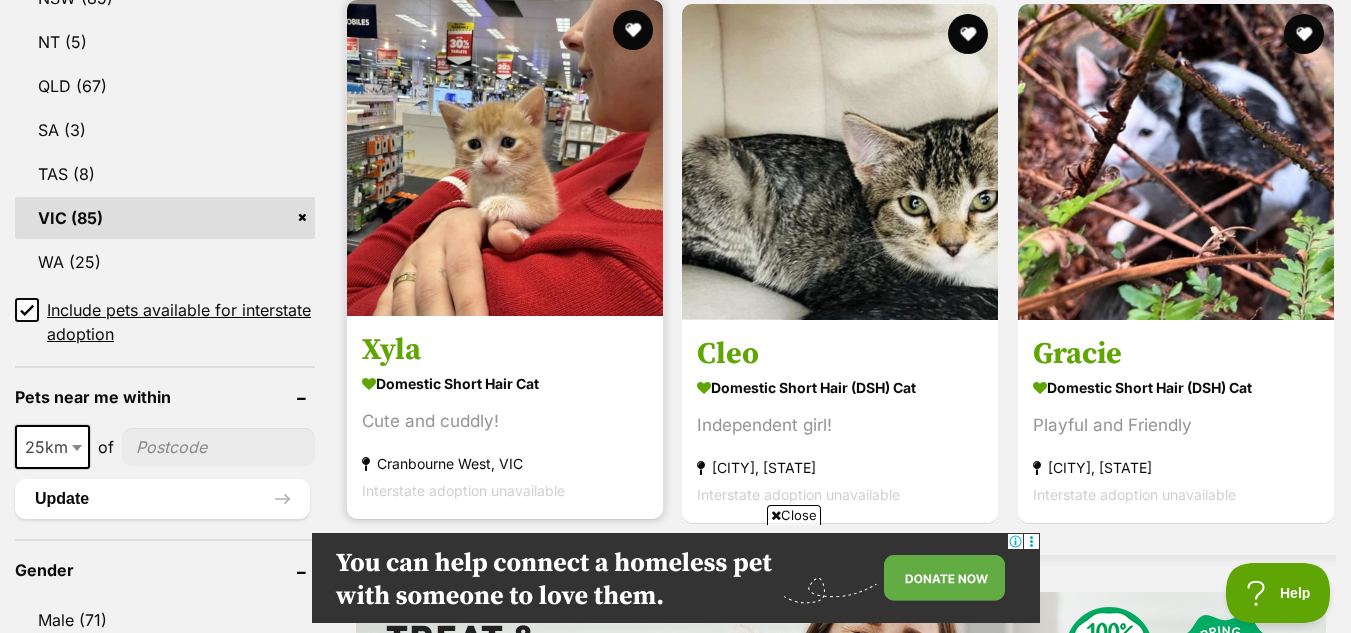 click at bounding box center (505, 158) 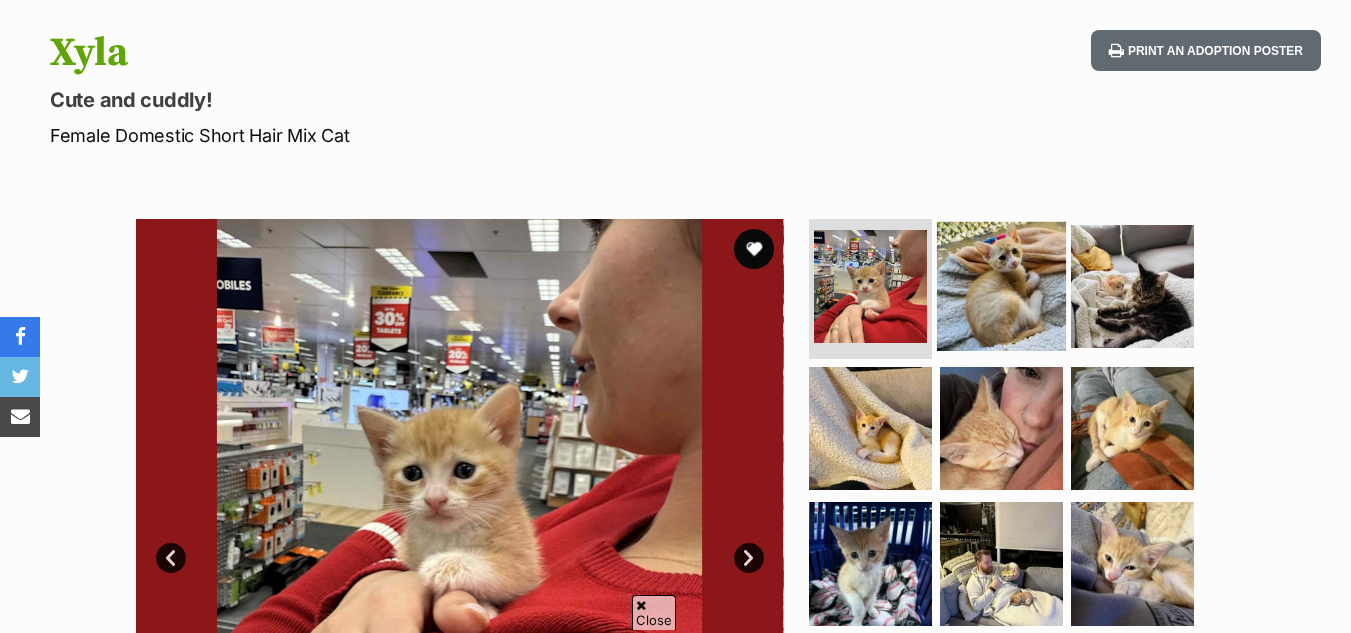 scroll, scrollTop: 197, scrollLeft: 0, axis: vertical 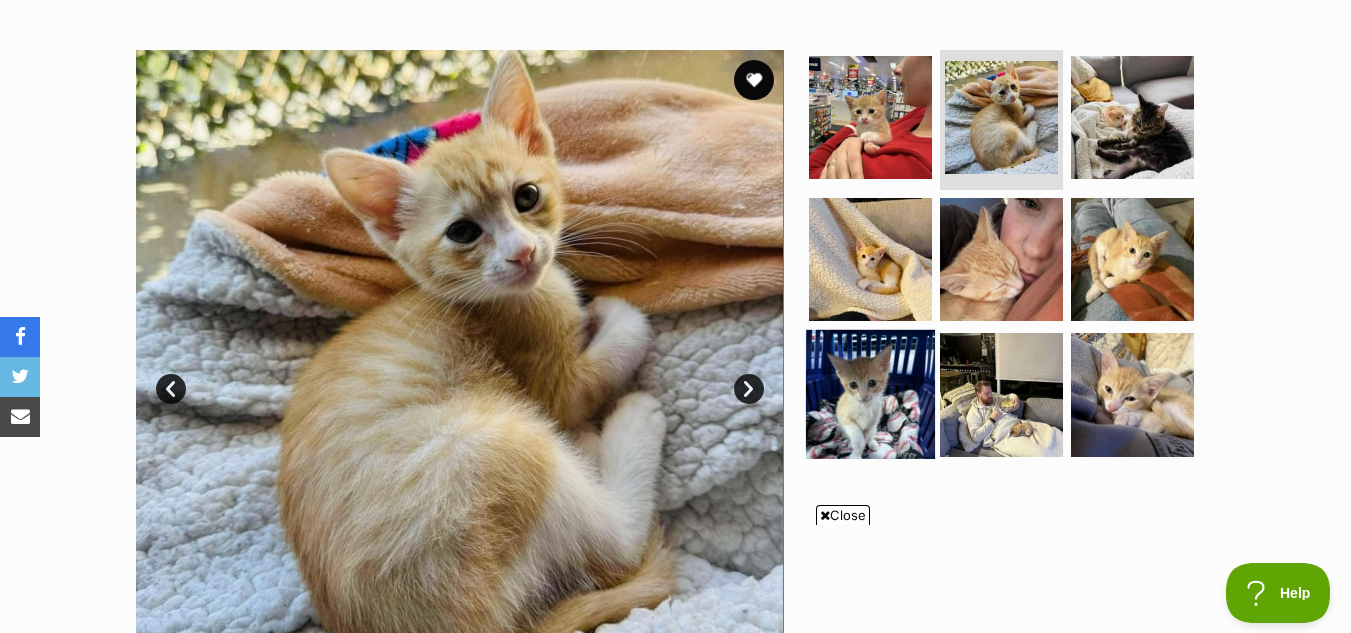 click at bounding box center [870, 394] 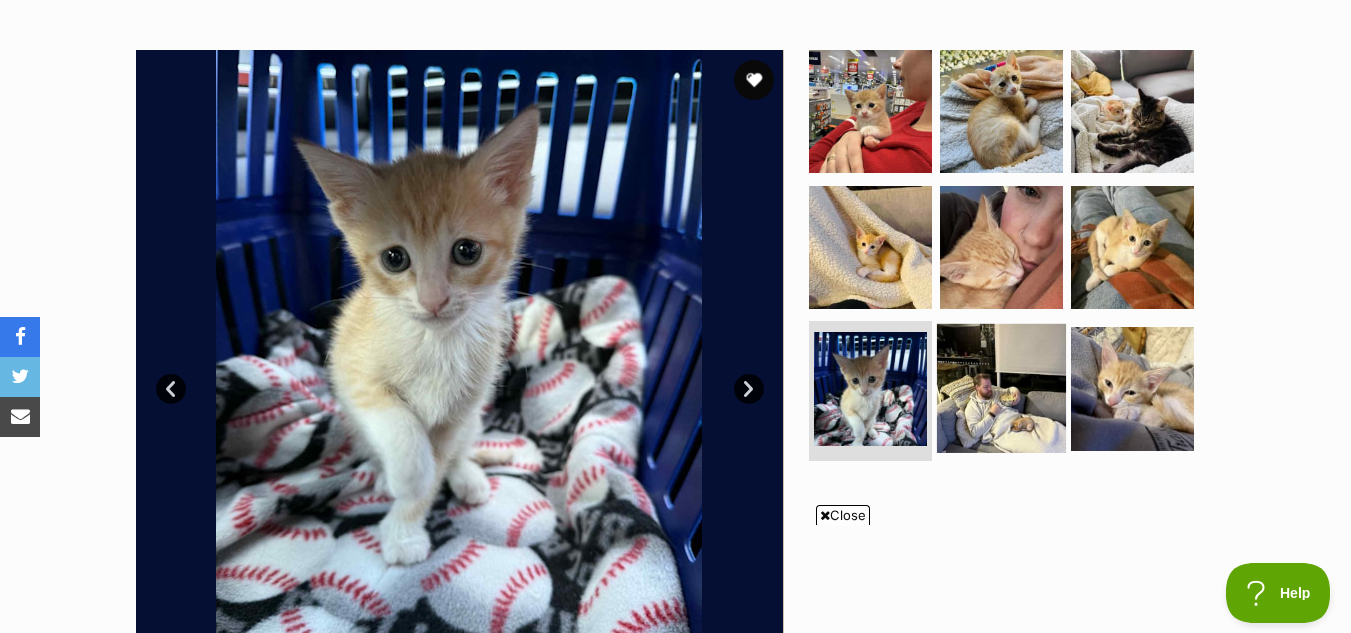 click at bounding box center (1001, 388) 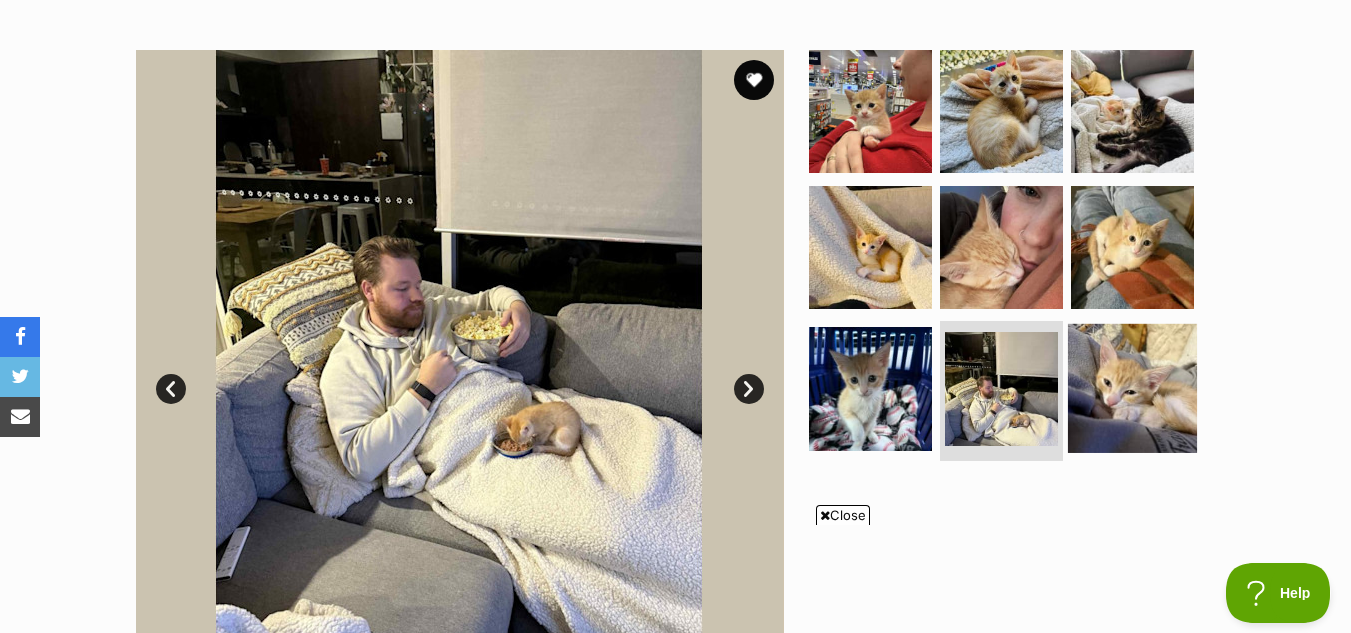 click at bounding box center (1132, 388) 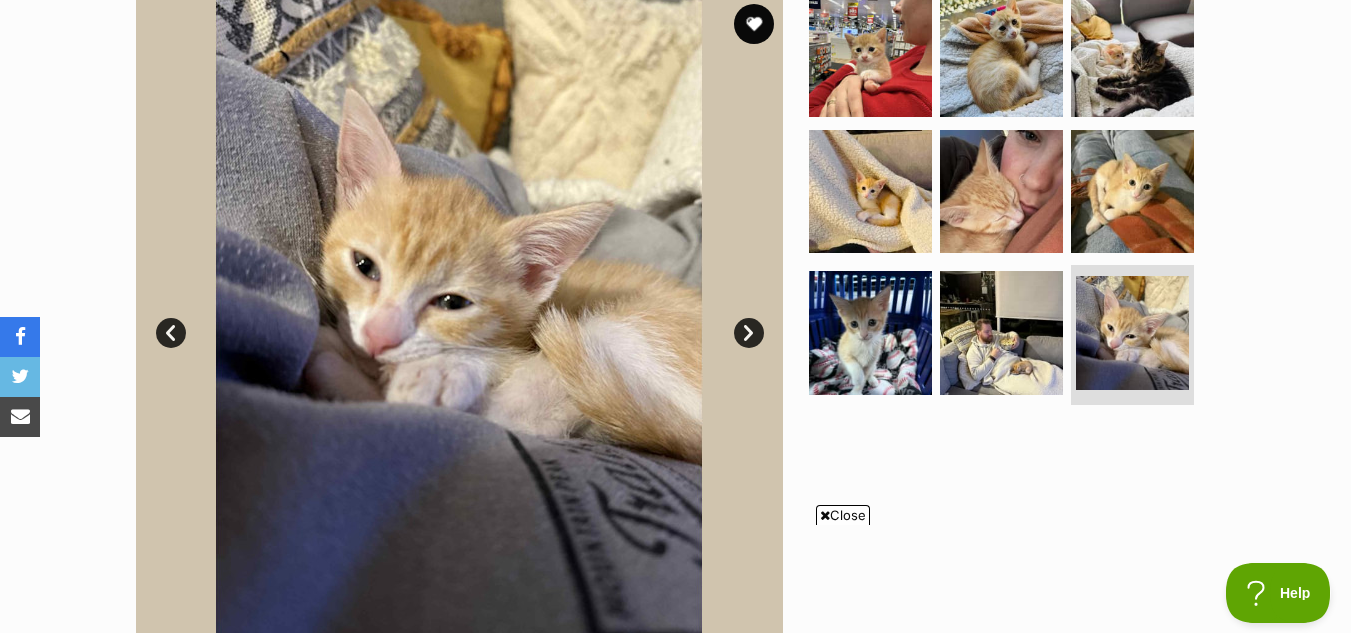 scroll, scrollTop: 423, scrollLeft: 0, axis: vertical 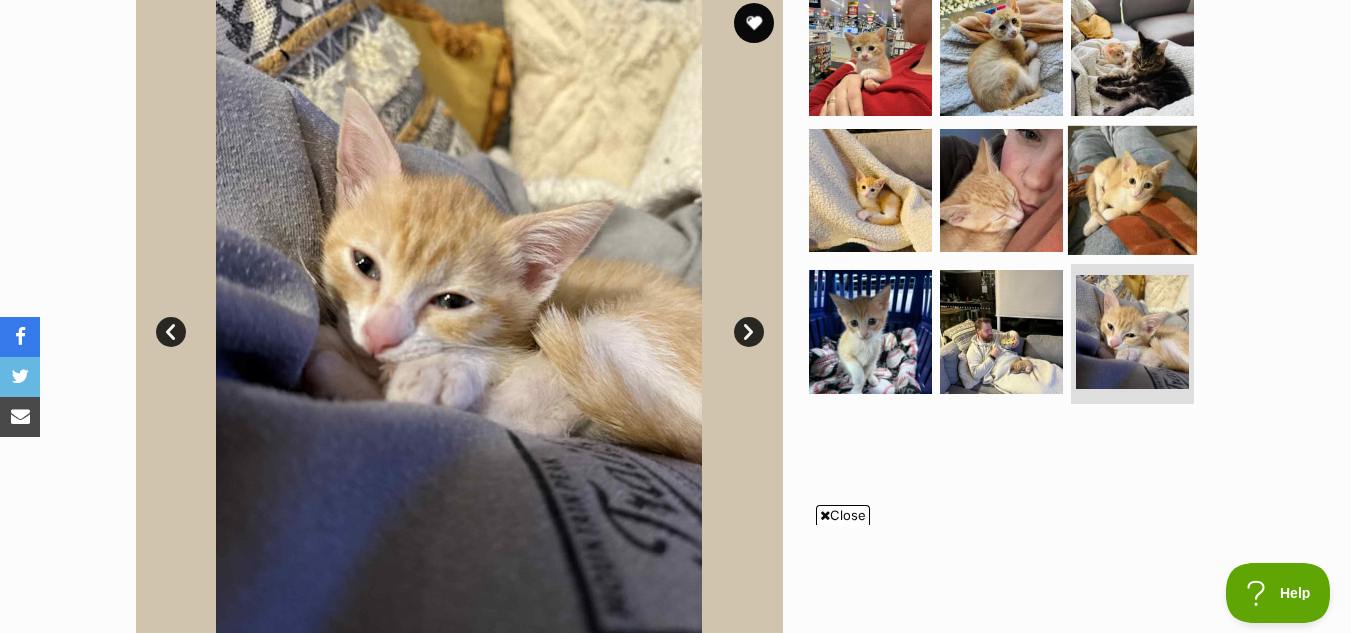 click at bounding box center [1132, 189] 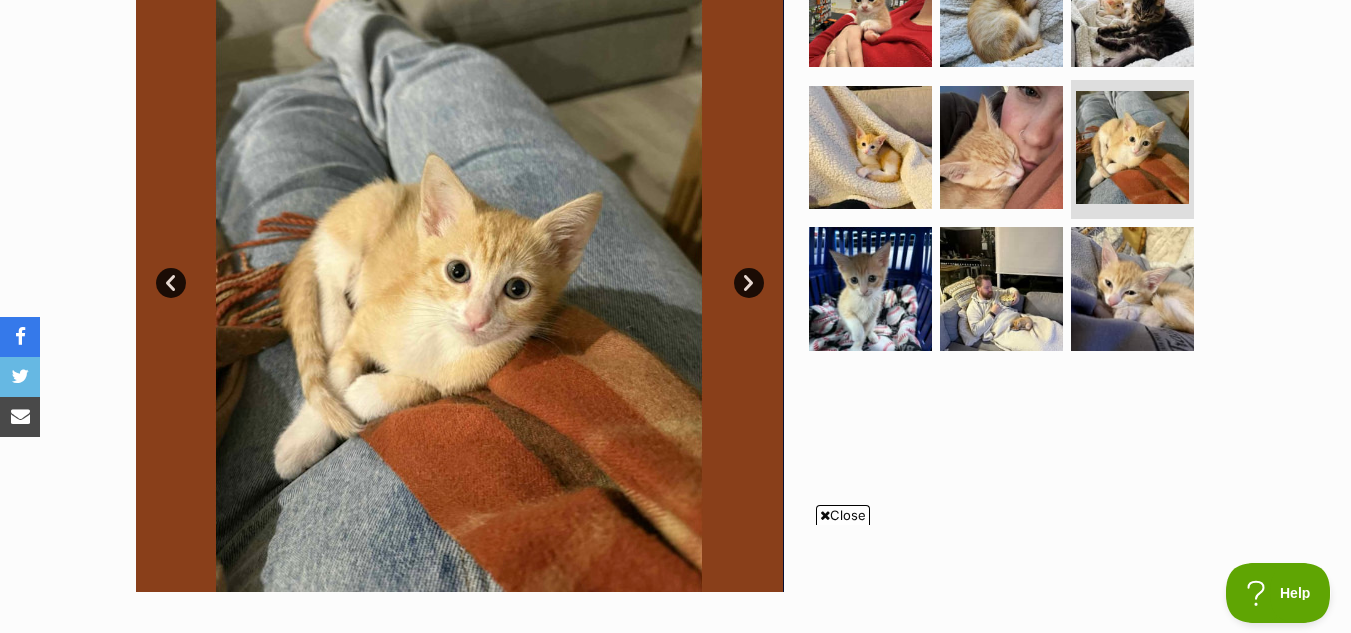 scroll, scrollTop: 471, scrollLeft: 0, axis: vertical 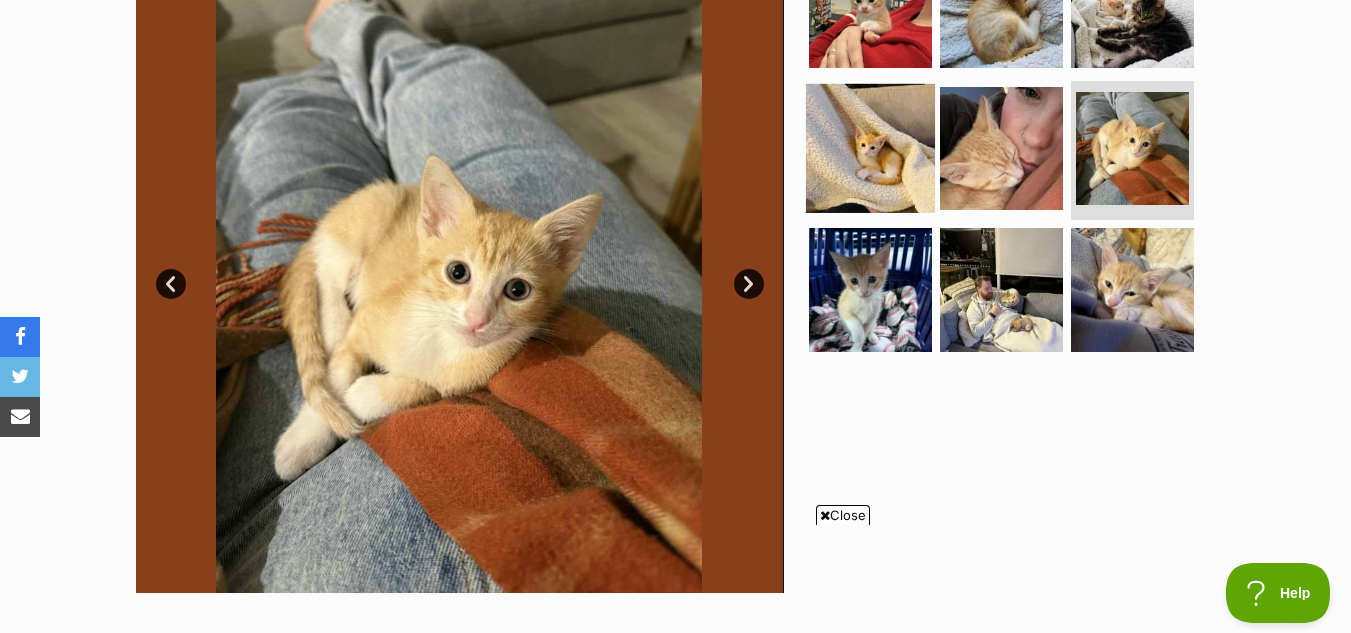 click at bounding box center (870, 147) 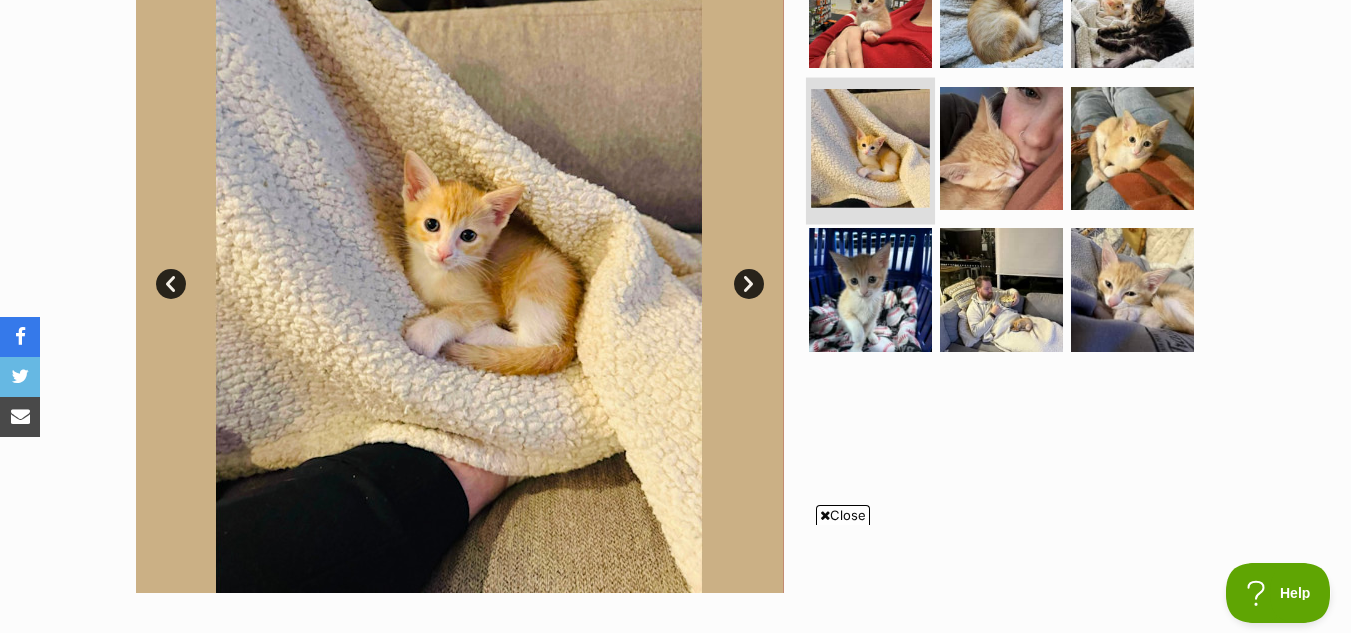 scroll, scrollTop: 424, scrollLeft: 0, axis: vertical 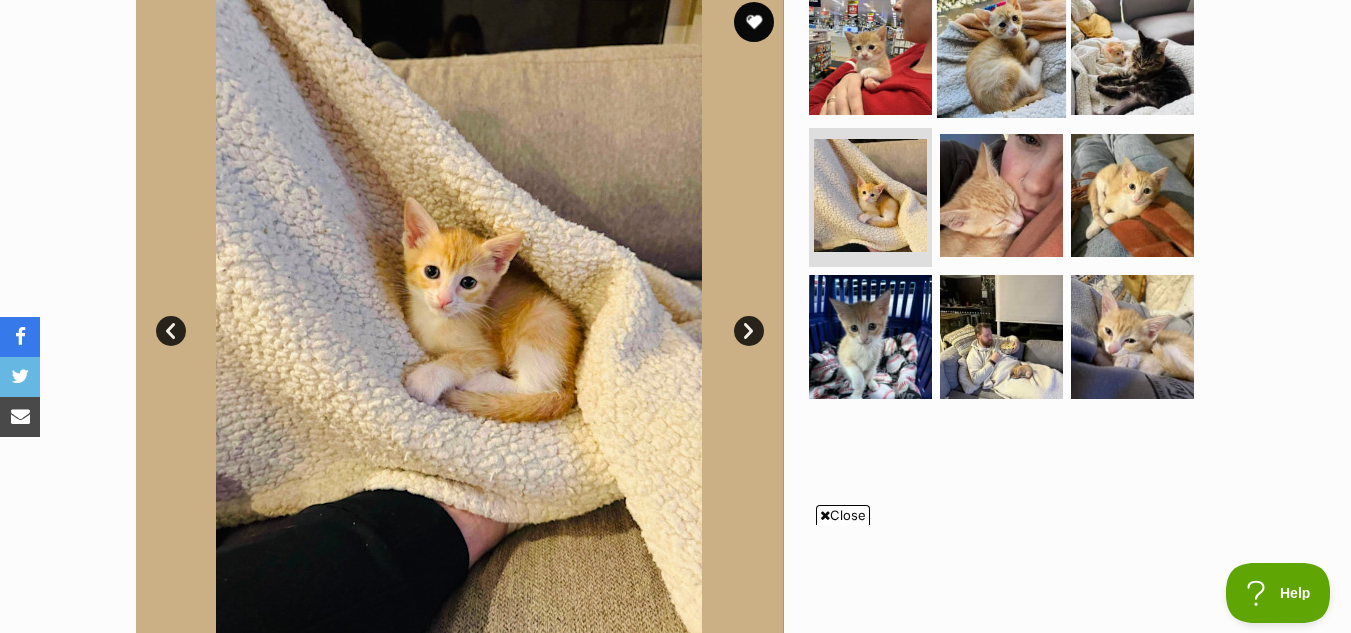 click at bounding box center (1001, 53) 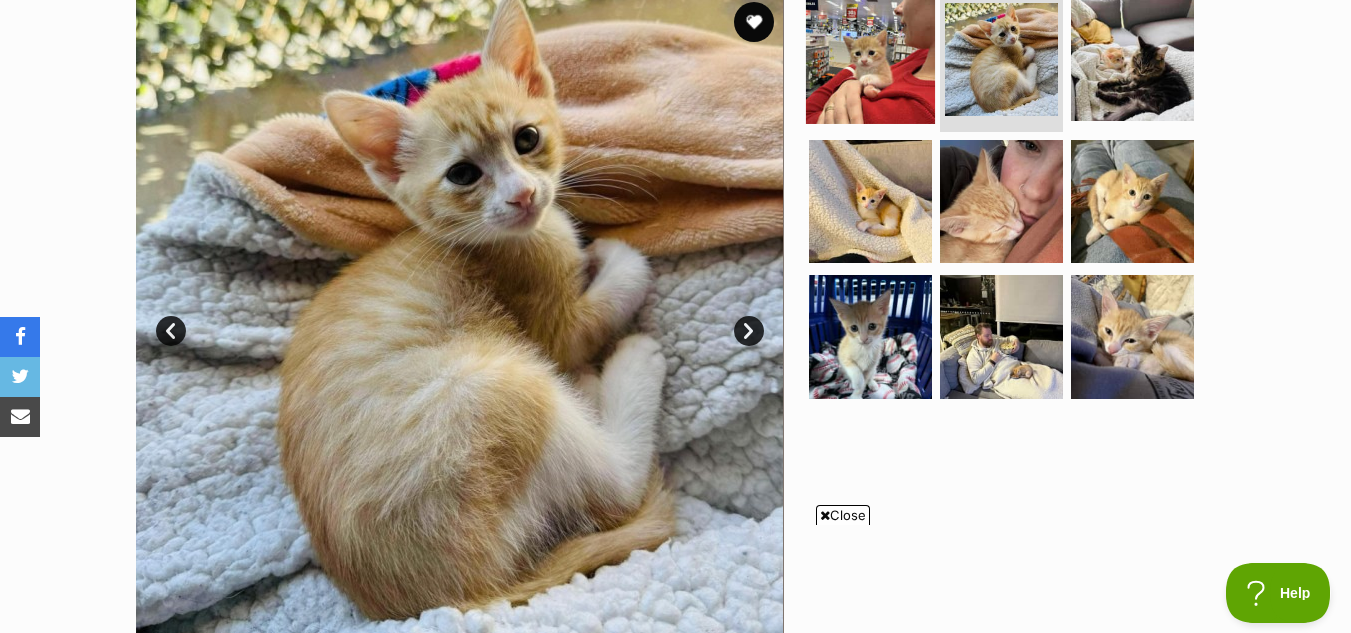 click at bounding box center (870, 59) 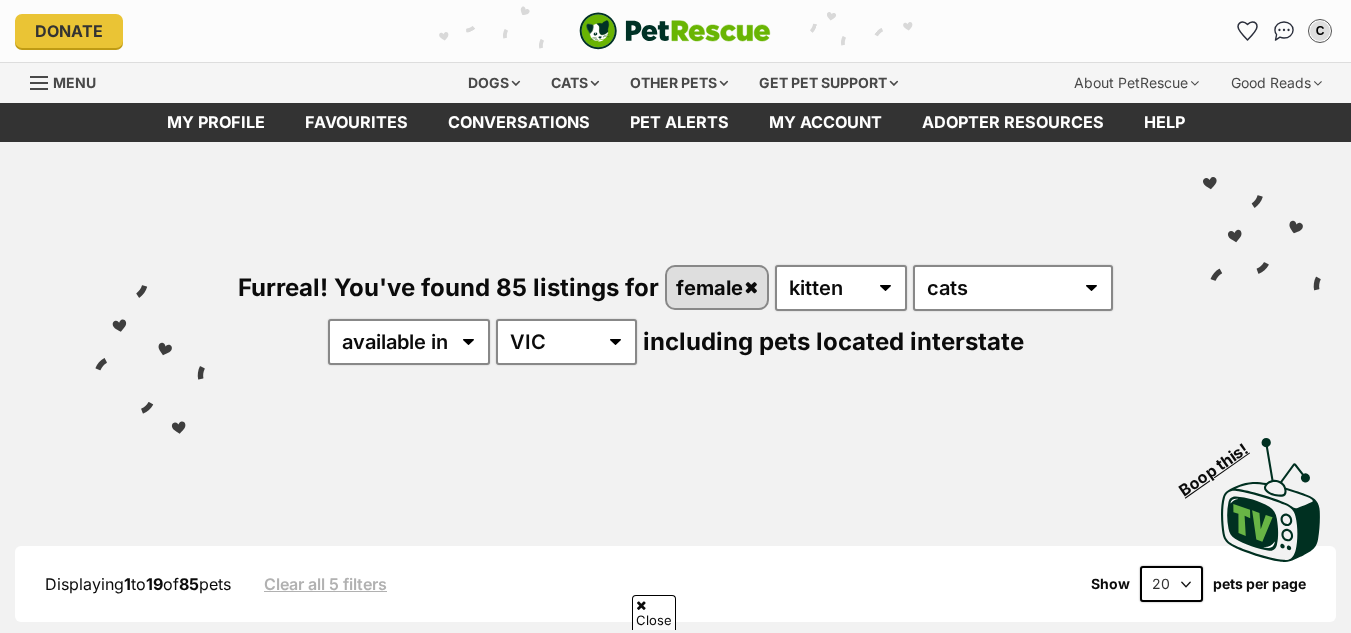 scroll, scrollTop: 1205, scrollLeft: 0, axis: vertical 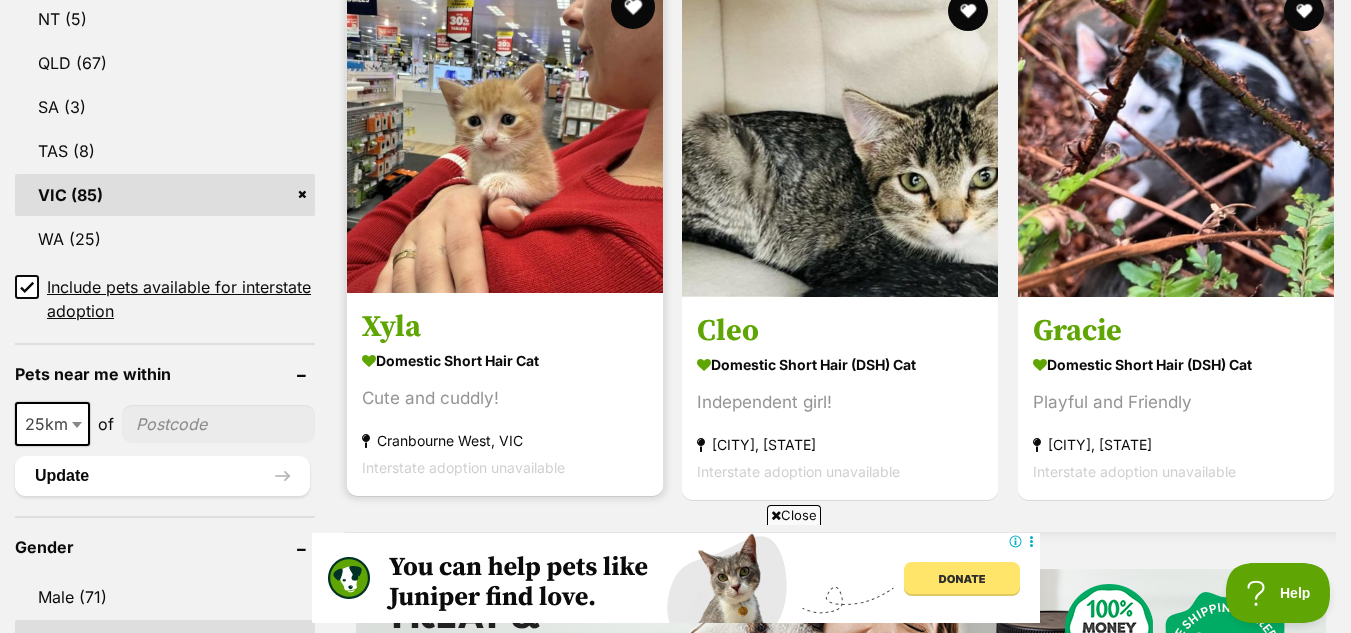 click at bounding box center (633, 7) 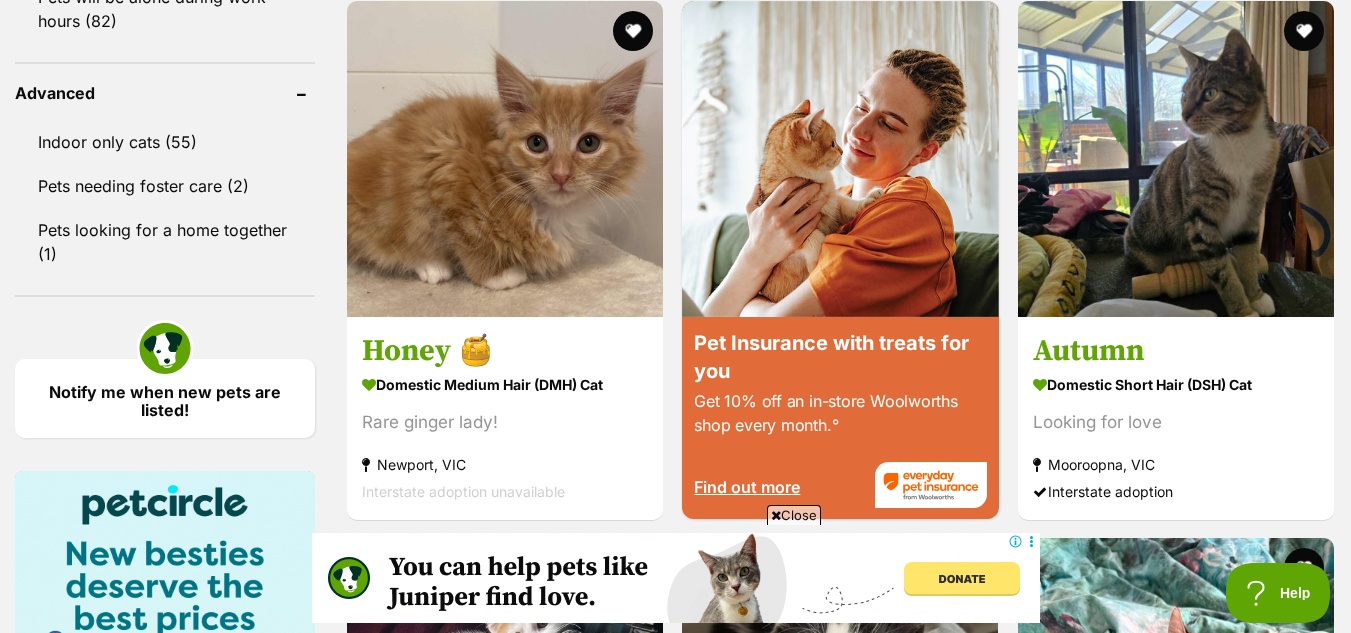 scroll, scrollTop: 2605, scrollLeft: 0, axis: vertical 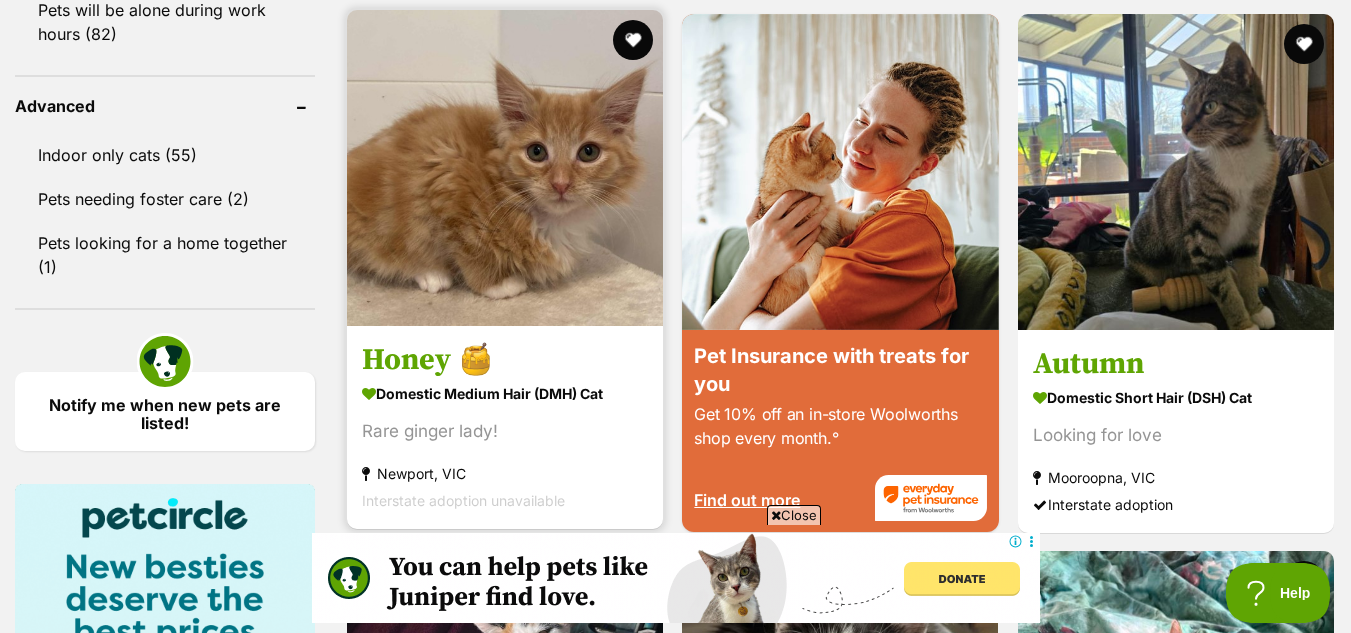 click at bounding box center (505, 168) 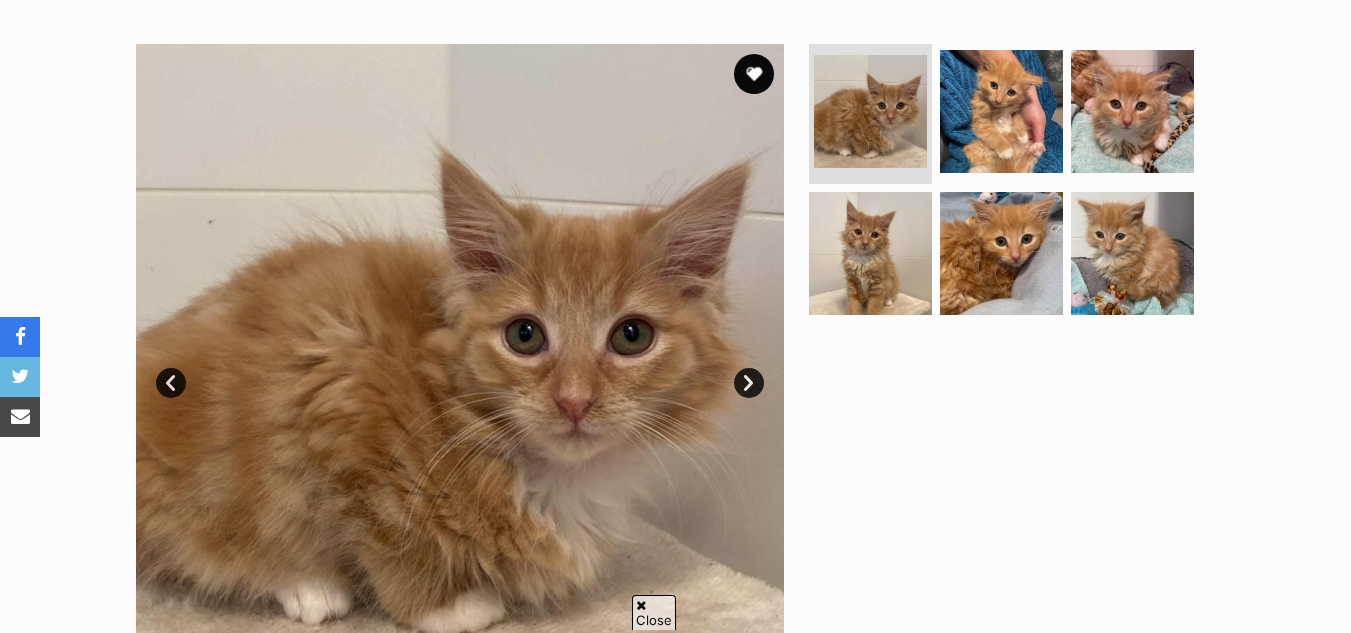 scroll, scrollTop: 373, scrollLeft: 0, axis: vertical 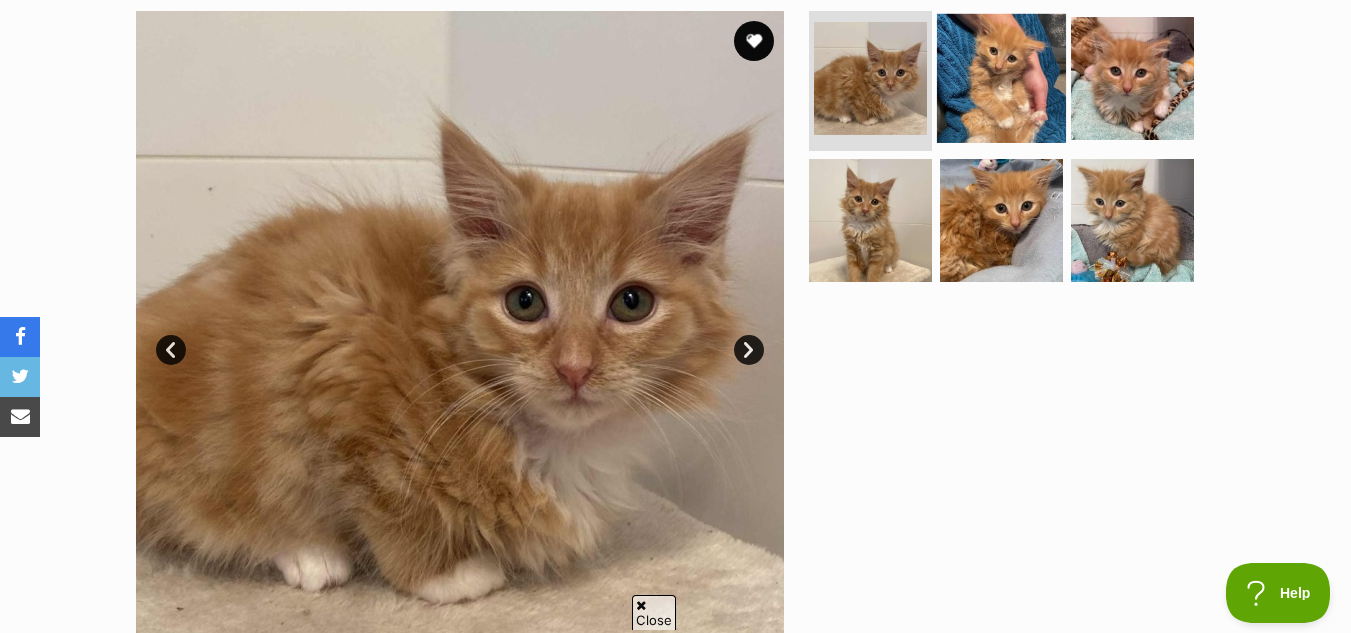 click at bounding box center [1001, 78] 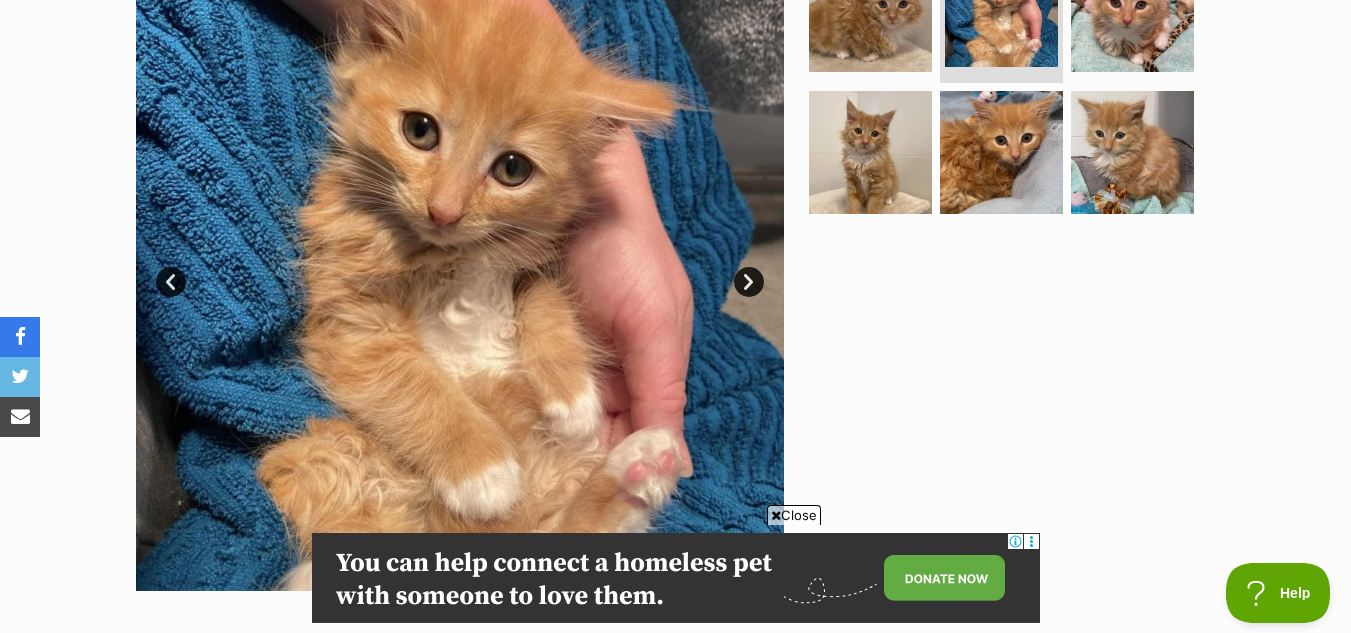scroll, scrollTop: 474, scrollLeft: 0, axis: vertical 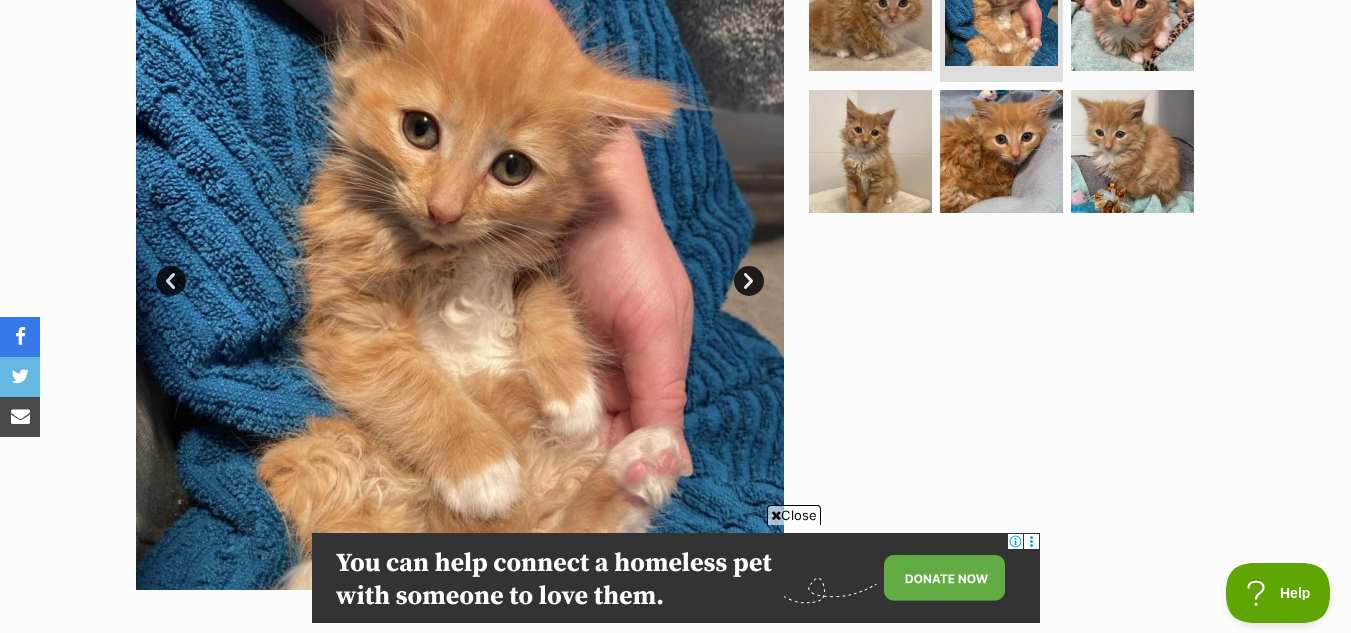 click on "Close" at bounding box center [794, 515] 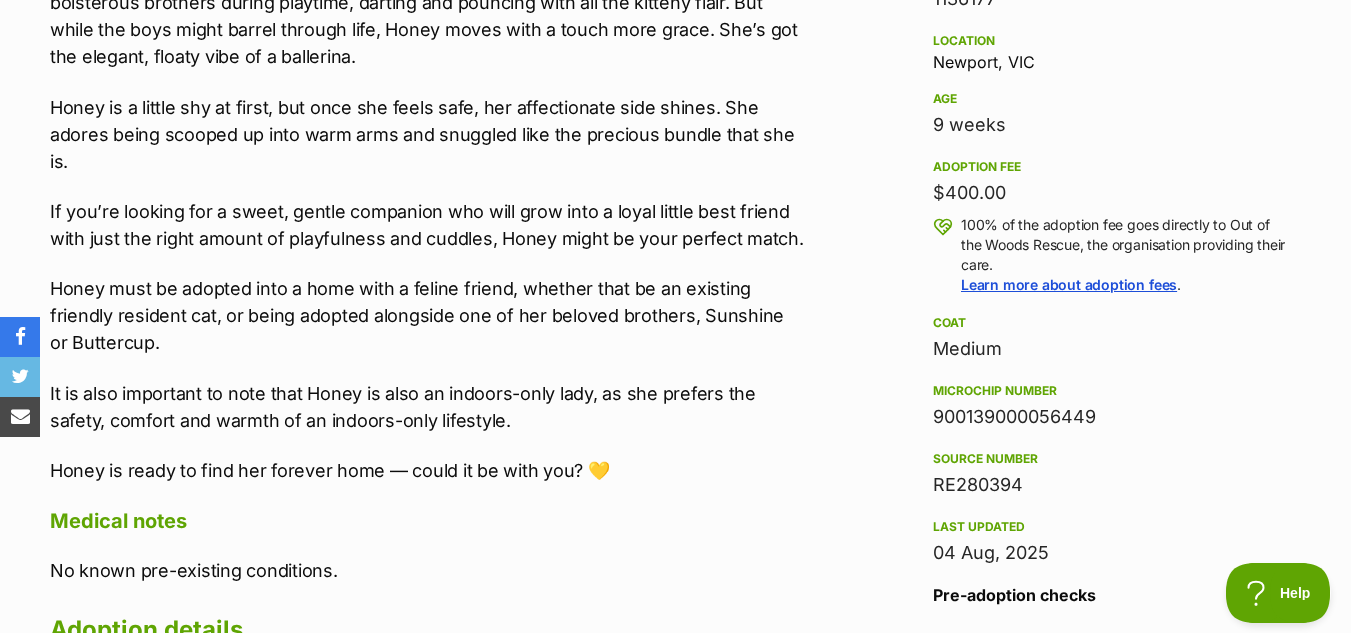 scroll, scrollTop: 1312, scrollLeft: 0, axis: vertical 